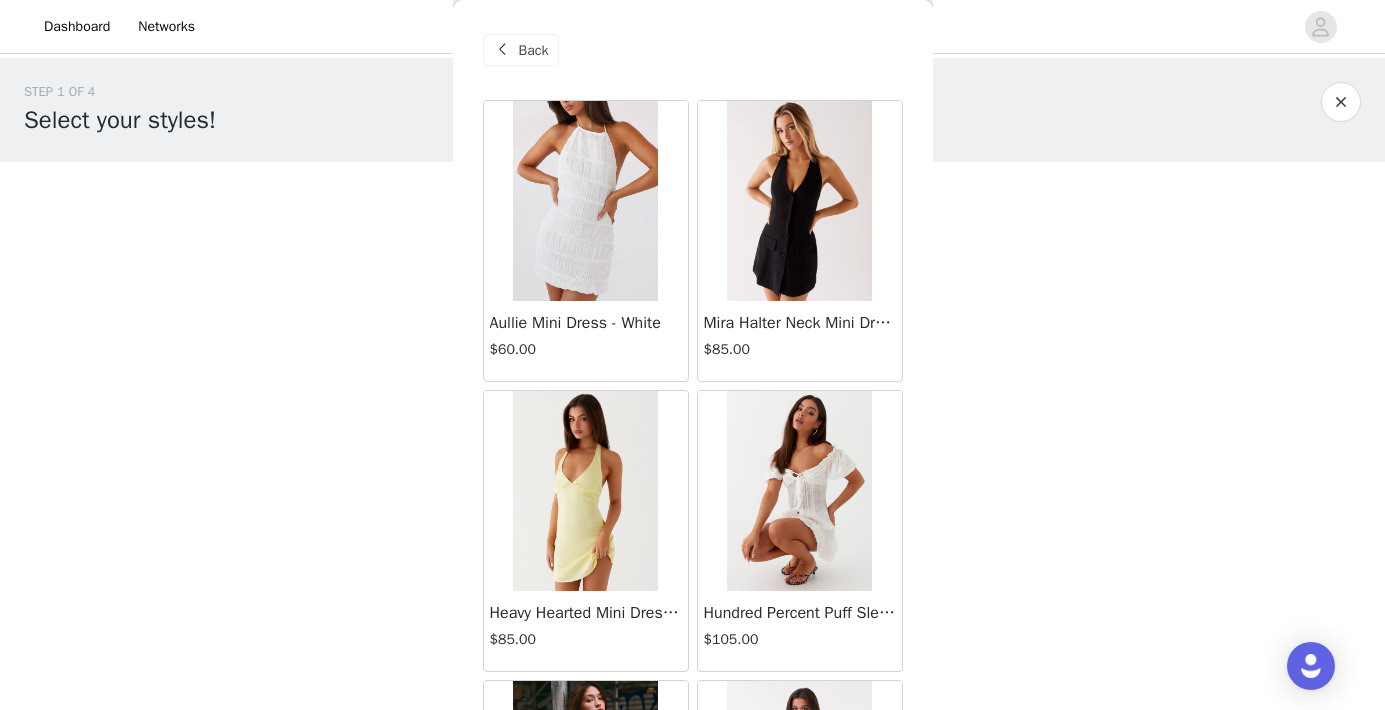 scroll, scrollTop: 0, scrollLeft: 0, axis: both 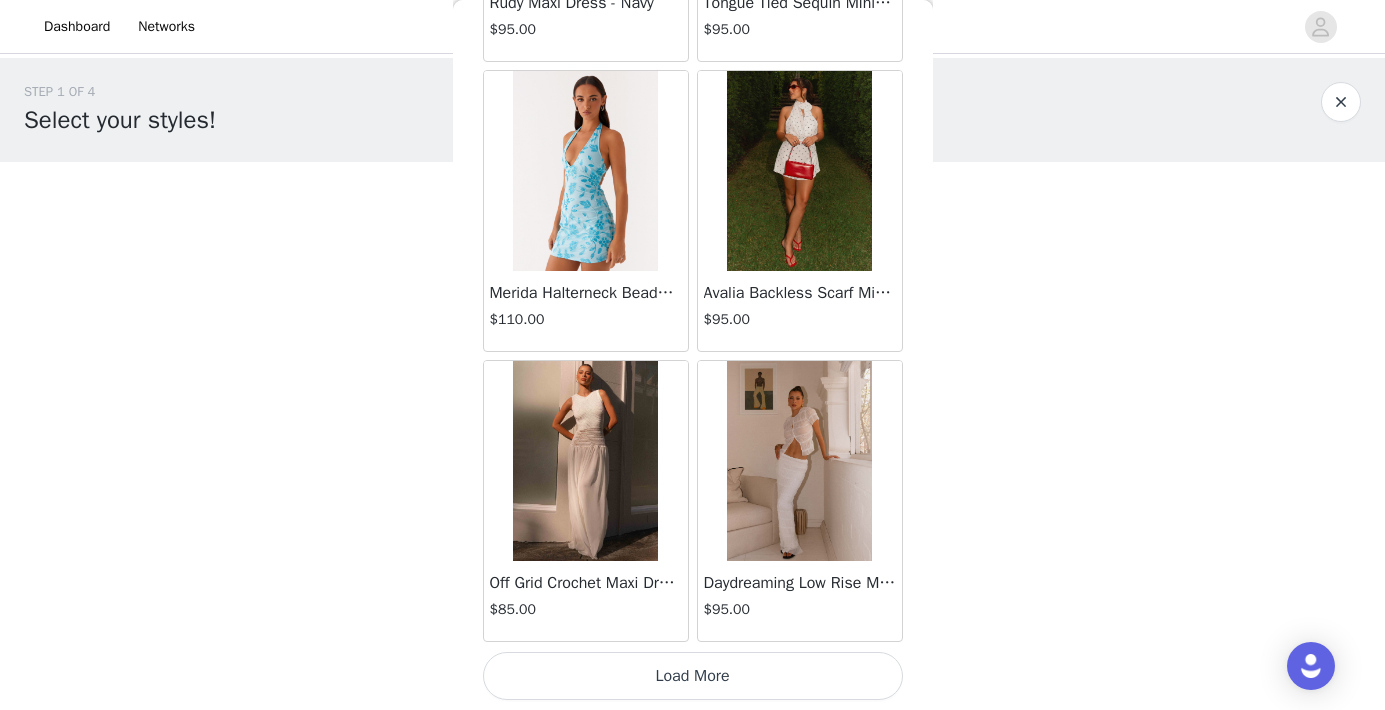 click on "Load More" at bounding box center (693, 676) 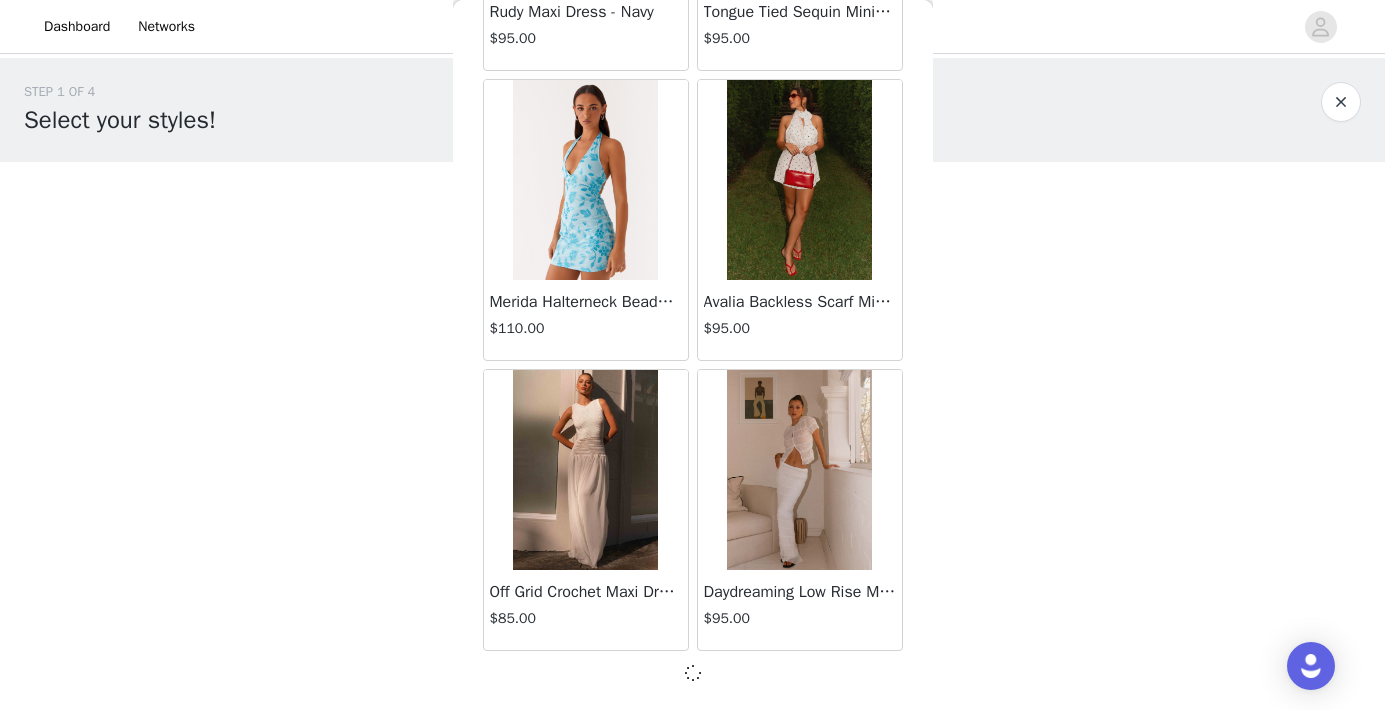 scroll, scrollTop: 13941, scrollLeft: 0, axis: vertical 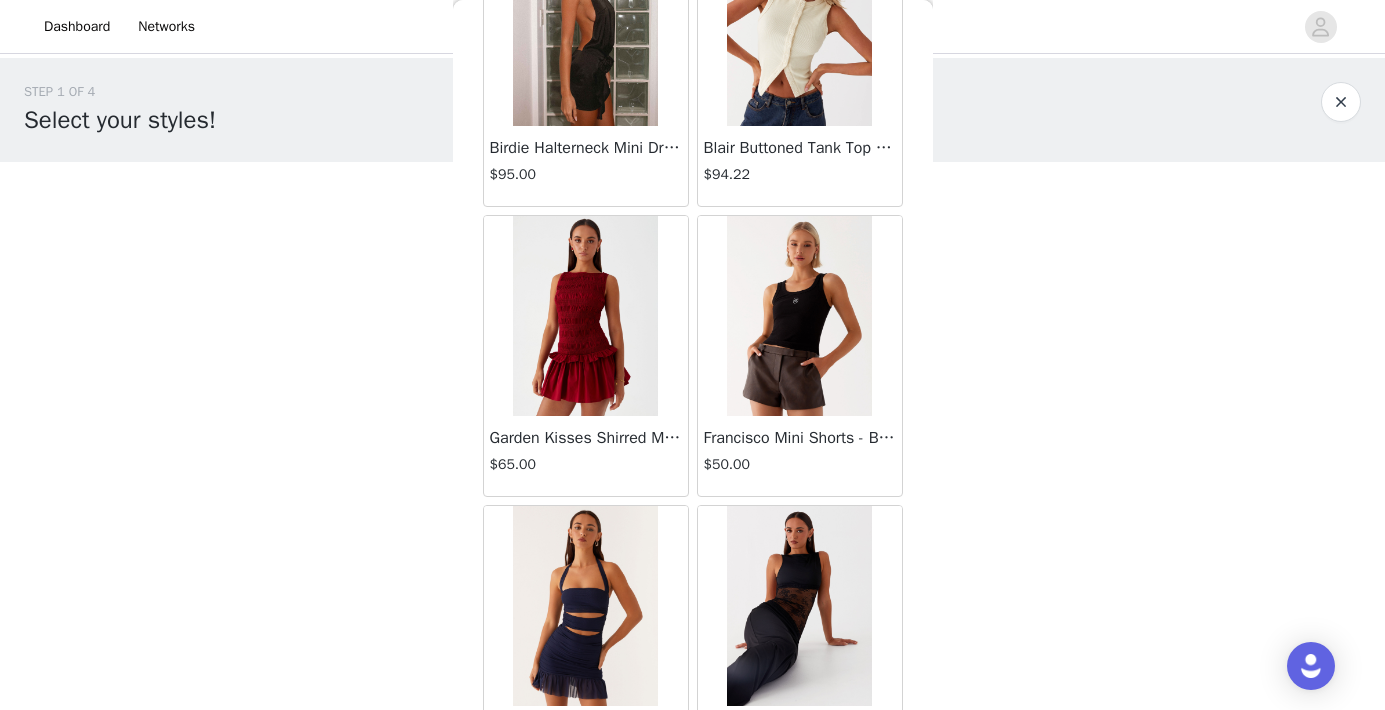 click on "$50.00" at bounding box center [800, 464] 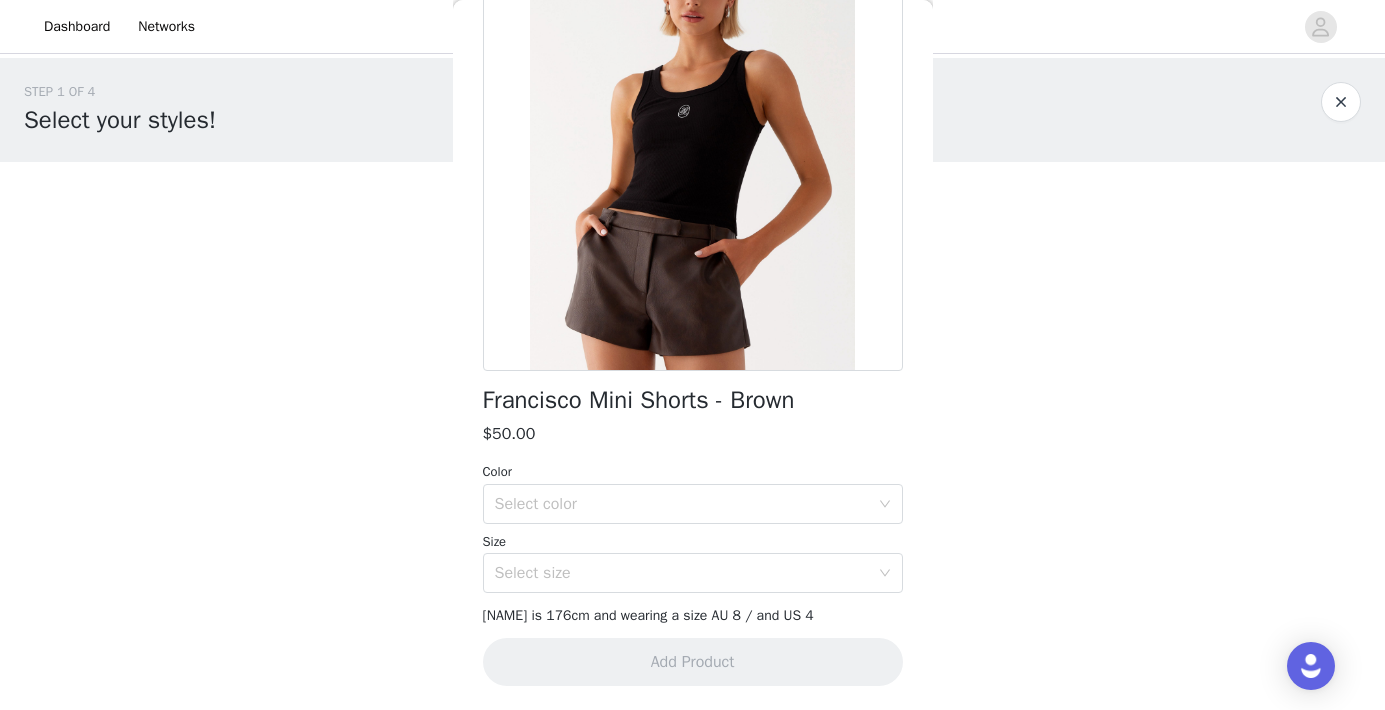 scroll, scrollTop: 195, scrollLeft: 0, axis: vertical 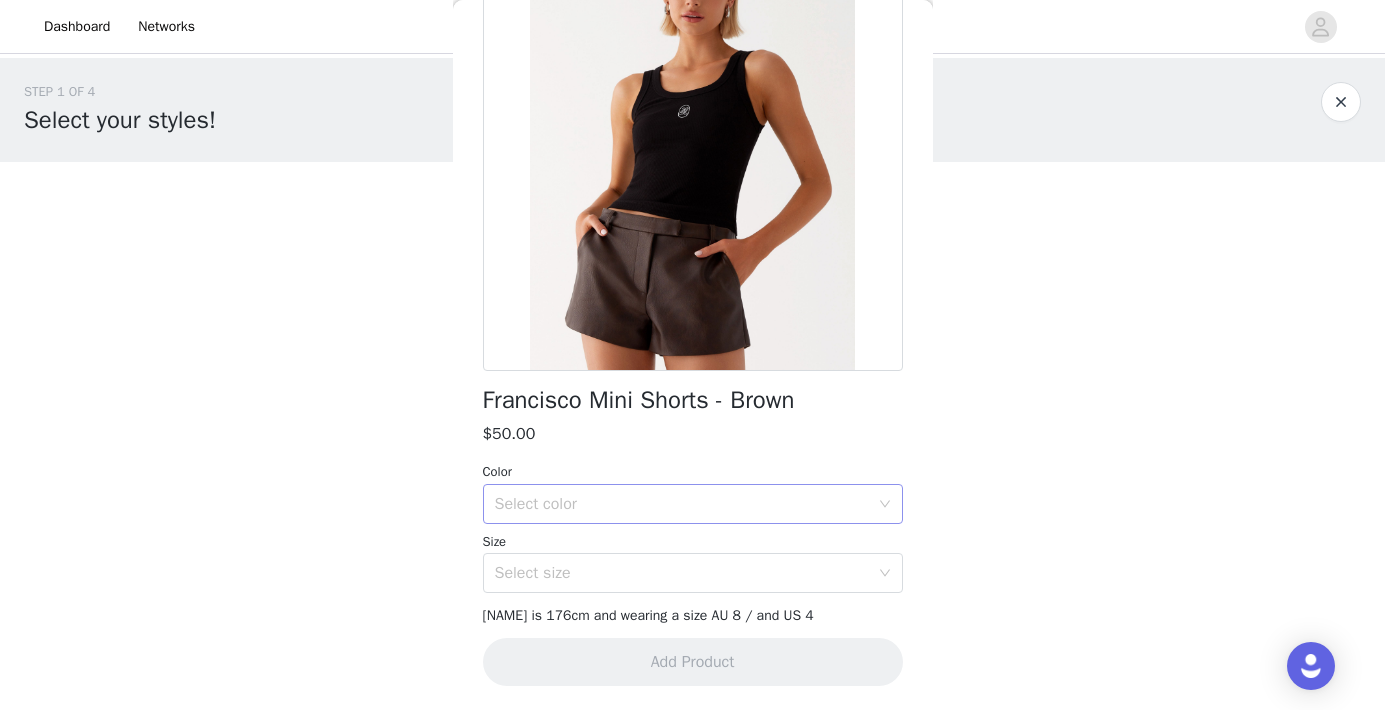 click on "Select color" at bounding box center (682, 504) 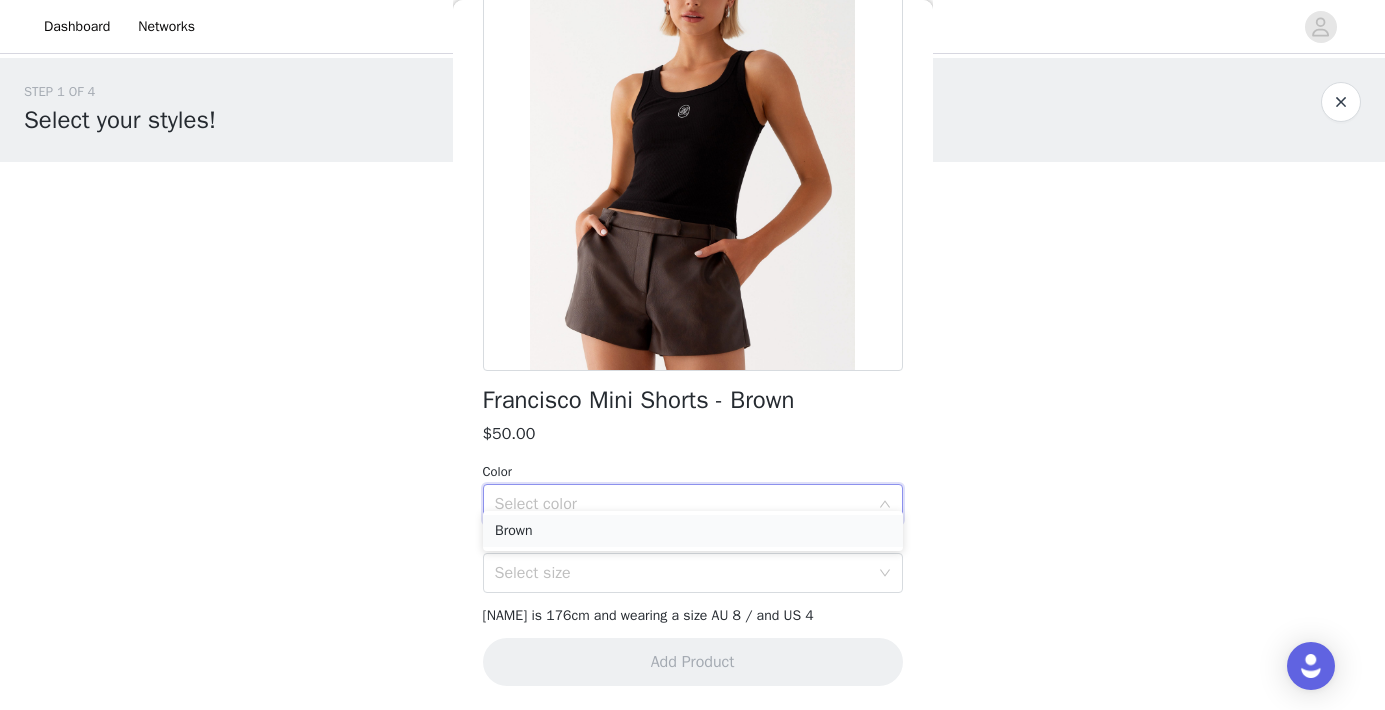 click on "Brown" at bounding box center [693, 531] 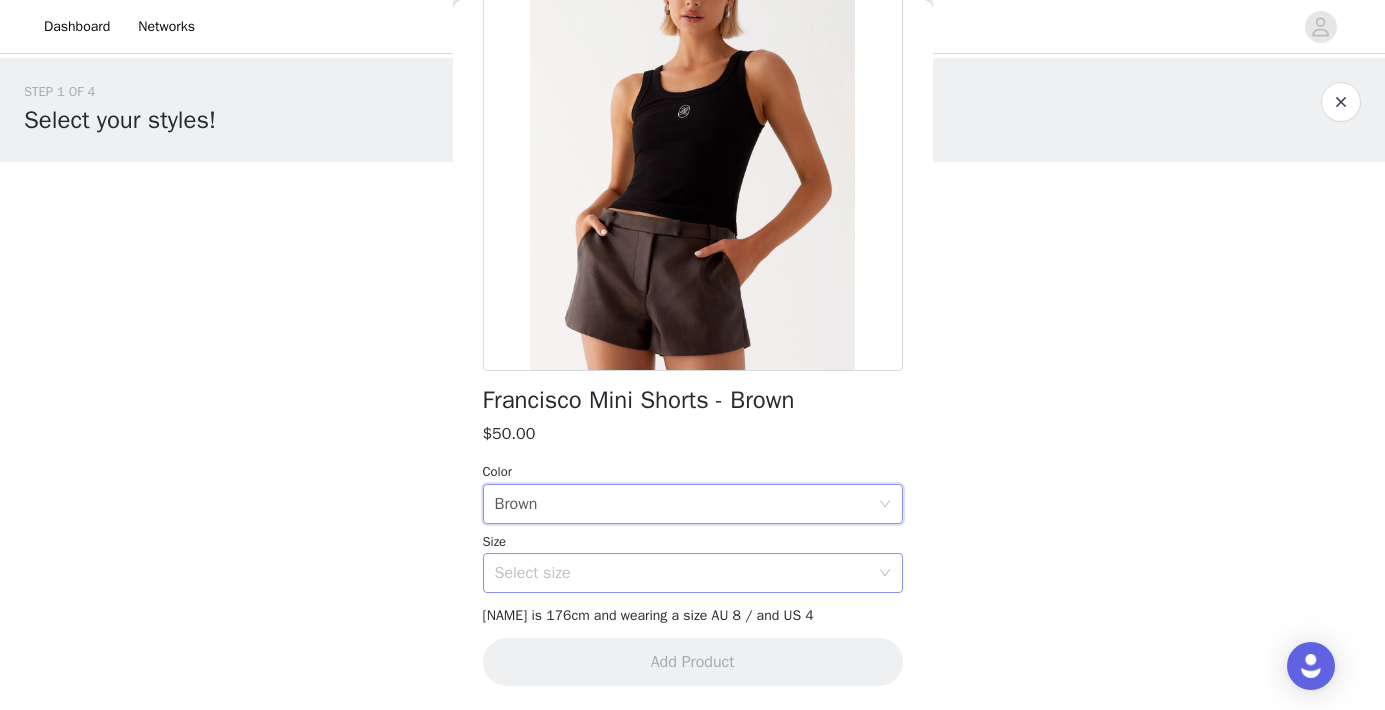 click on "Select size" at bounding box center [682, 573] 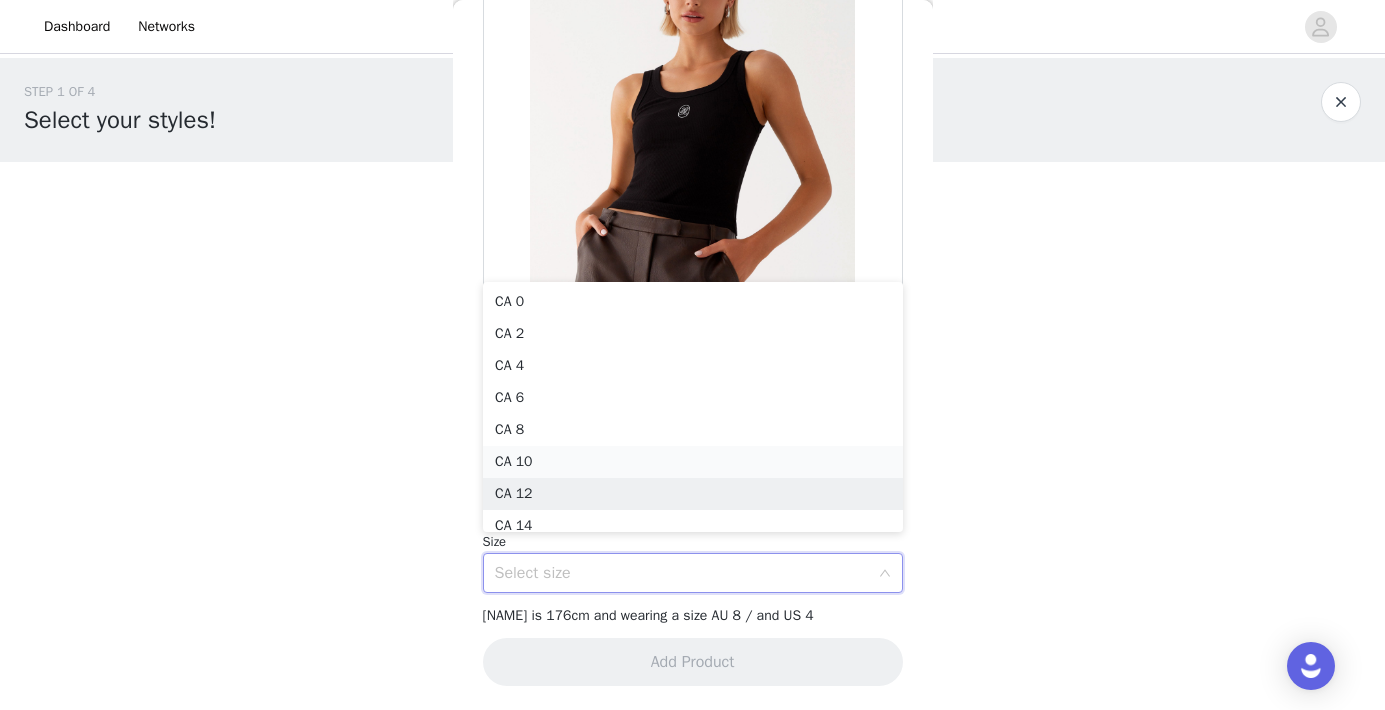 scroll, scrollTop: 10, scrollLeft: 0, axis: vertical 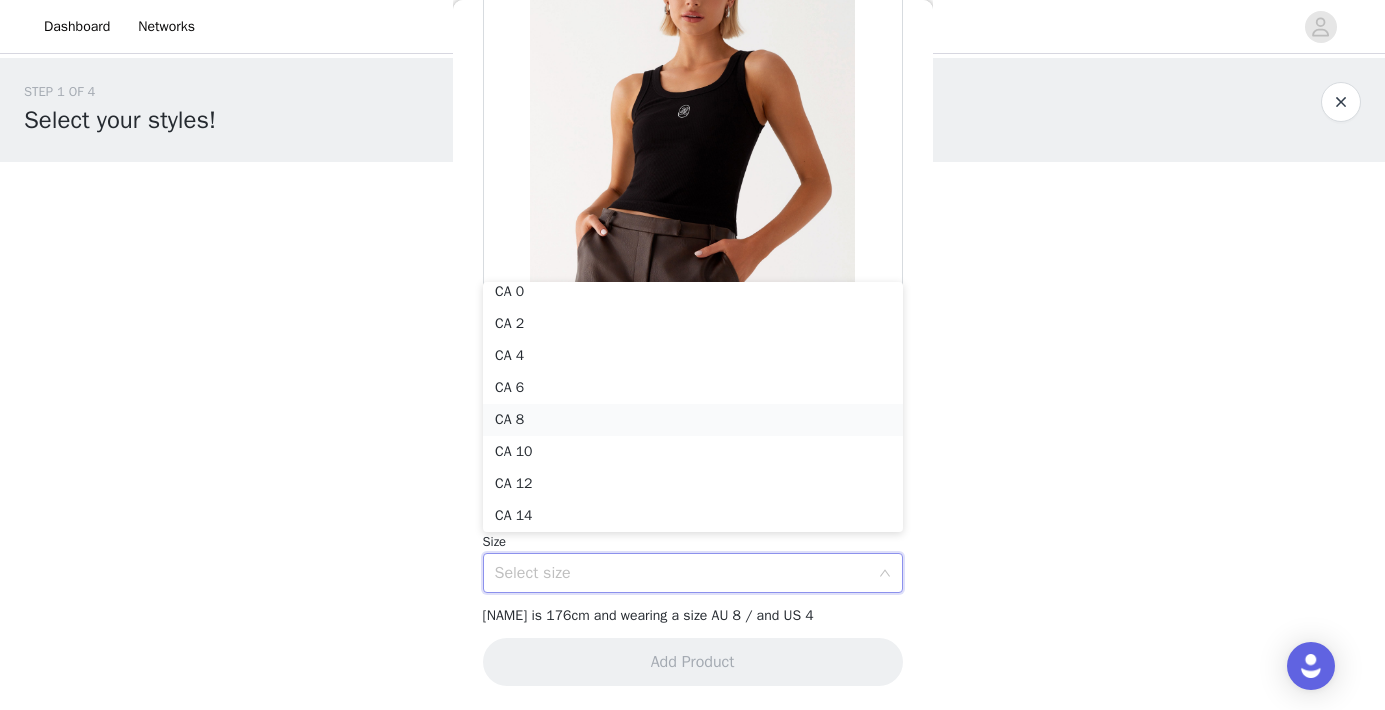 click on "CA 8" at bounding box center (693, 420) 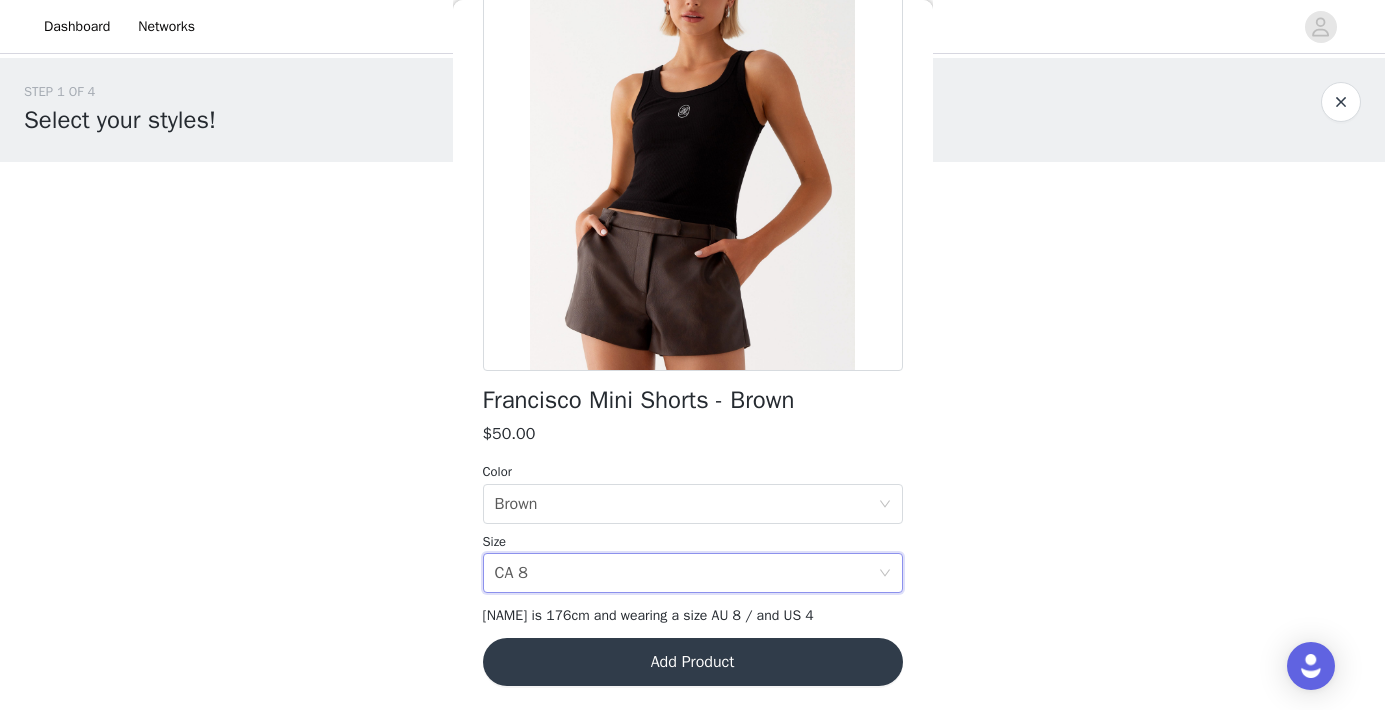 scroll, scrollTop: 346, scrollLeft: 0, axis: vertical 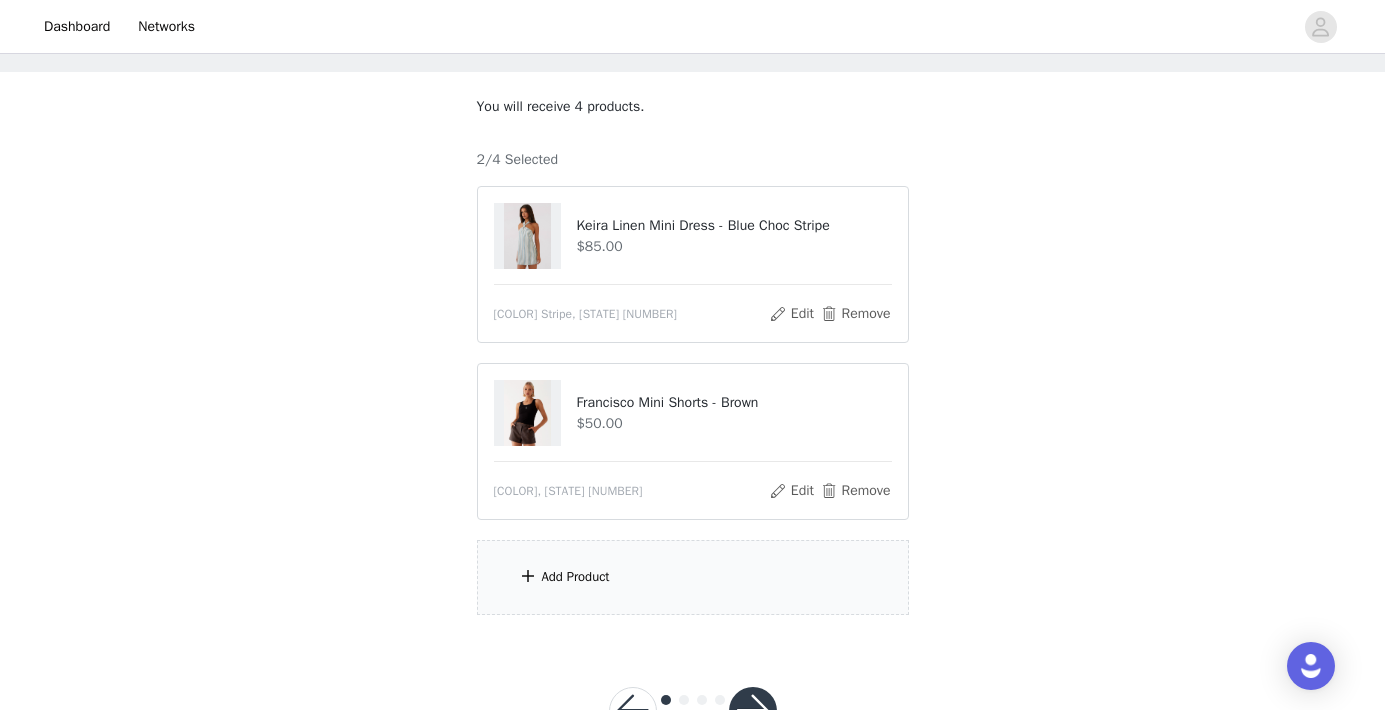 click on "Add Product" at bounding box center (576, 577) 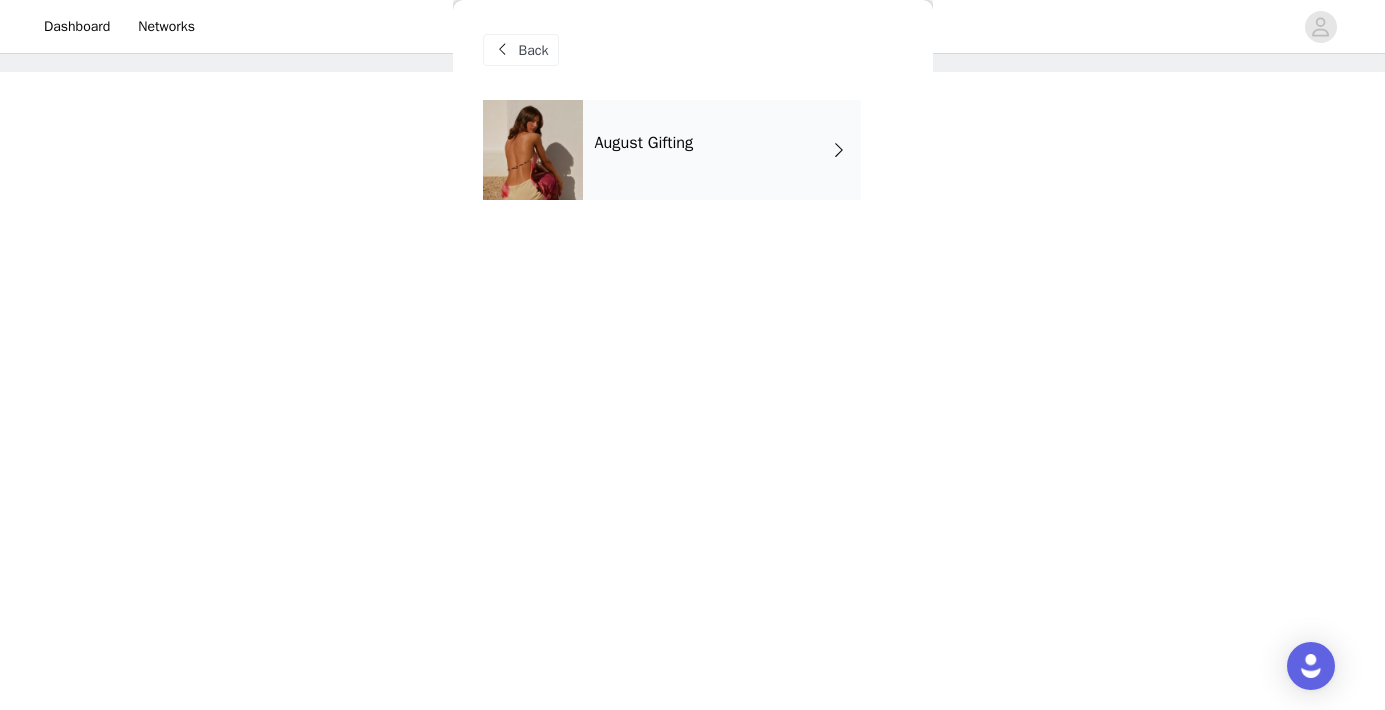 click on "August Gifting" at bounding box center [722, 150] 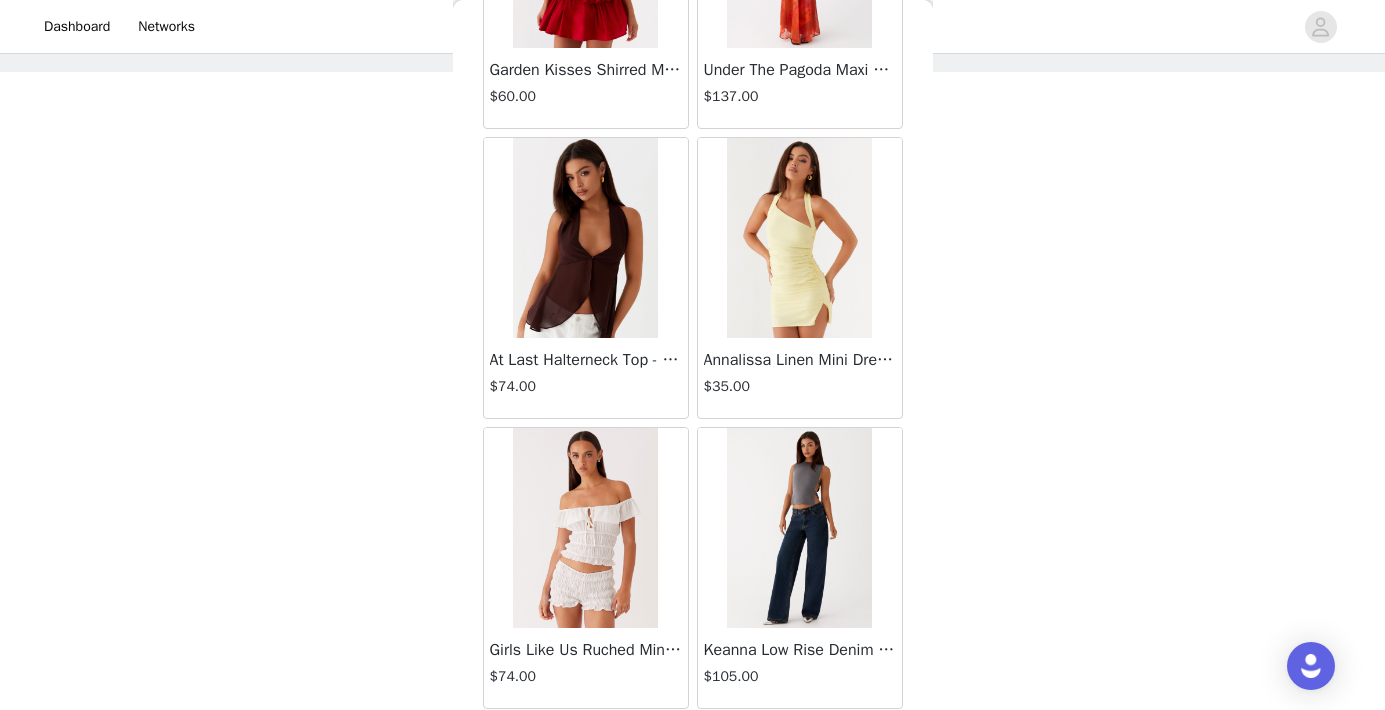 scroll, scrollTop: 2350, scrollLeft: 0, axis: vertical 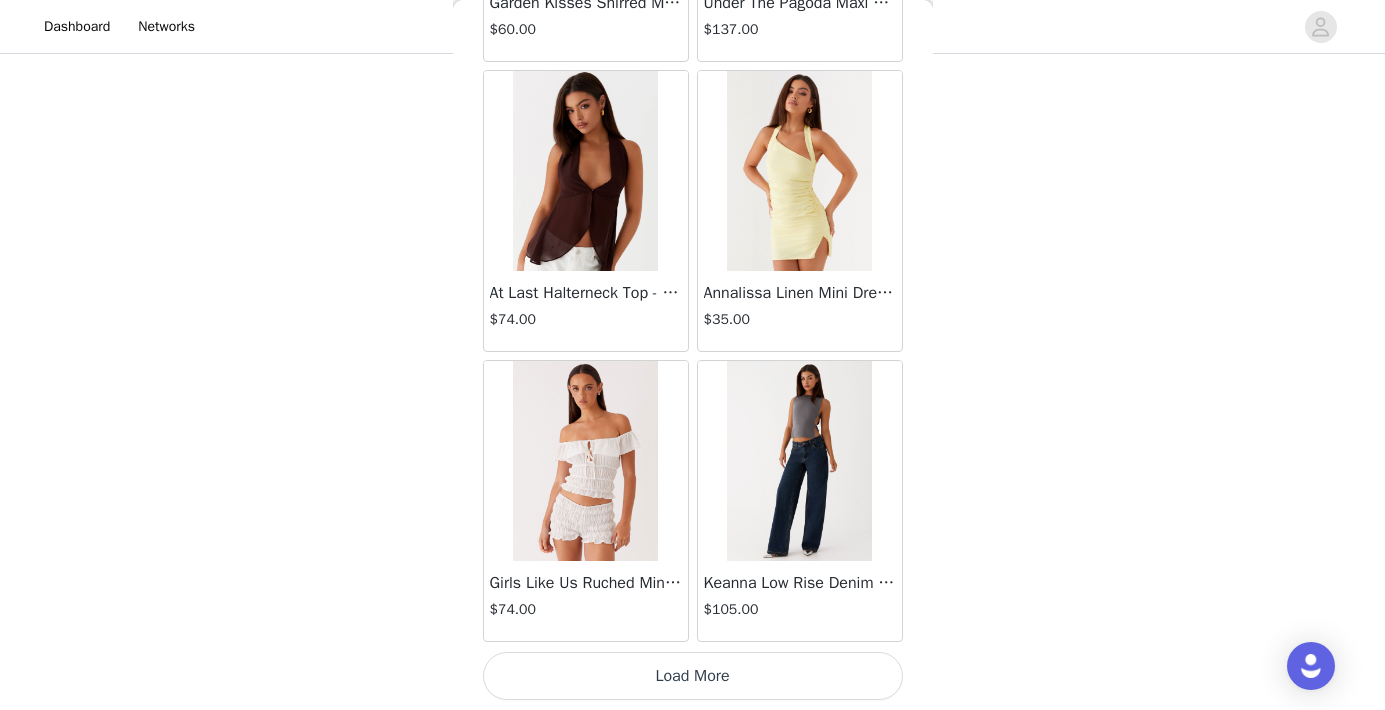 click on "Load More" at bounding box center (693, 676) 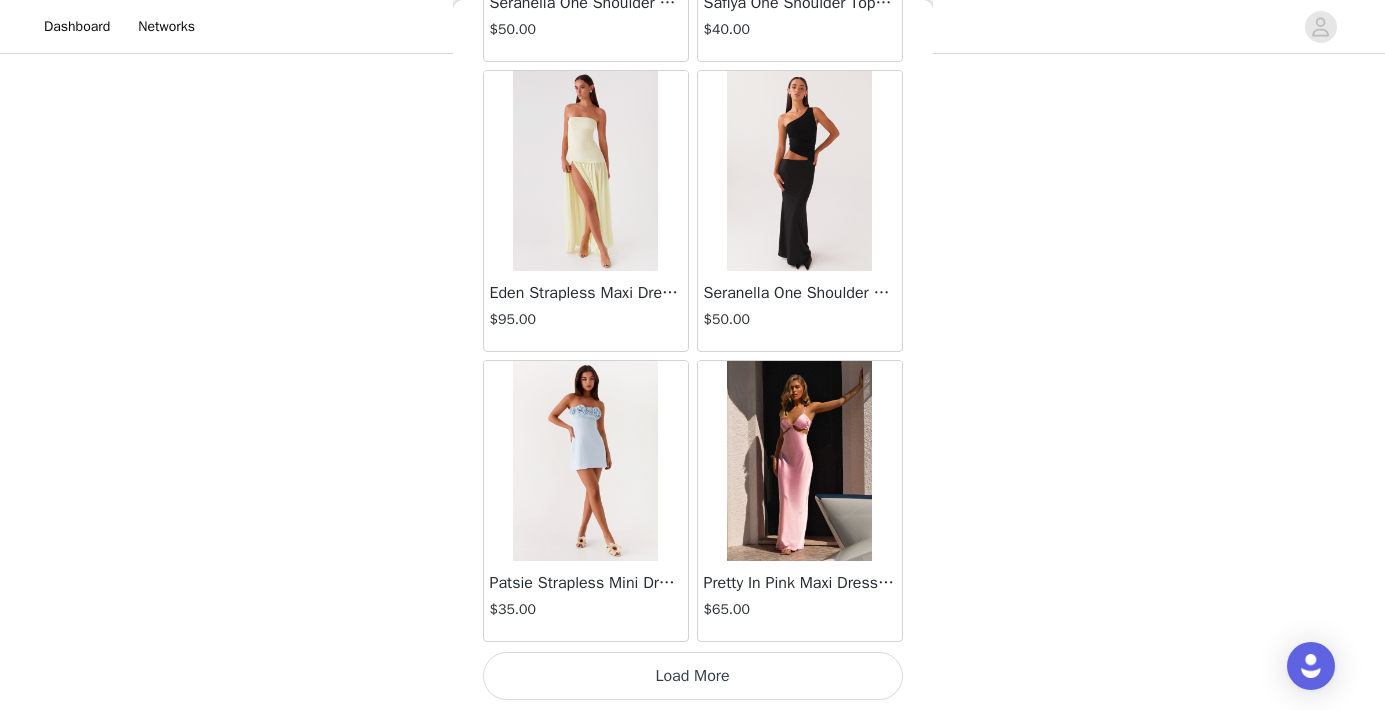 scroll, scrollTop: 5250, scrollLeft: 0, axis: vertical 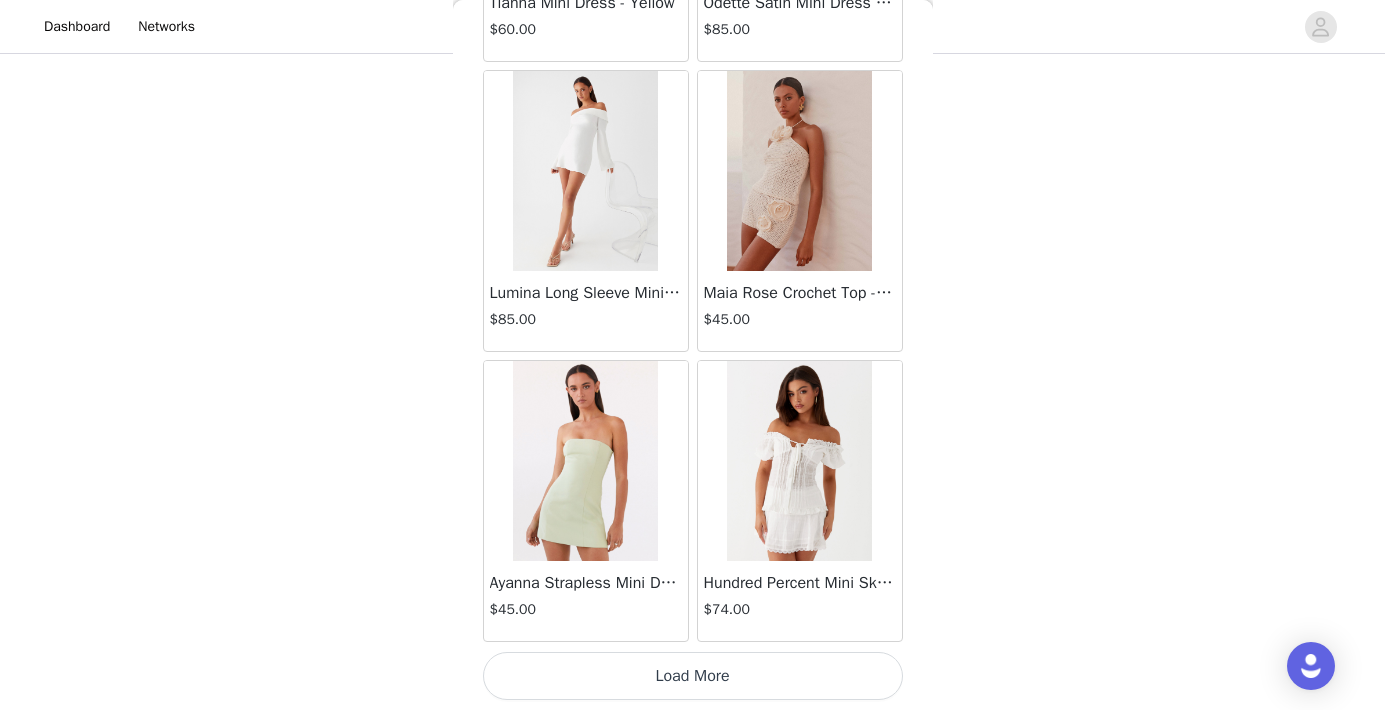 click on "Load More" at bounding box center (693, 676) 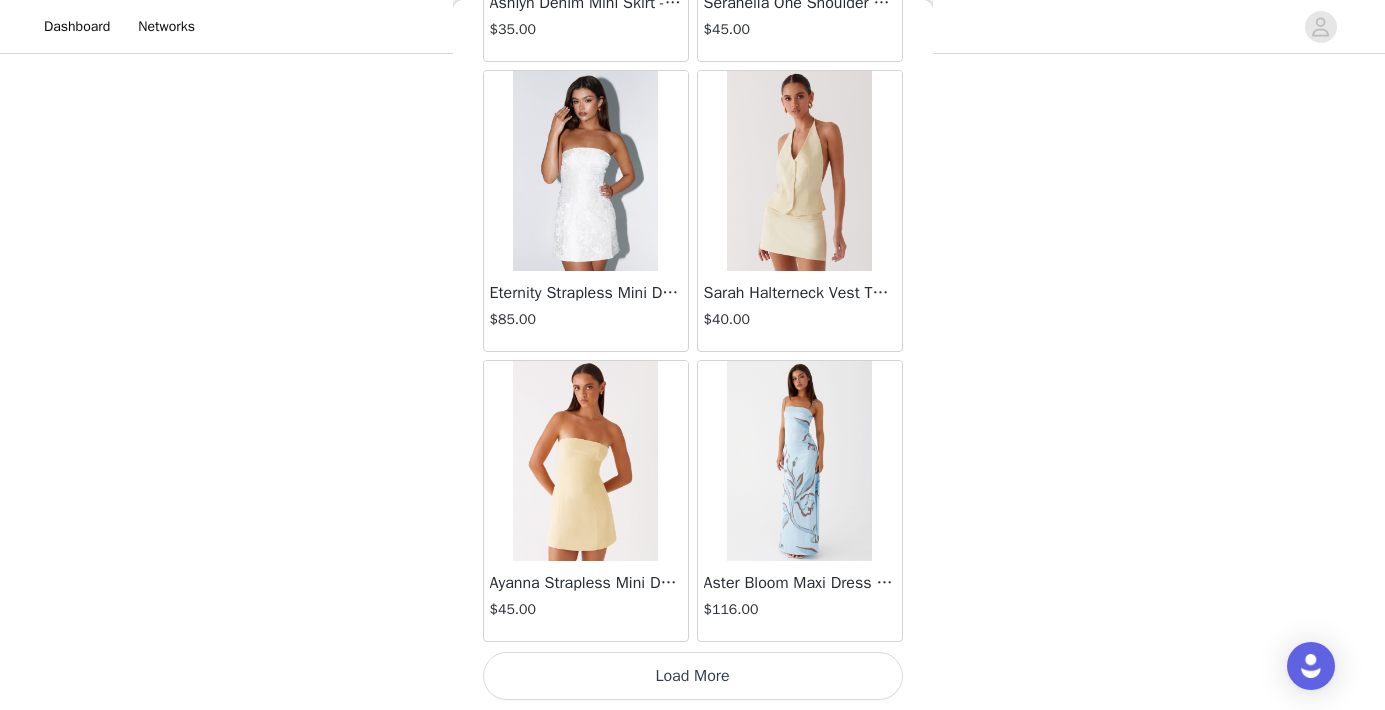 scroll, scrollTop: 11050, scrollLeft: 0, axis: vertical 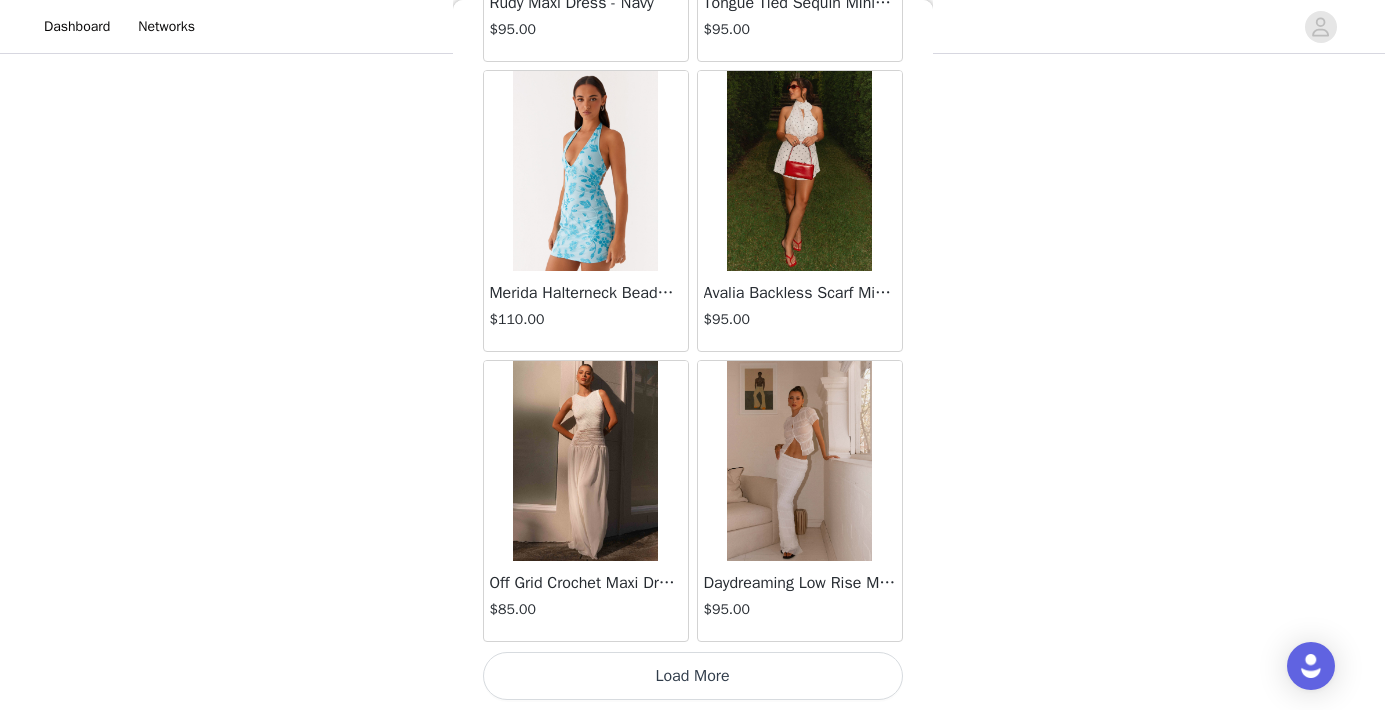 click on "Load More" at bounding box center [693, 676] 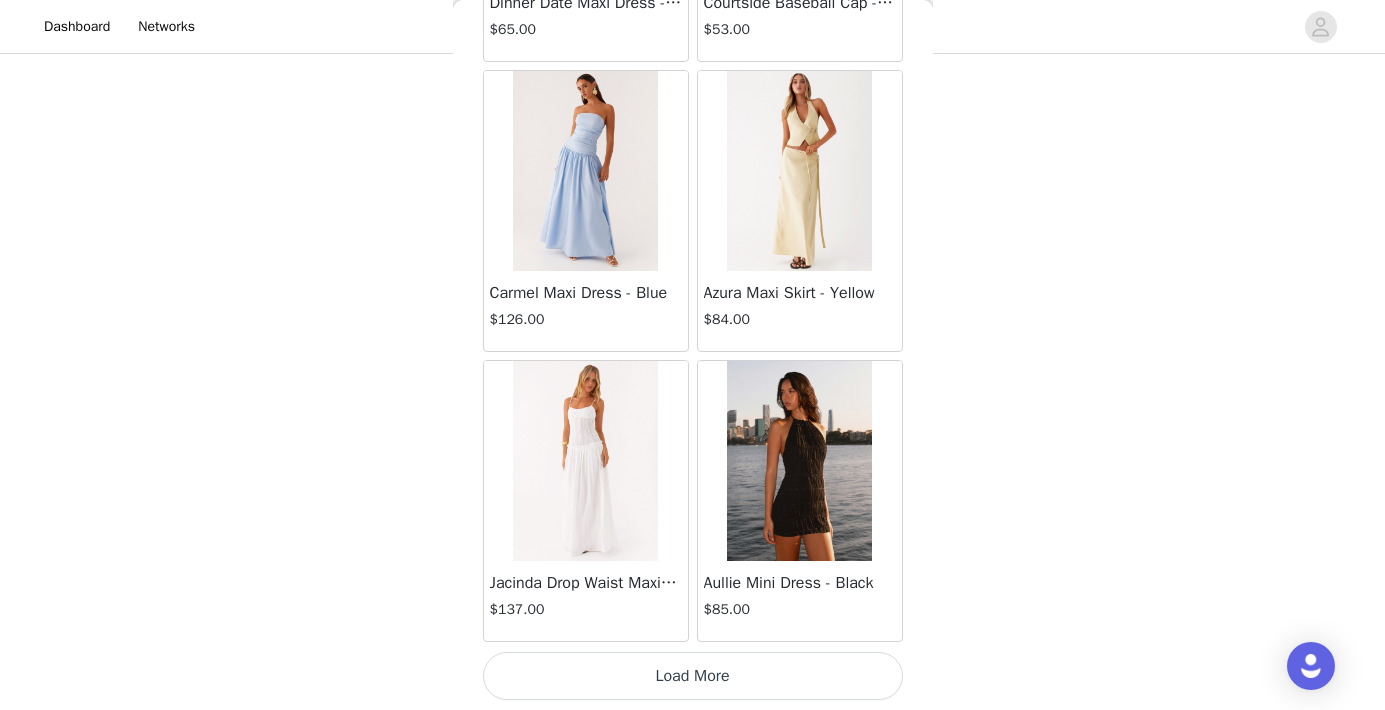 scroll, scrollTop: 16850, scrollLeft: 0, axis: vertical 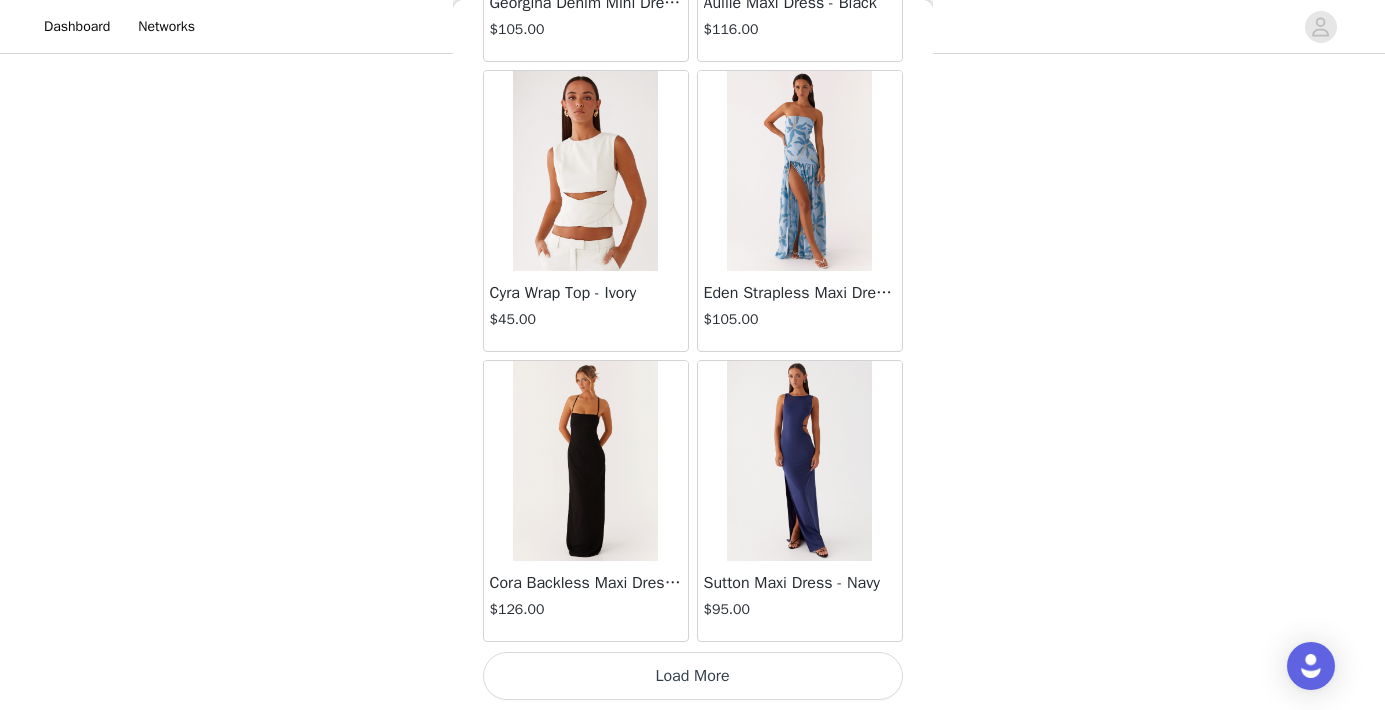 click on "Load More" at bounding box center (693, 676) 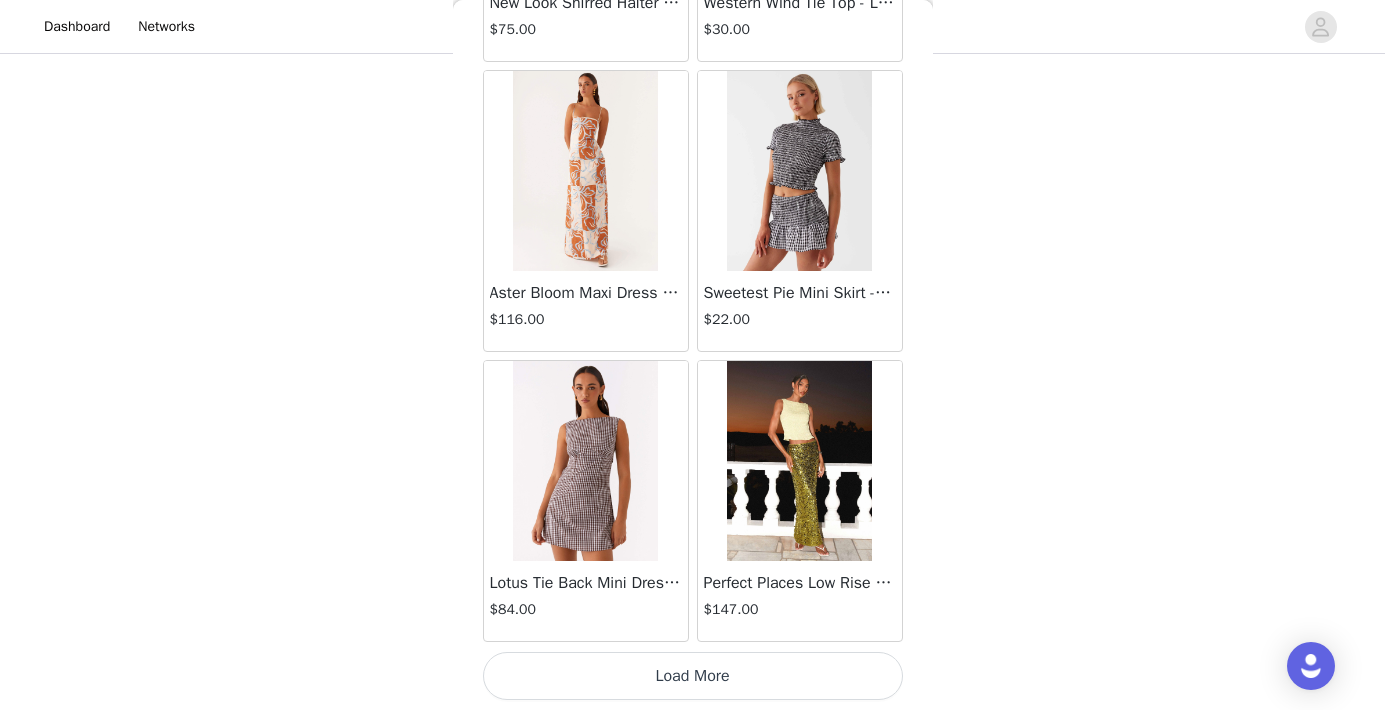 scroll, scrollTop: 22650, scrollLeft: 0, axis: vertical 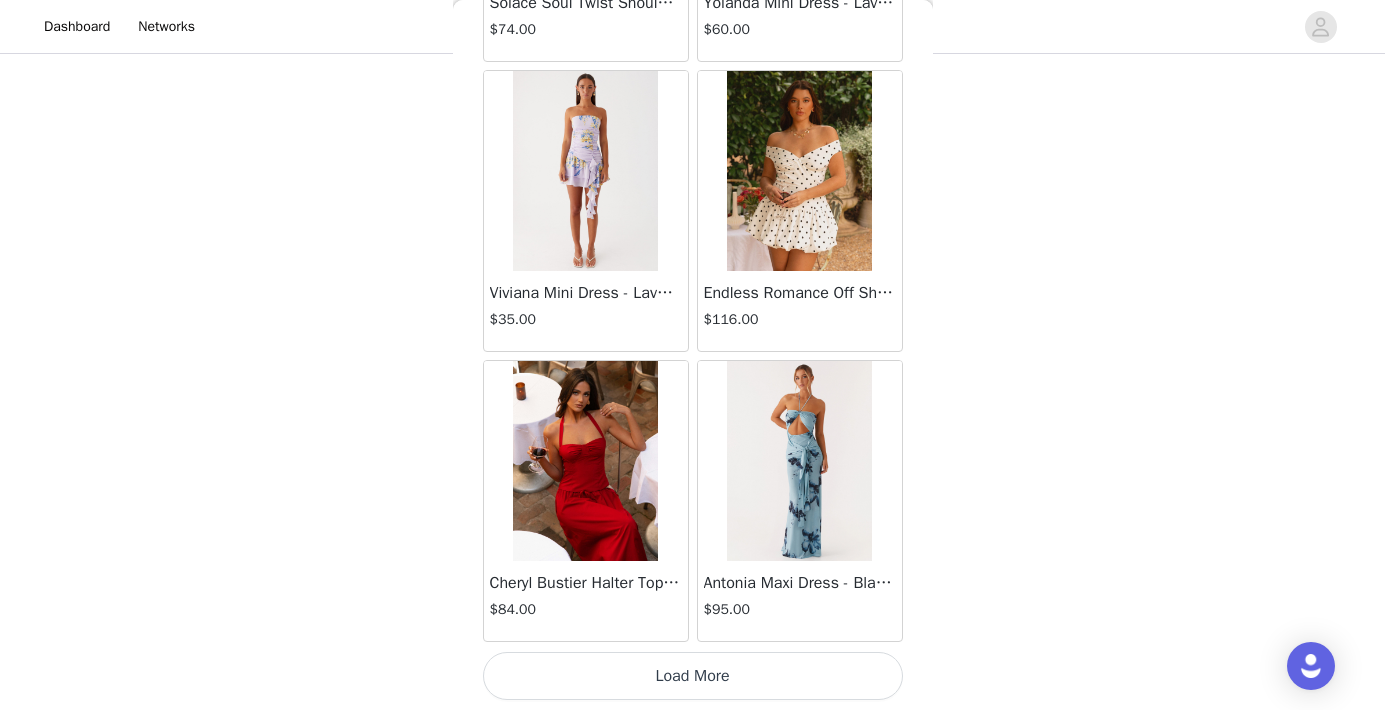 click on "Load More" at bounding box center (693, 676) 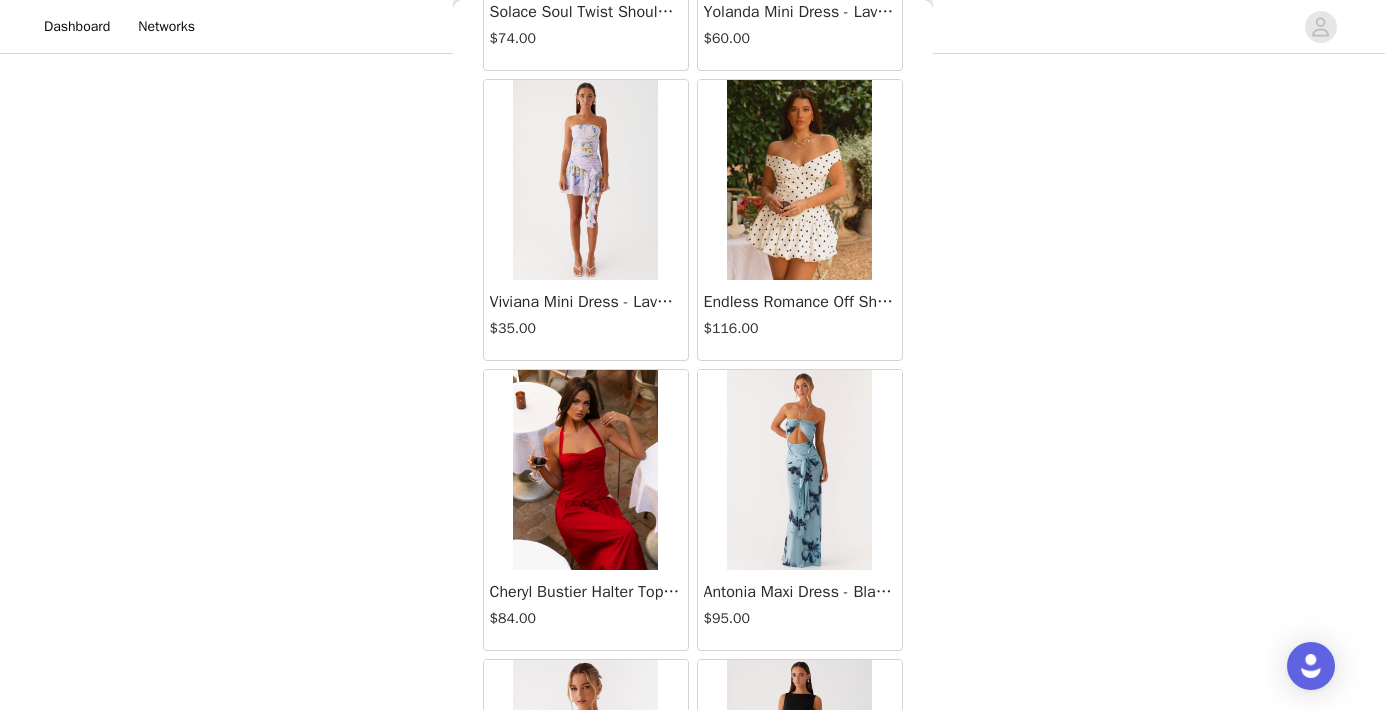 scroll, scrollTop: 162, scrollLeft: 0, axis: vertical 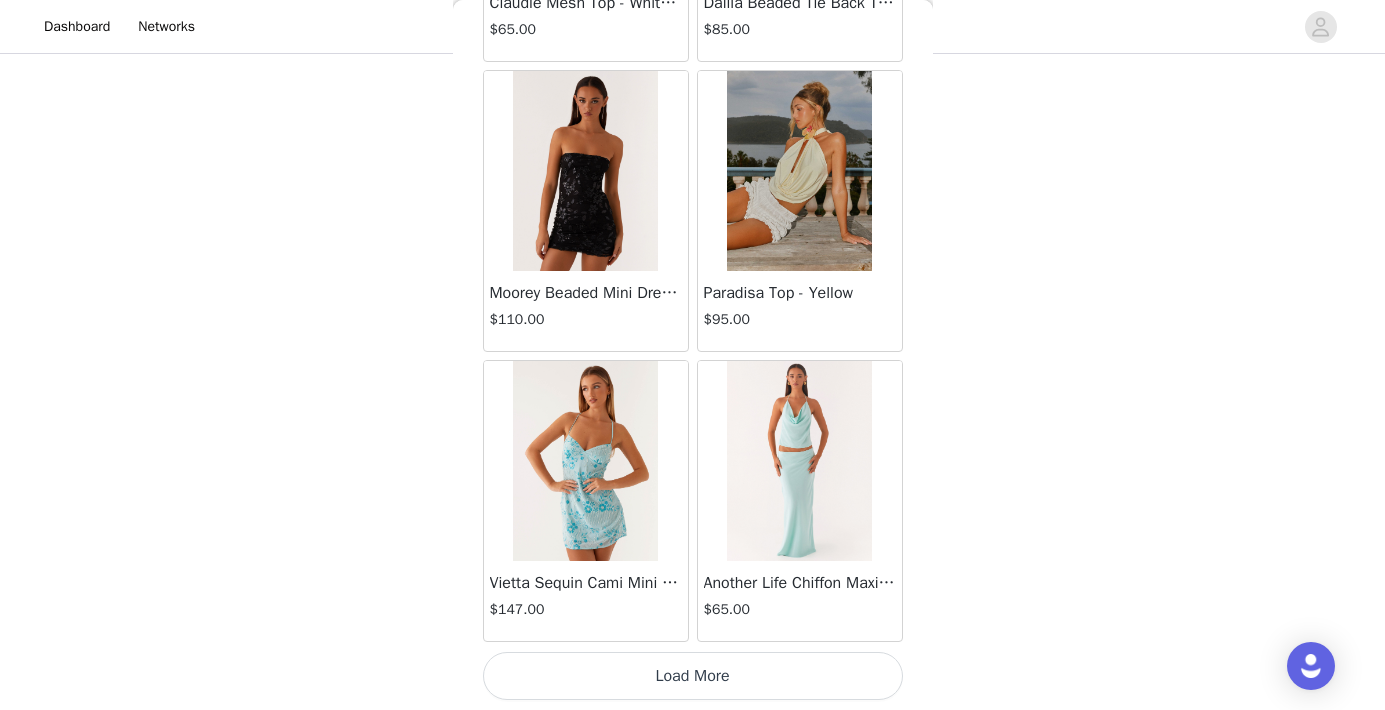 click on "Load More" at bounding box center (693, 676) 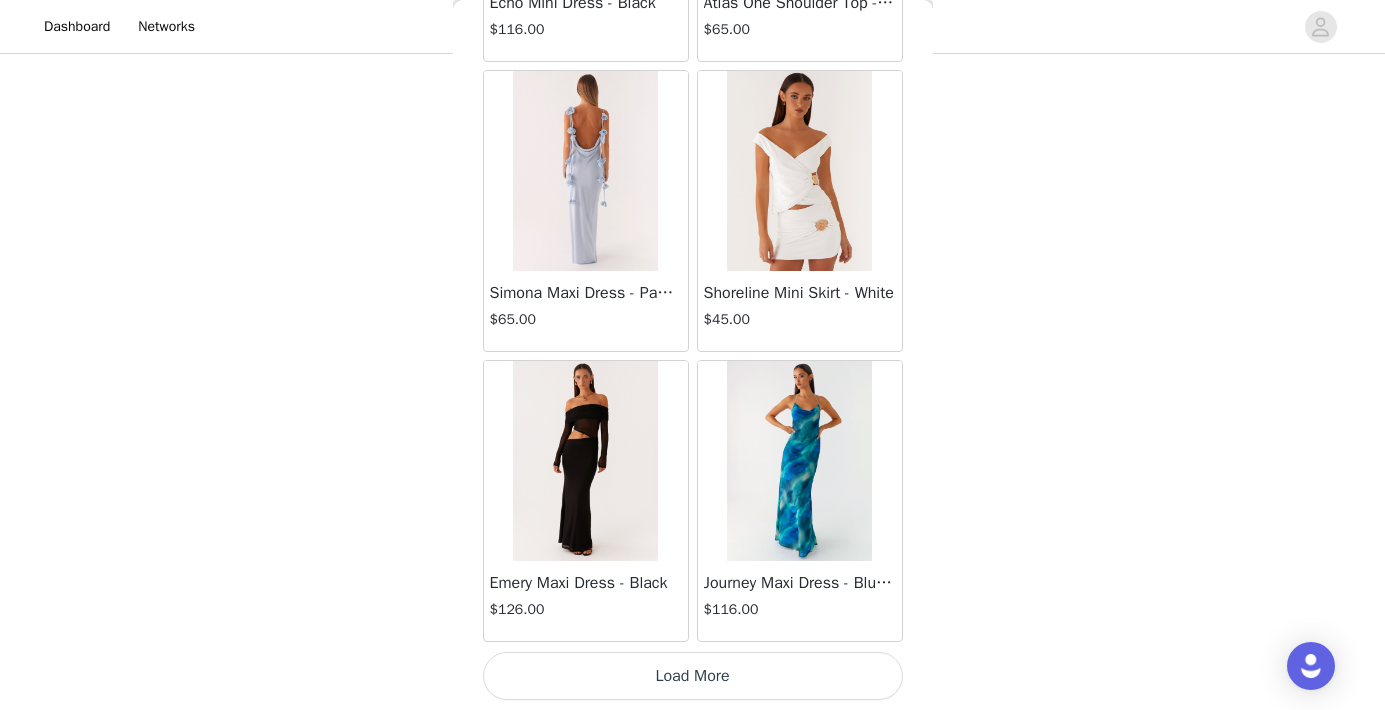 scroll, scrollTop: 31350, scrollLeft: 0, axis: vertical 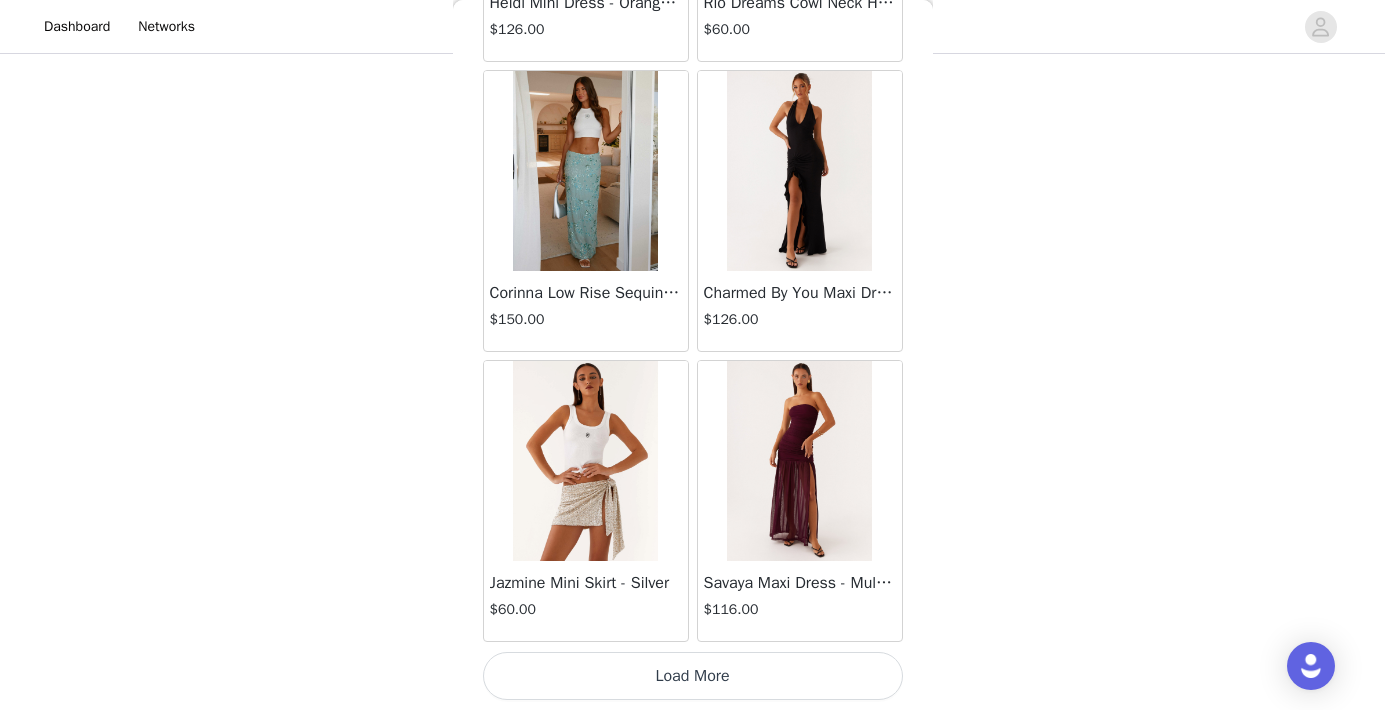 click on "Load More" at bounding box center (693, 676) 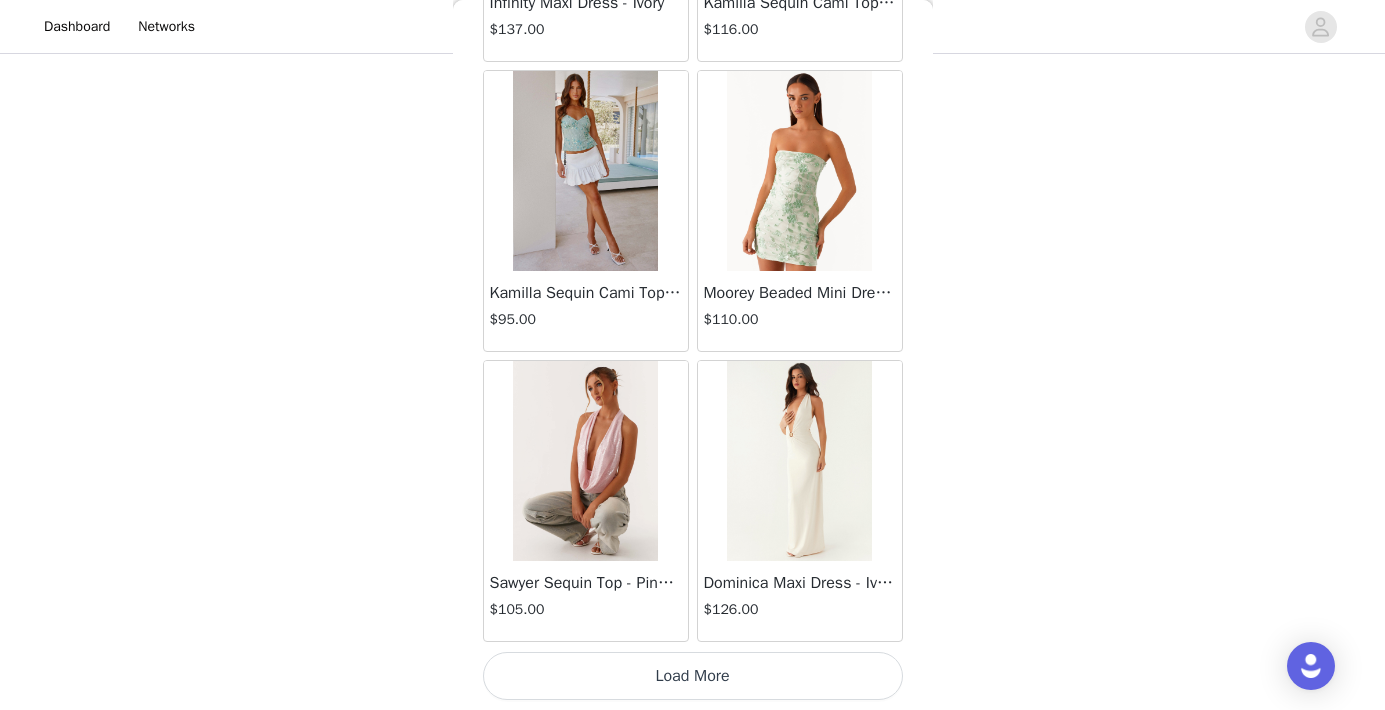 scroll, scrollTop: 37150, scrollLeft: 0, axis: vertical 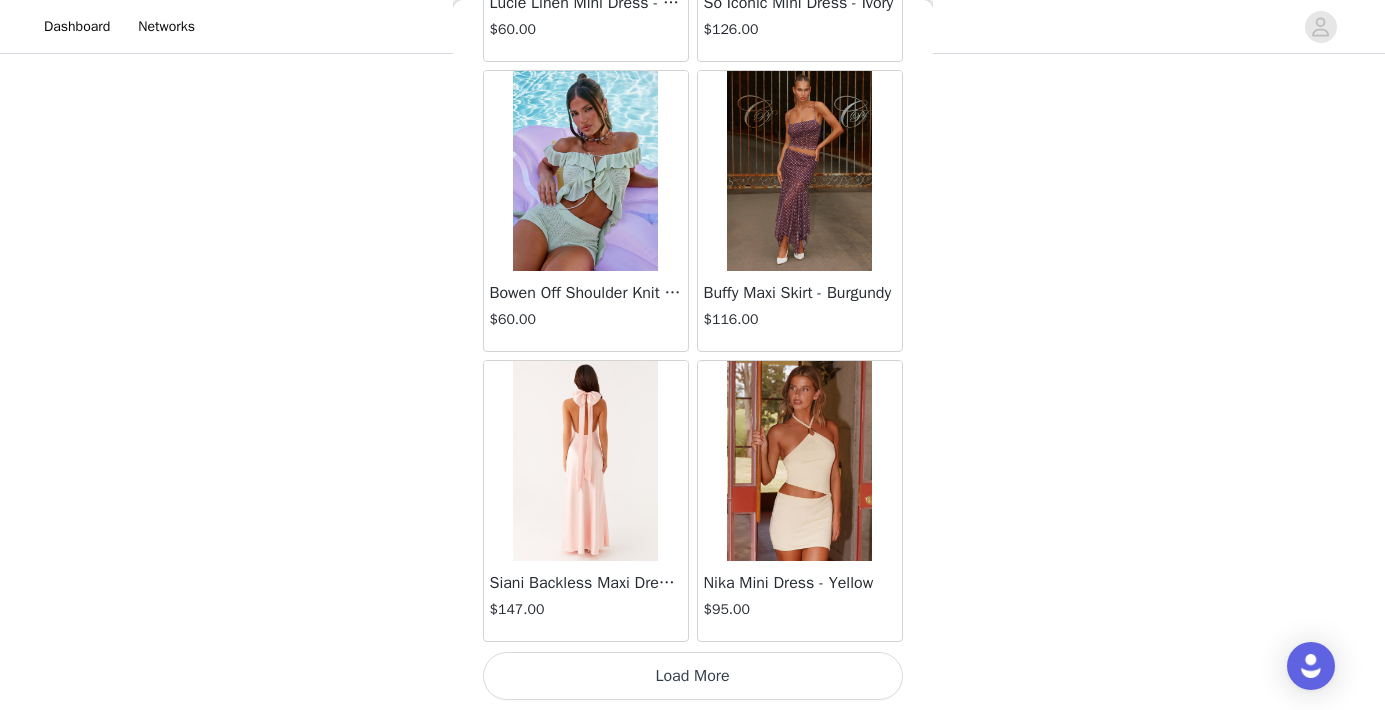 click on "Load More" at bounding box center (693, 676) 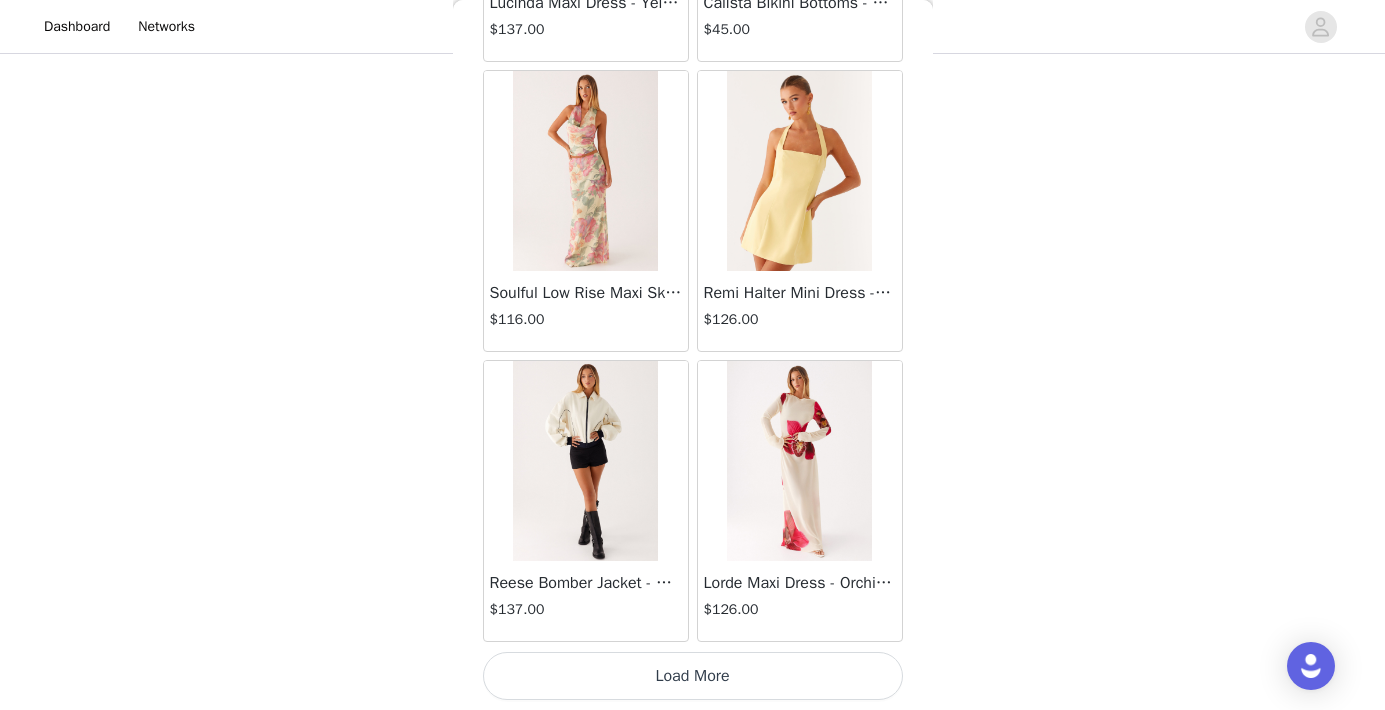 scroll, scrollTop: 42950, scrollLeft: 0, axis: vertical 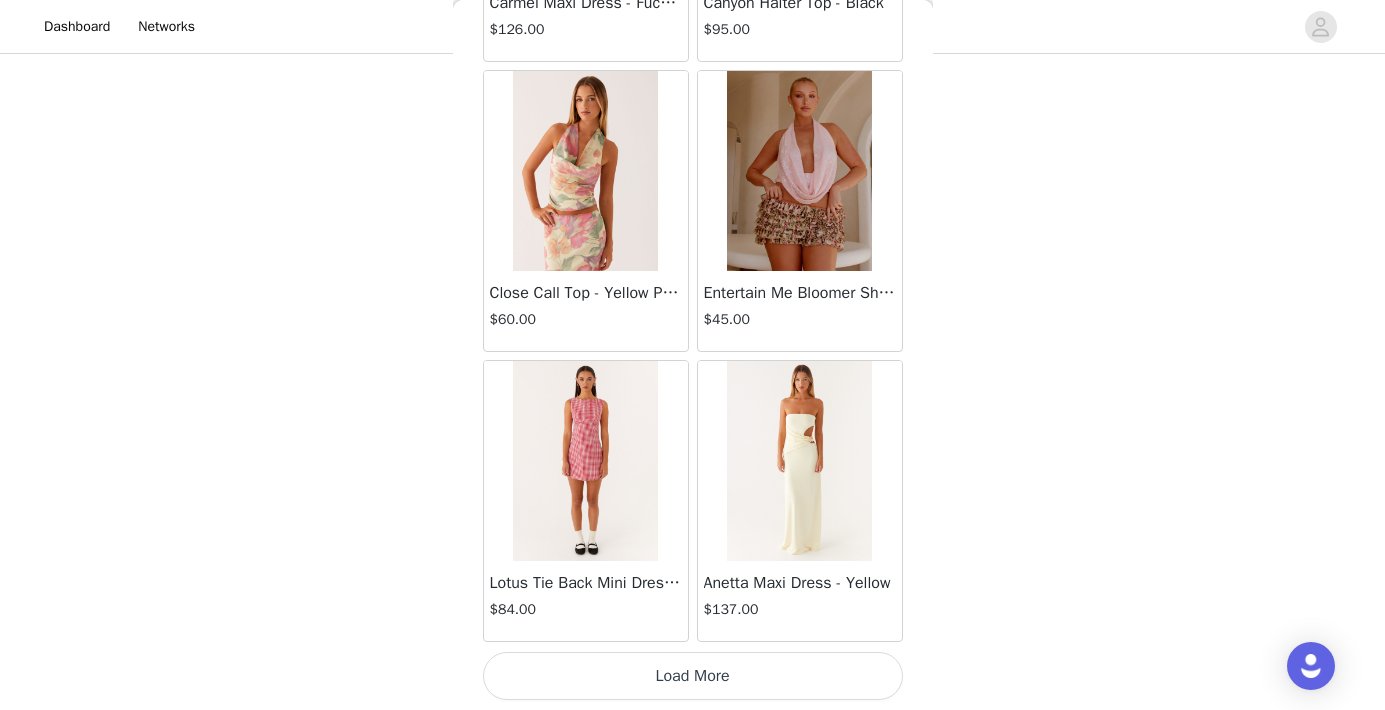 click on "Load More" at bounding box center (693, 676) 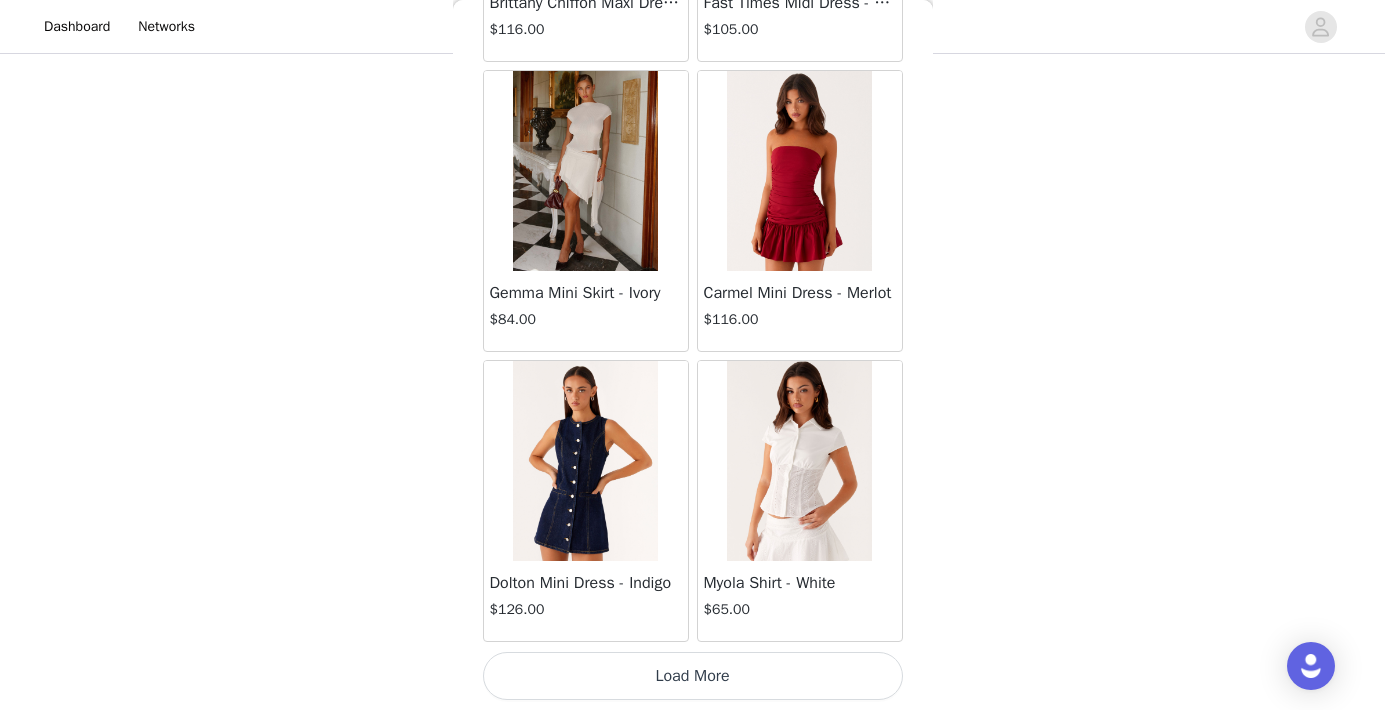 scroll, scrollTop: 48750, scrollLeft: 0, axis: vertical 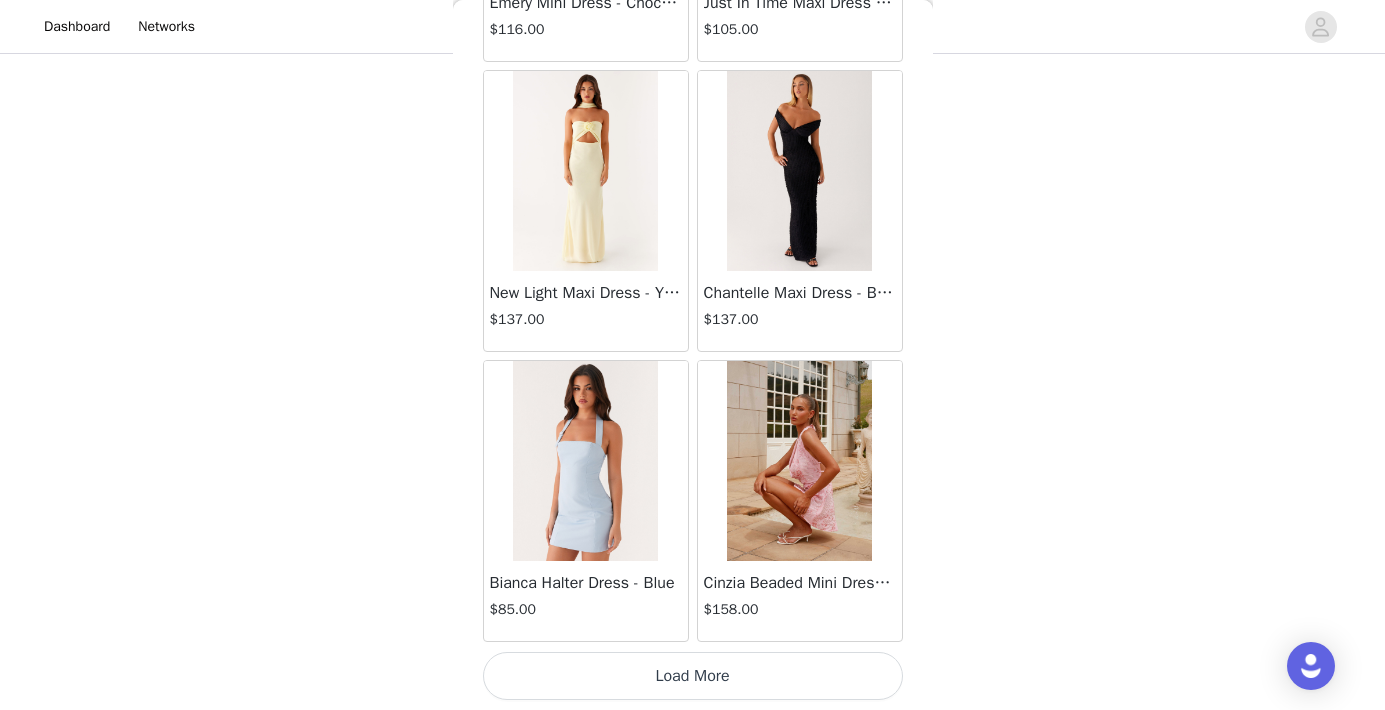 click on "Load More" at bounding box center [693, 676] 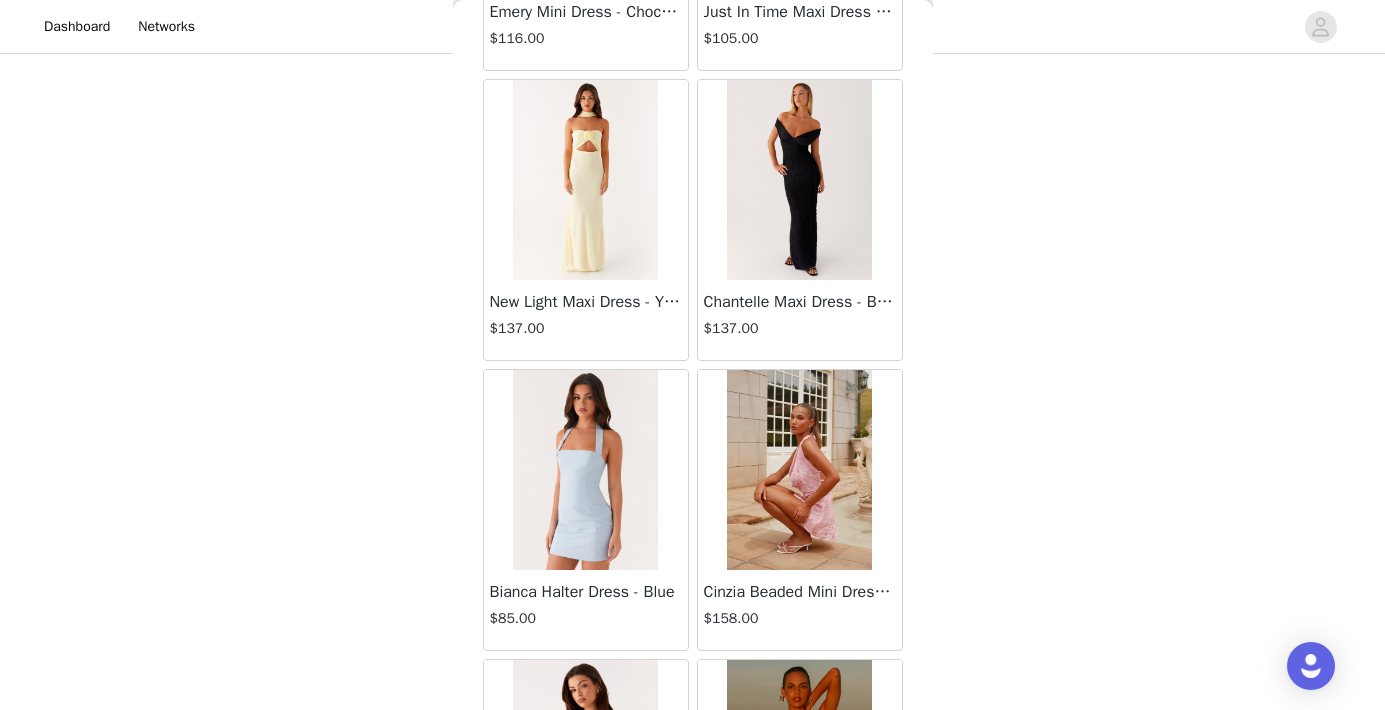 scroll, scrollTop: 162, scrollLeft: 0, axis: vertical 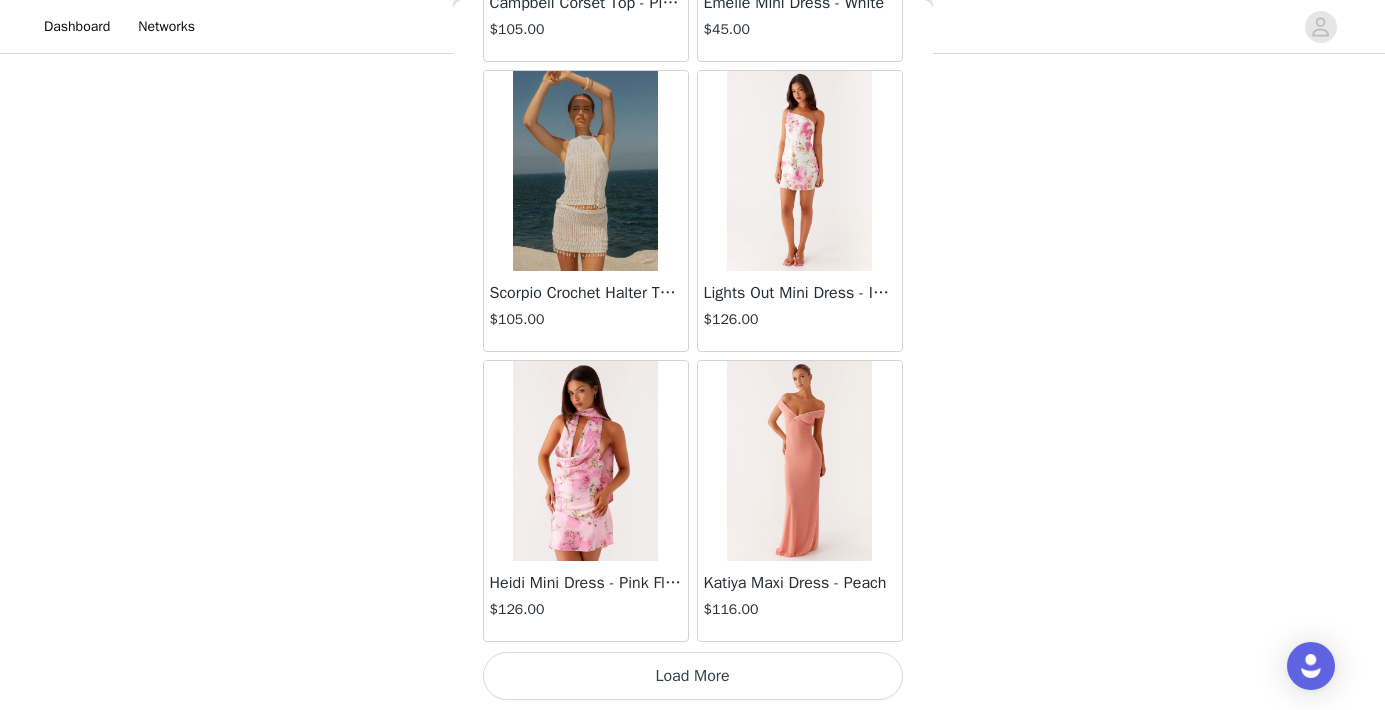click on "Load More" at bounding box center [693, 676] 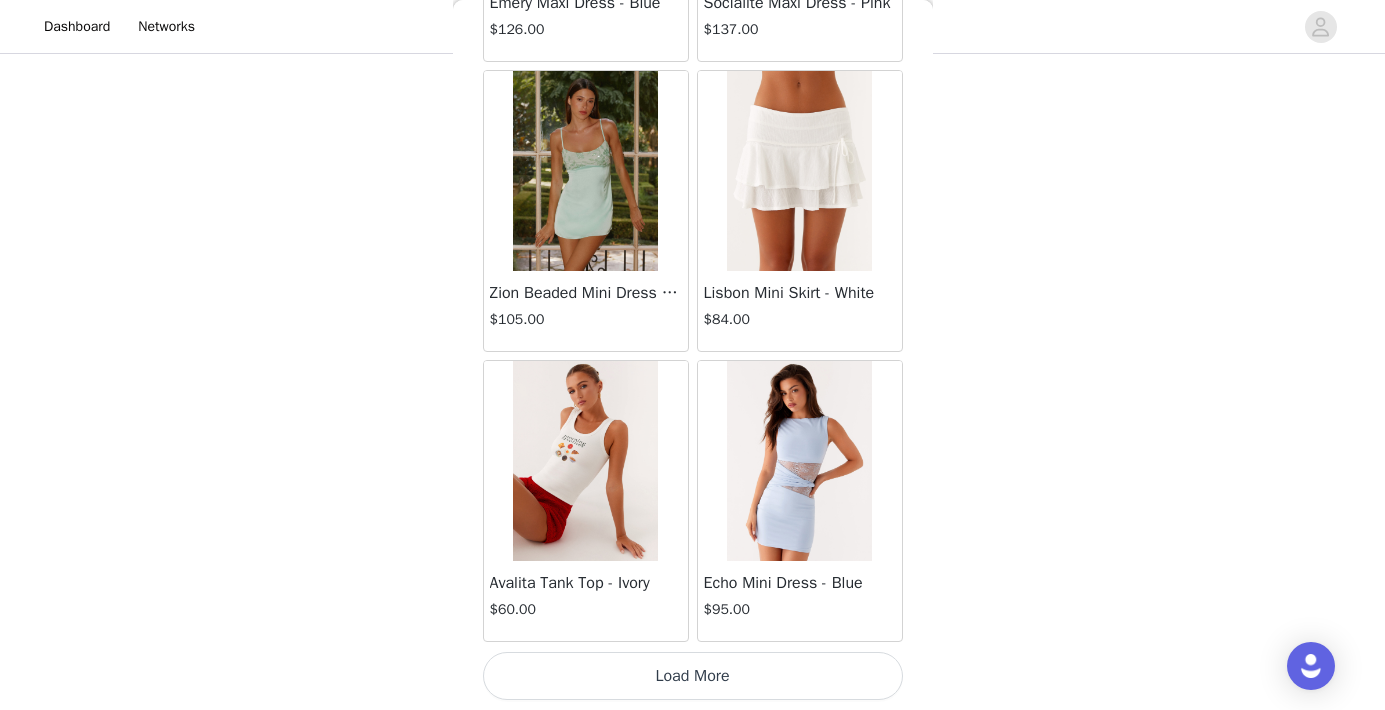scroll, scrollTop: 57450, scrollLeft: 0, axis: vertical 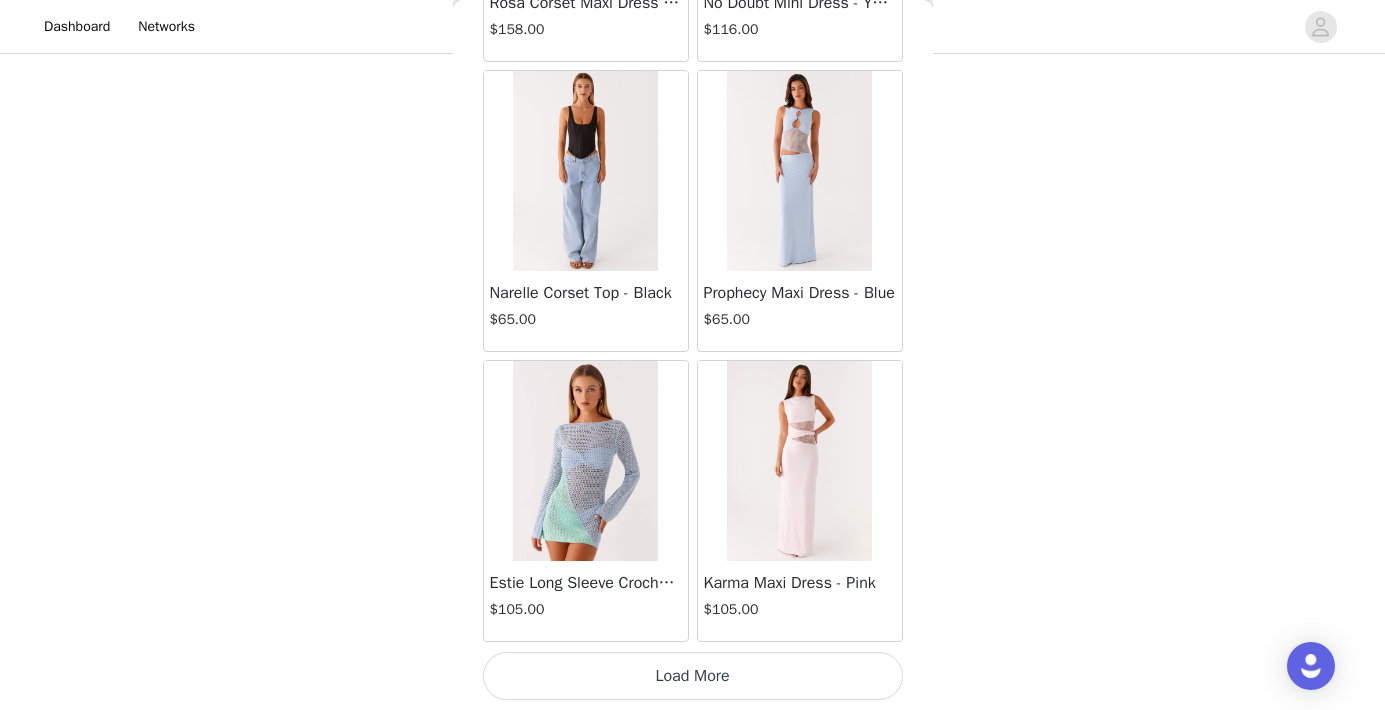 click on "Load More" at bounding box center (693, 676) 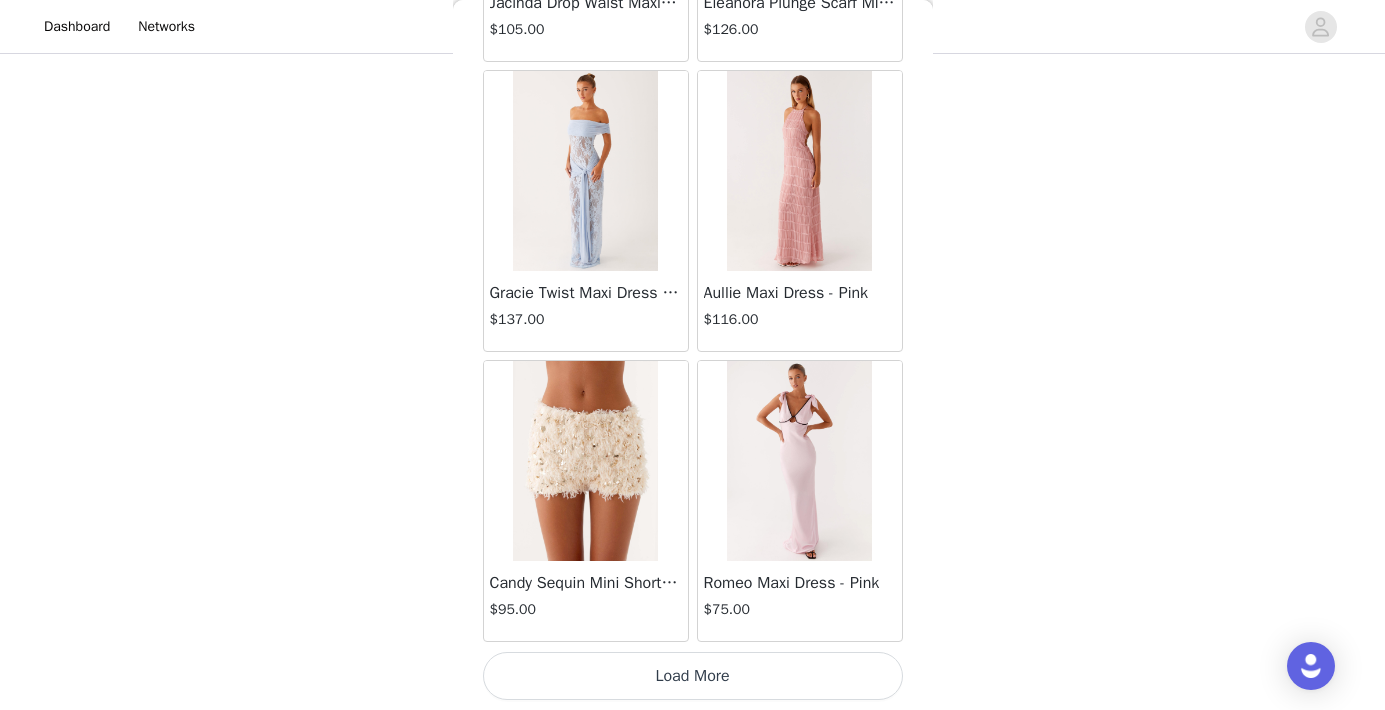 scroll, scrollTop: 63250, scrollLeft: 0, axis: vertical 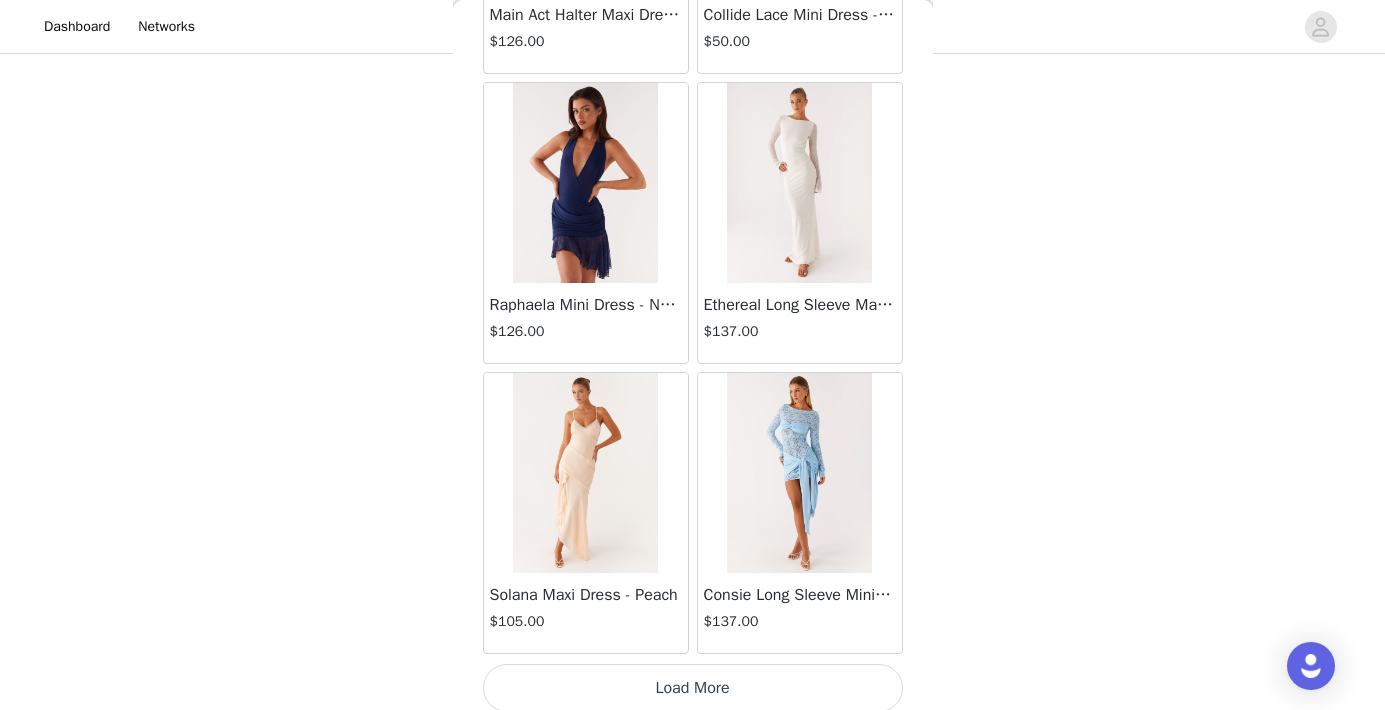 click on "Load More" at bounding box center (693, 688) 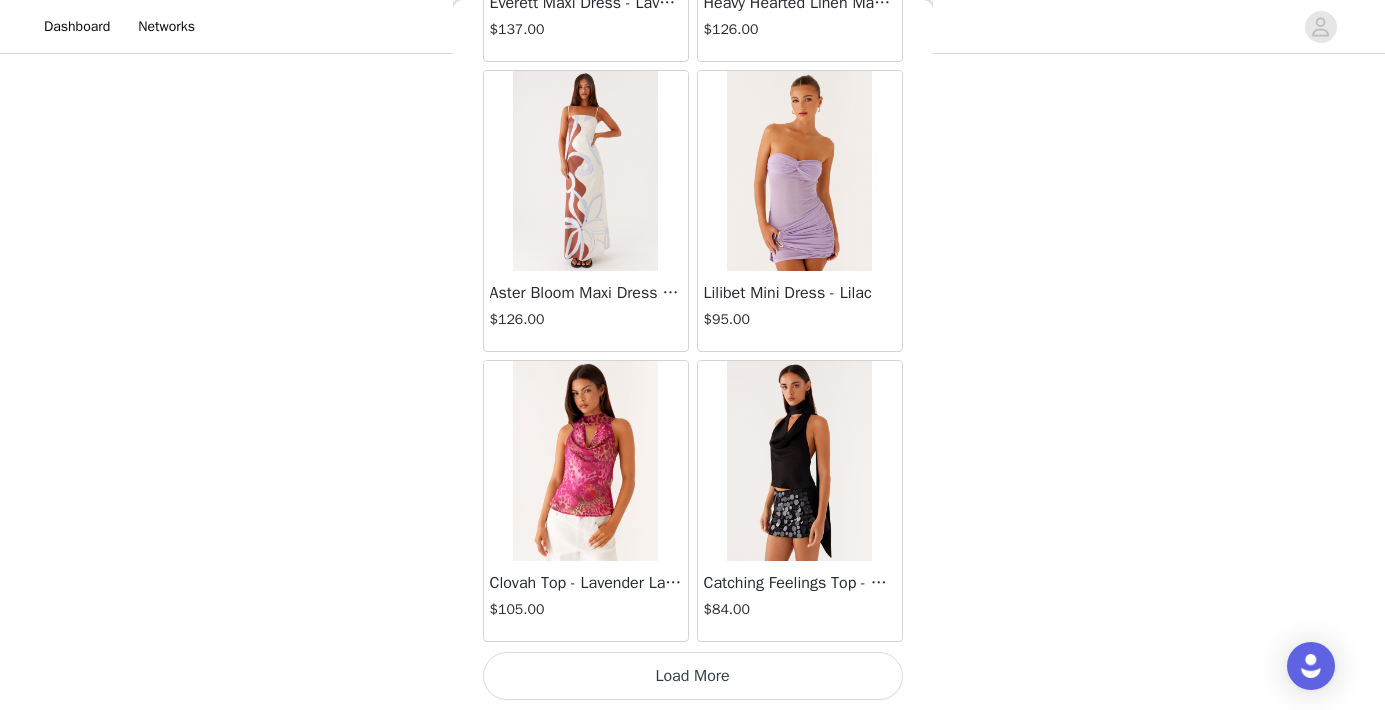 scroll, scrollTop: 69050, scrollLeft: 0, axis: vertical 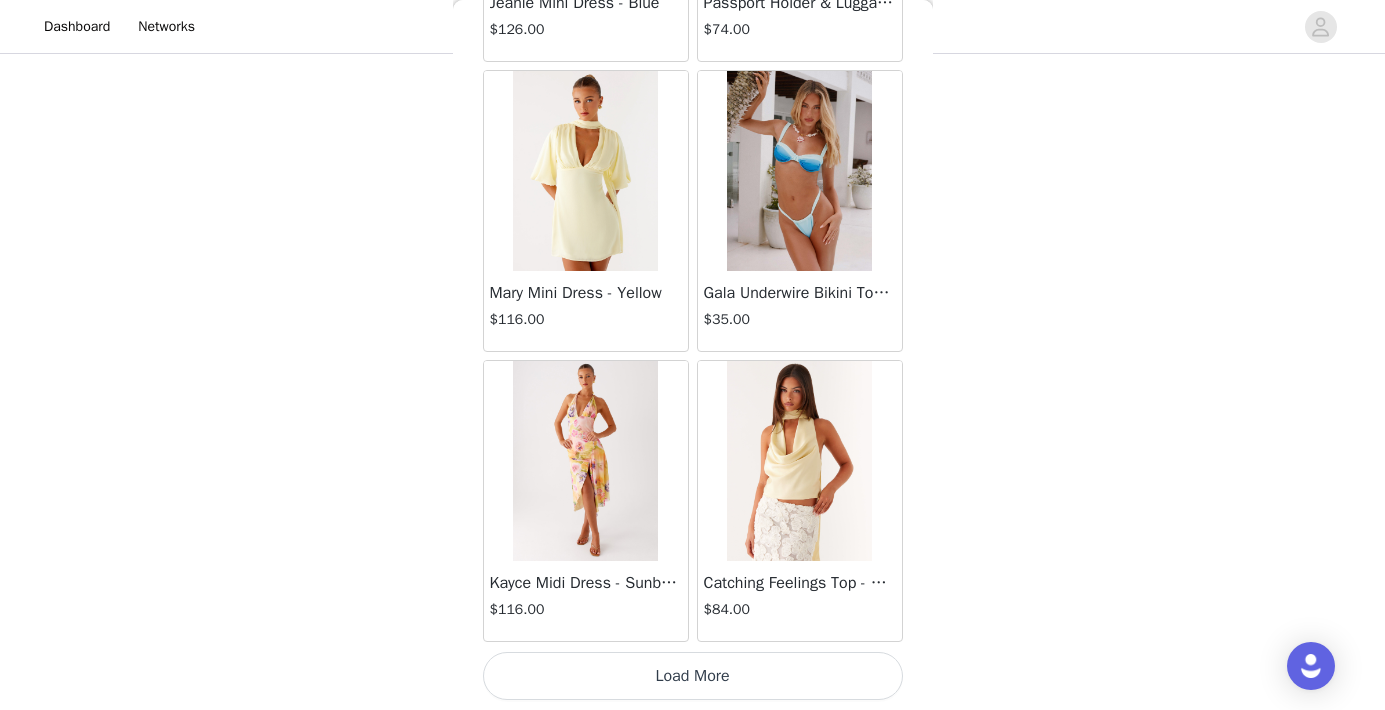 click on "Load More" at bounding box center (693, 676) 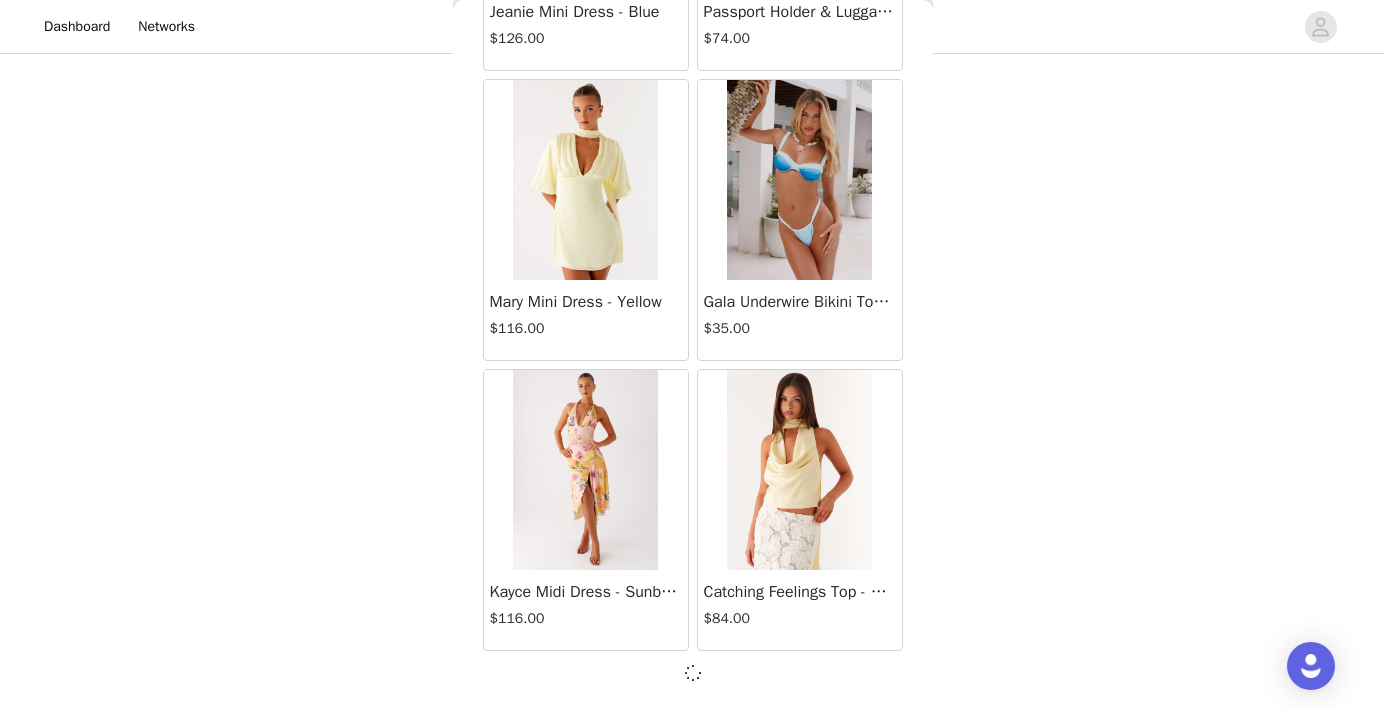 scroll, scrollTop: 71941, scrollLeft: 0, axis: vertical 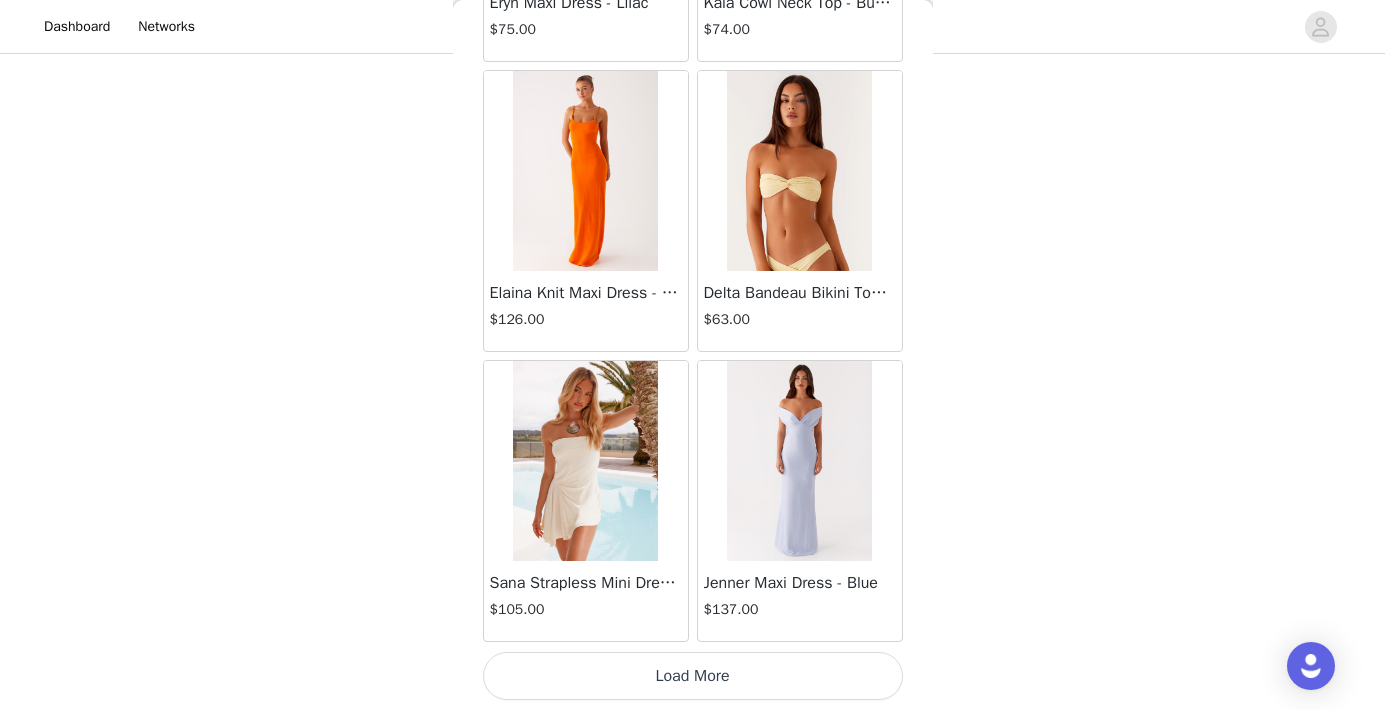 click on "Load More" at bounding box center [693, 676] 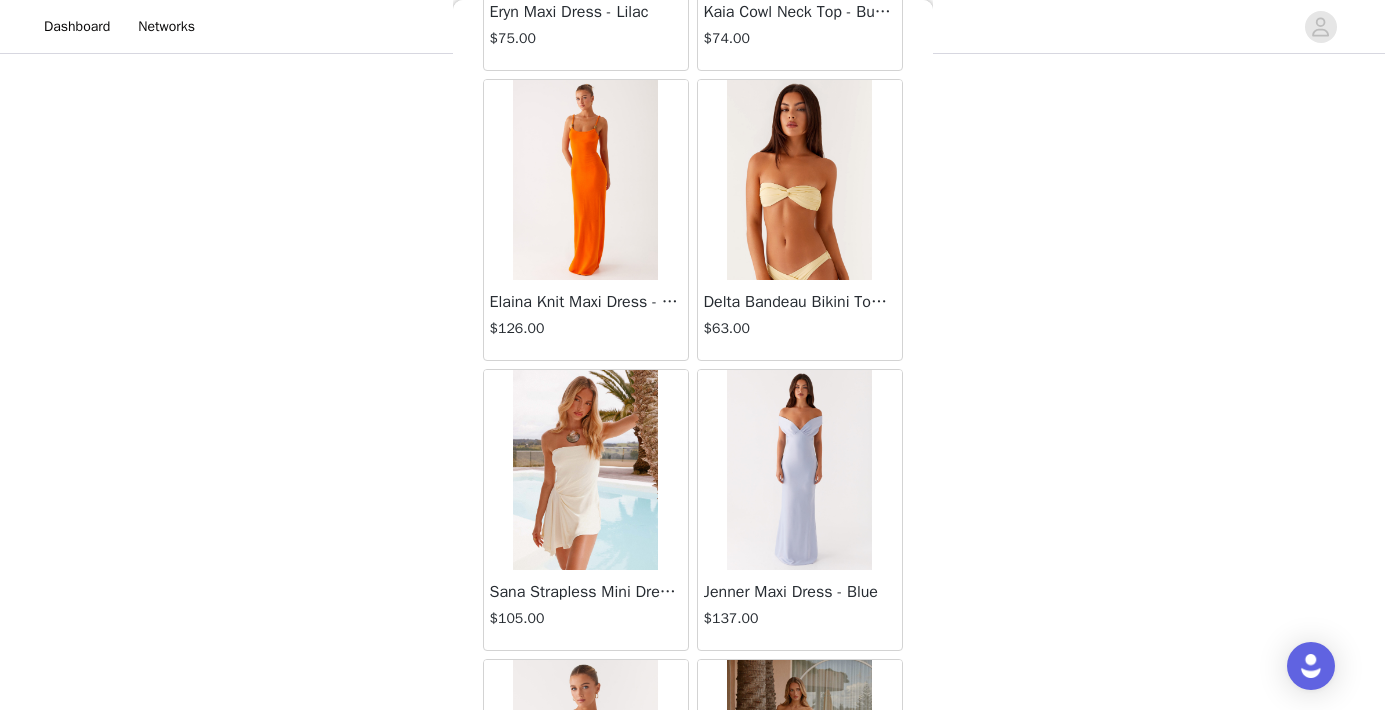 scroll, scrollTop: 162, scrollLeft: 0, axis: vertical 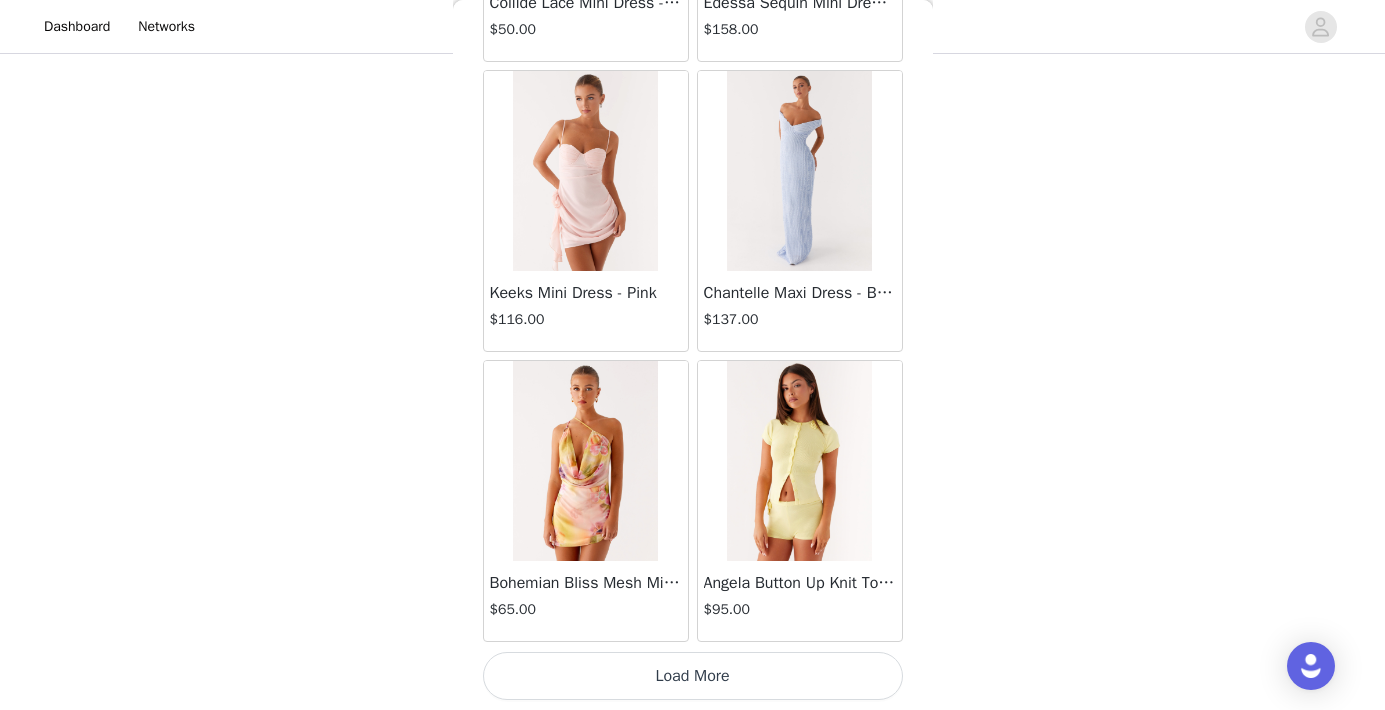 click on "Load More" at bounding box center [693, 676] 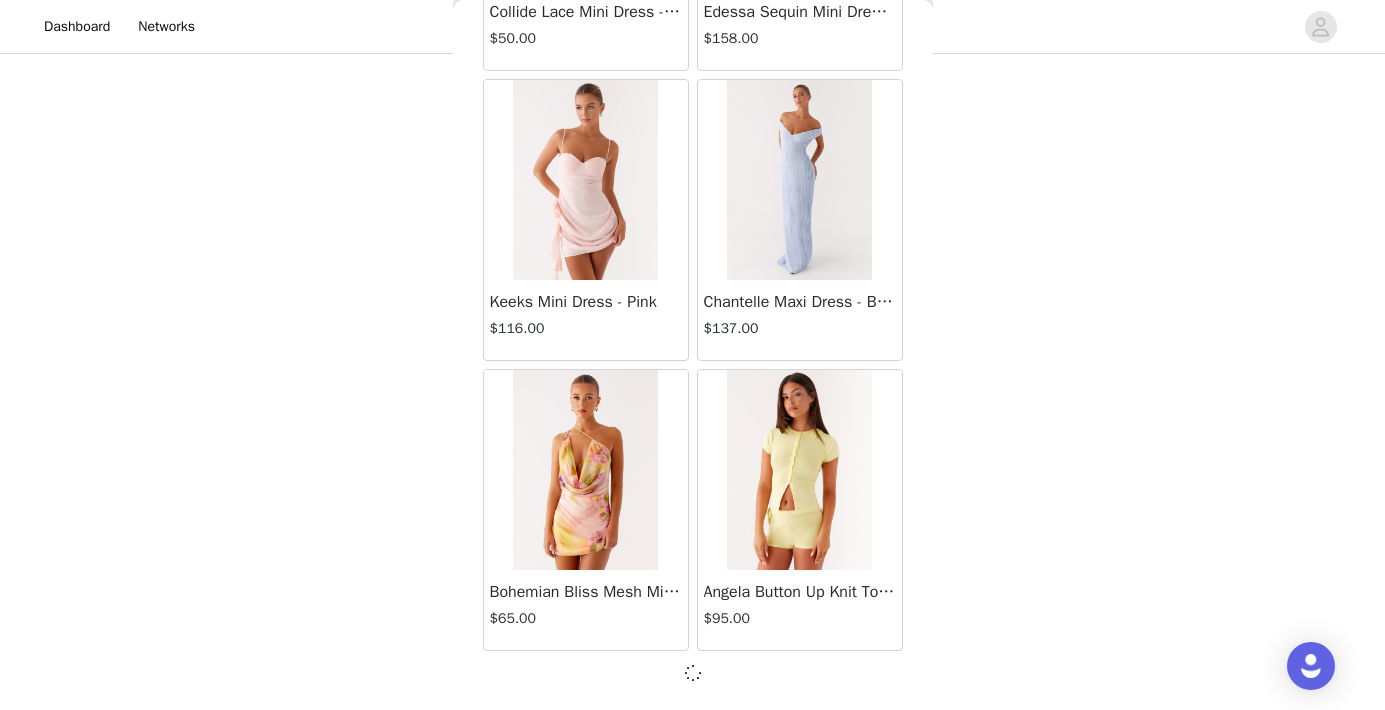 scroll, scrollTop: 77741, scrollLeft: 0, axis: vertical 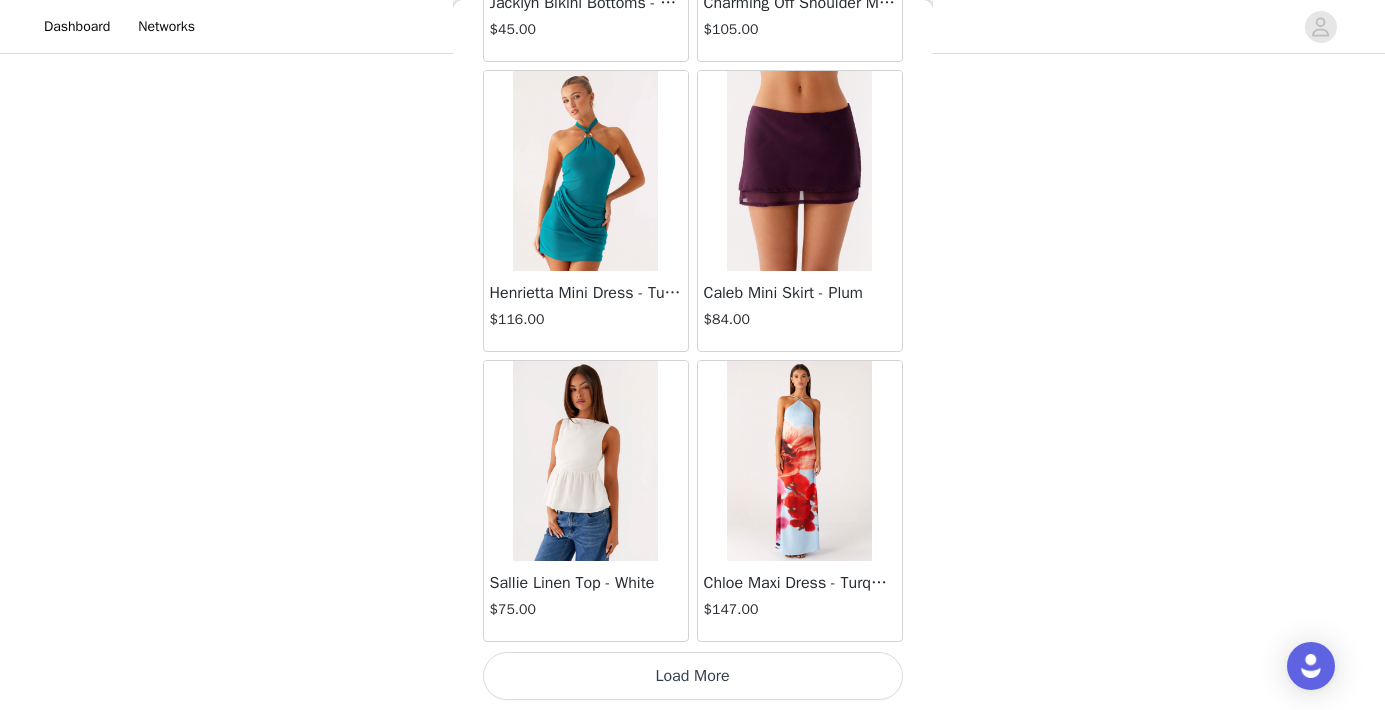 click on "Load More" at bounding box center (693, 676) 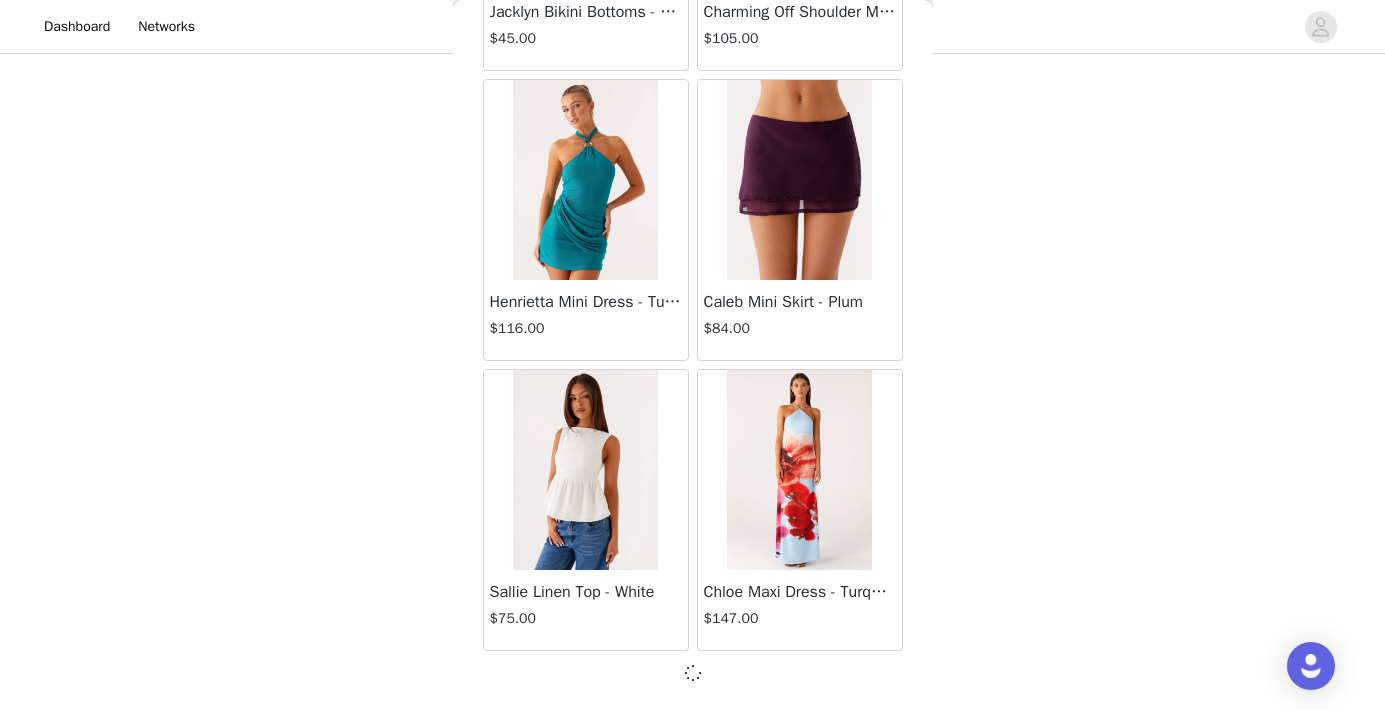 scroll, scrollTop: 80641, scrollLeft: 0, axis: vertical 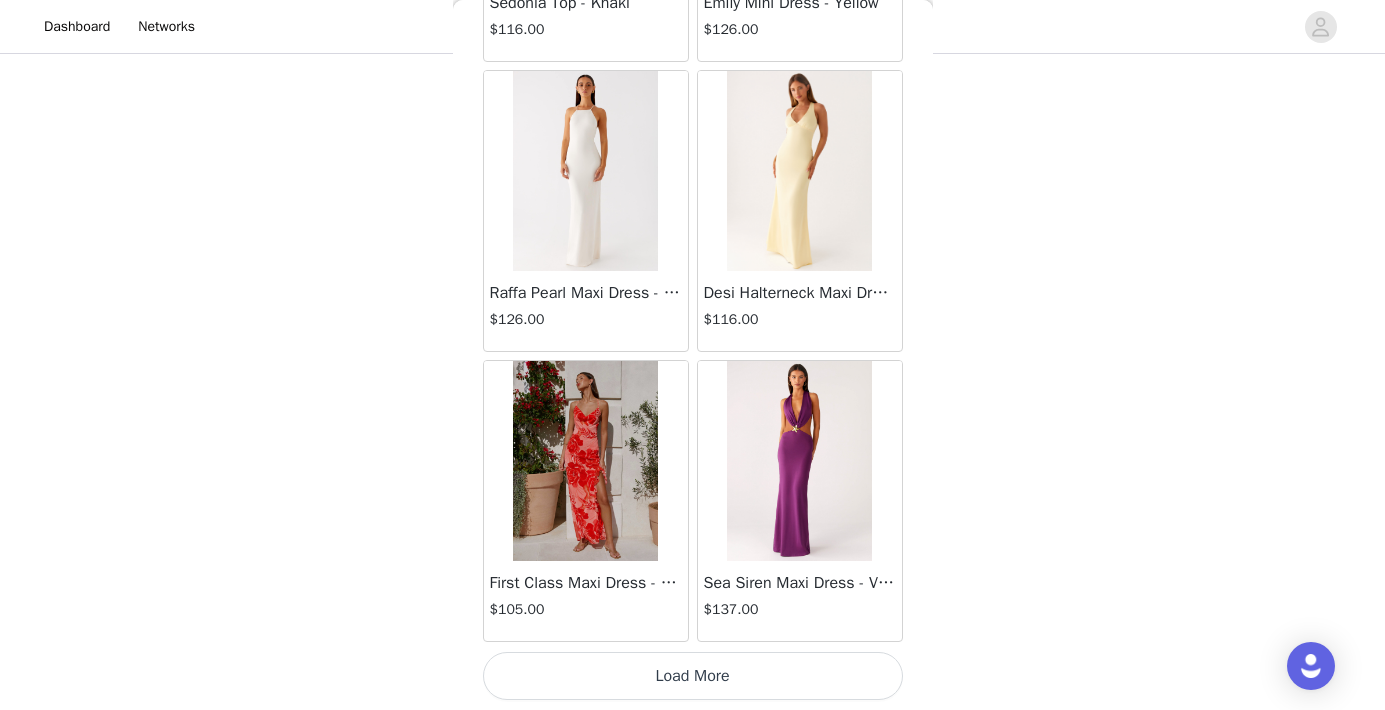 click on "Load More" at bounding box center [693, 676] 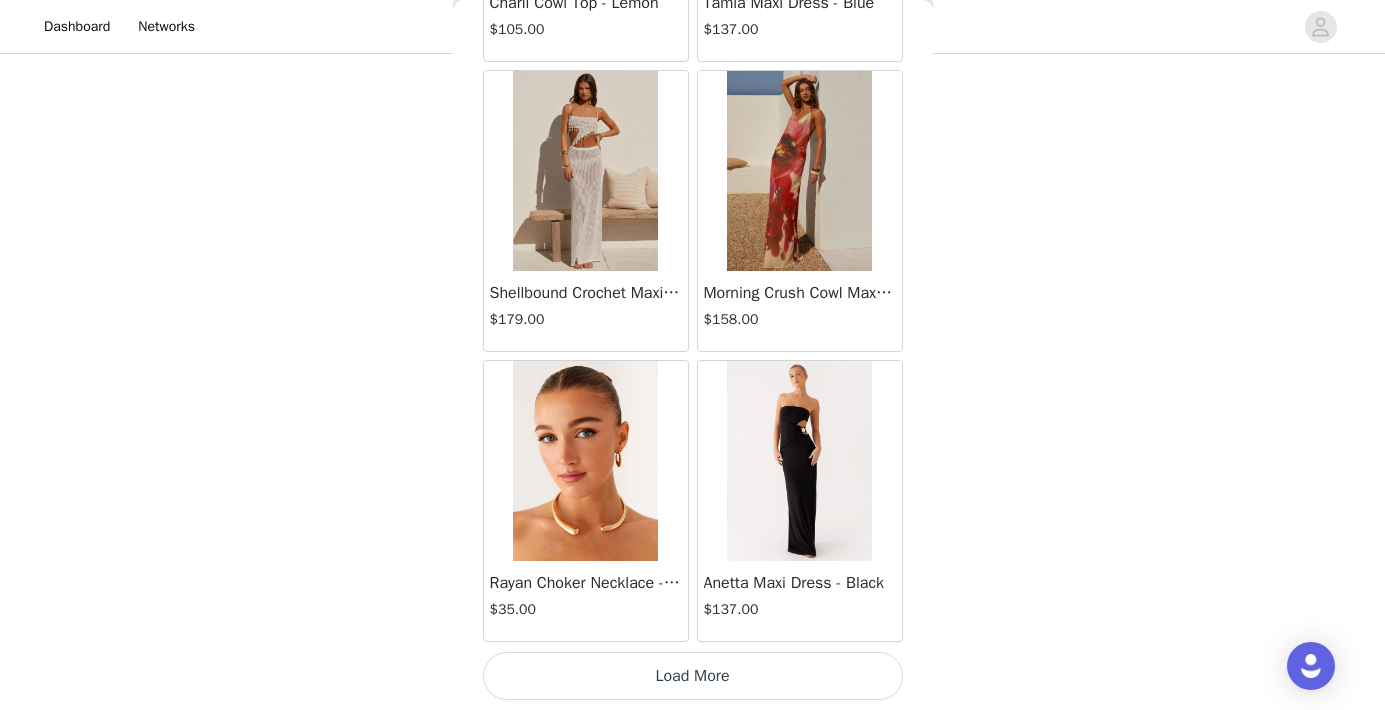 scroll, scrollTop: 86450, scrollLeft: 0, axis: vertical 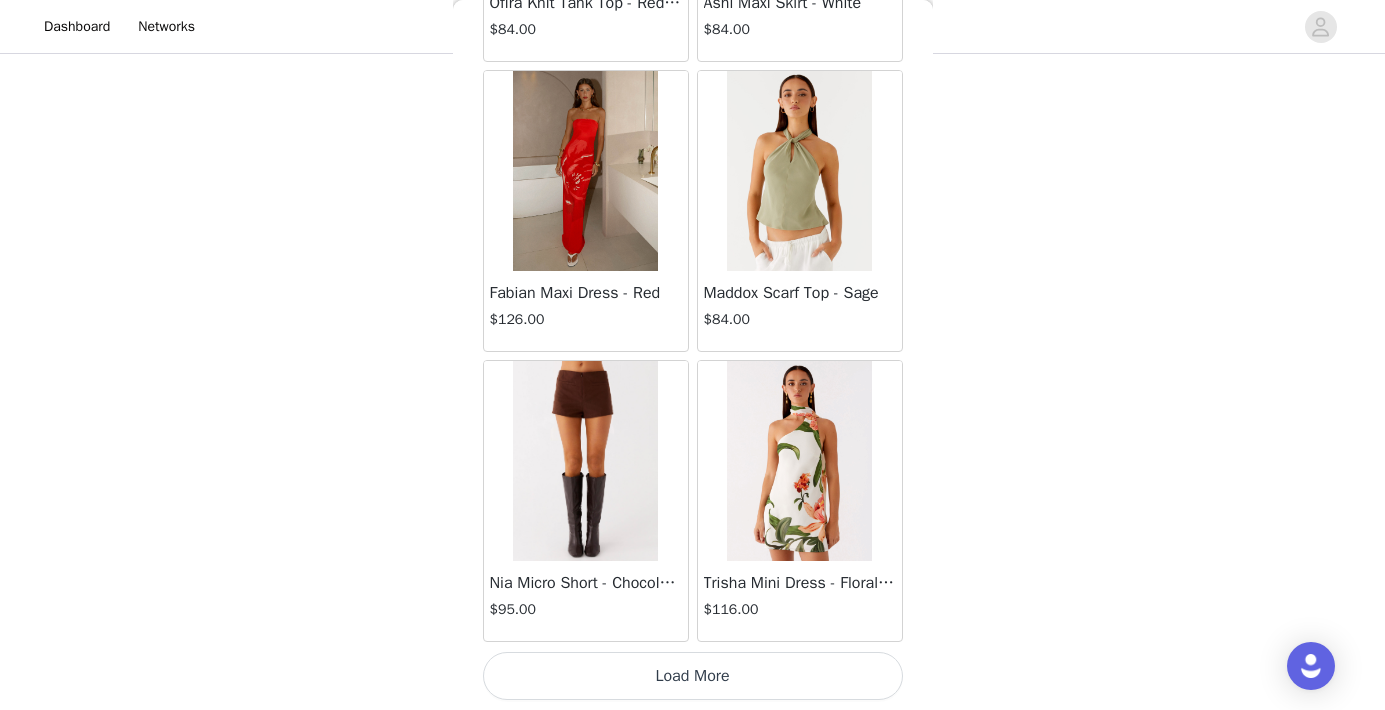 click on "Load More" at bounding box center [693, 676] 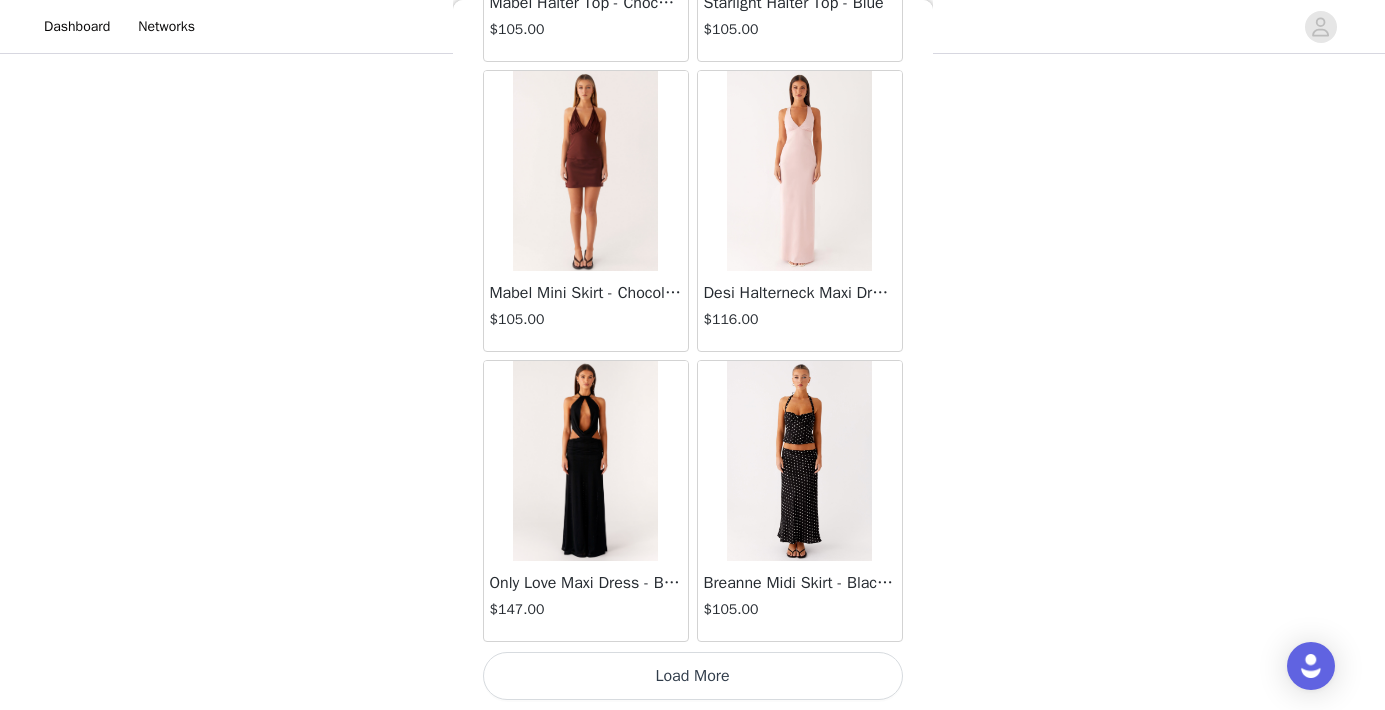 scroll, scrollTop: 92250, scrollLeft: 0, axis: vertical 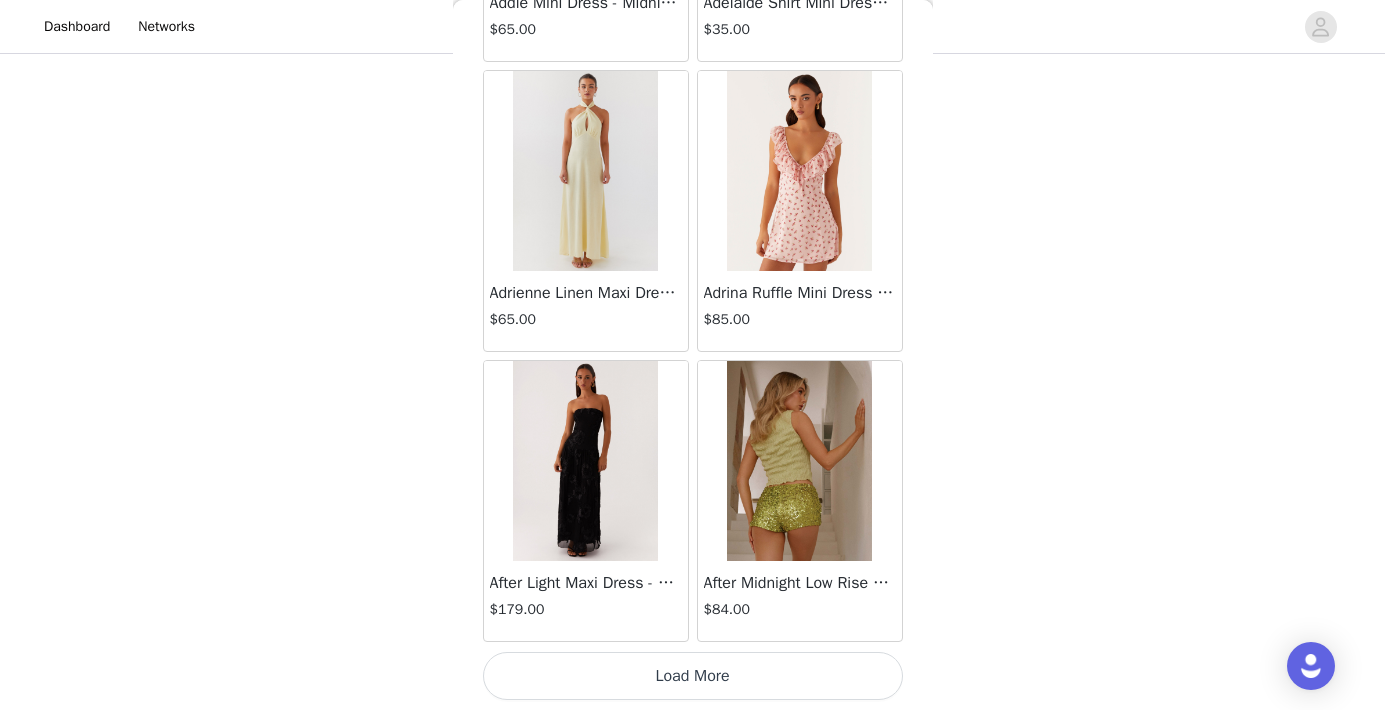 click on "Load More" at bounding box center (693, 676) 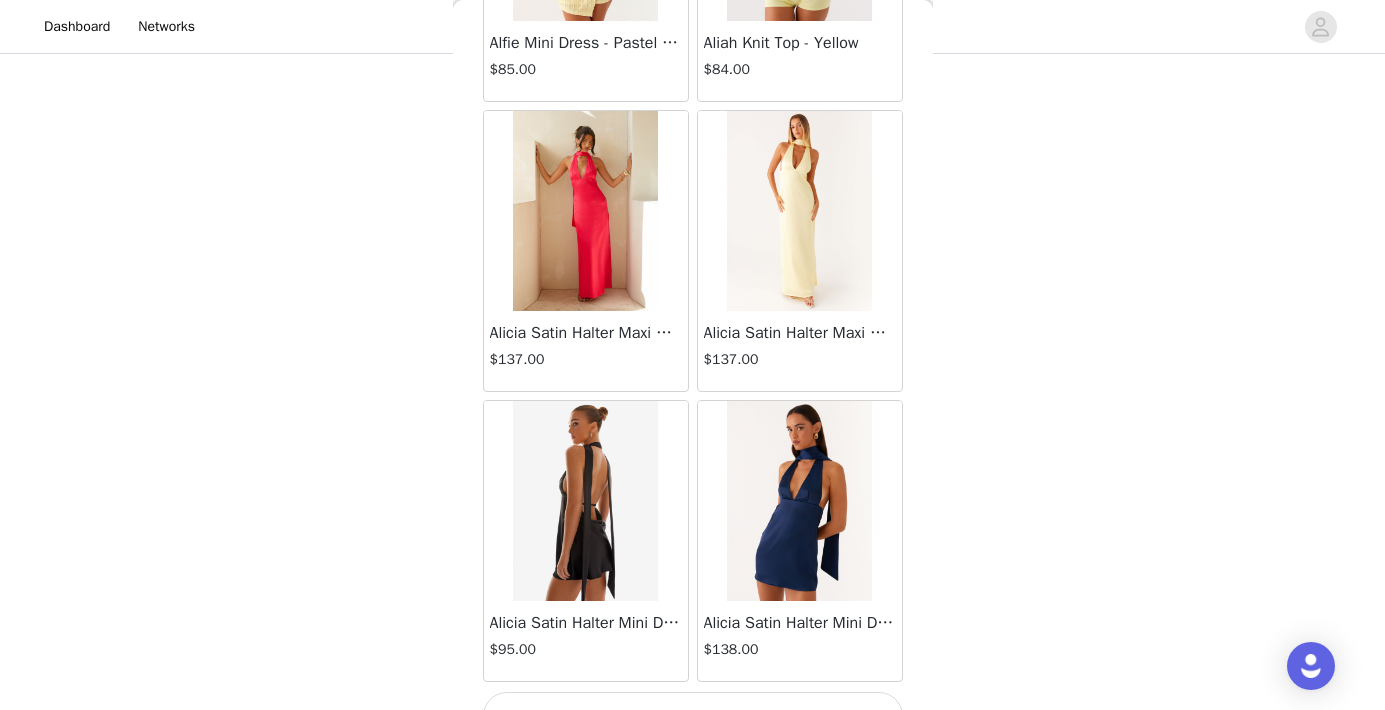 scroll, scrollTop: 97944, scrollLeft: 0, axis: vertical 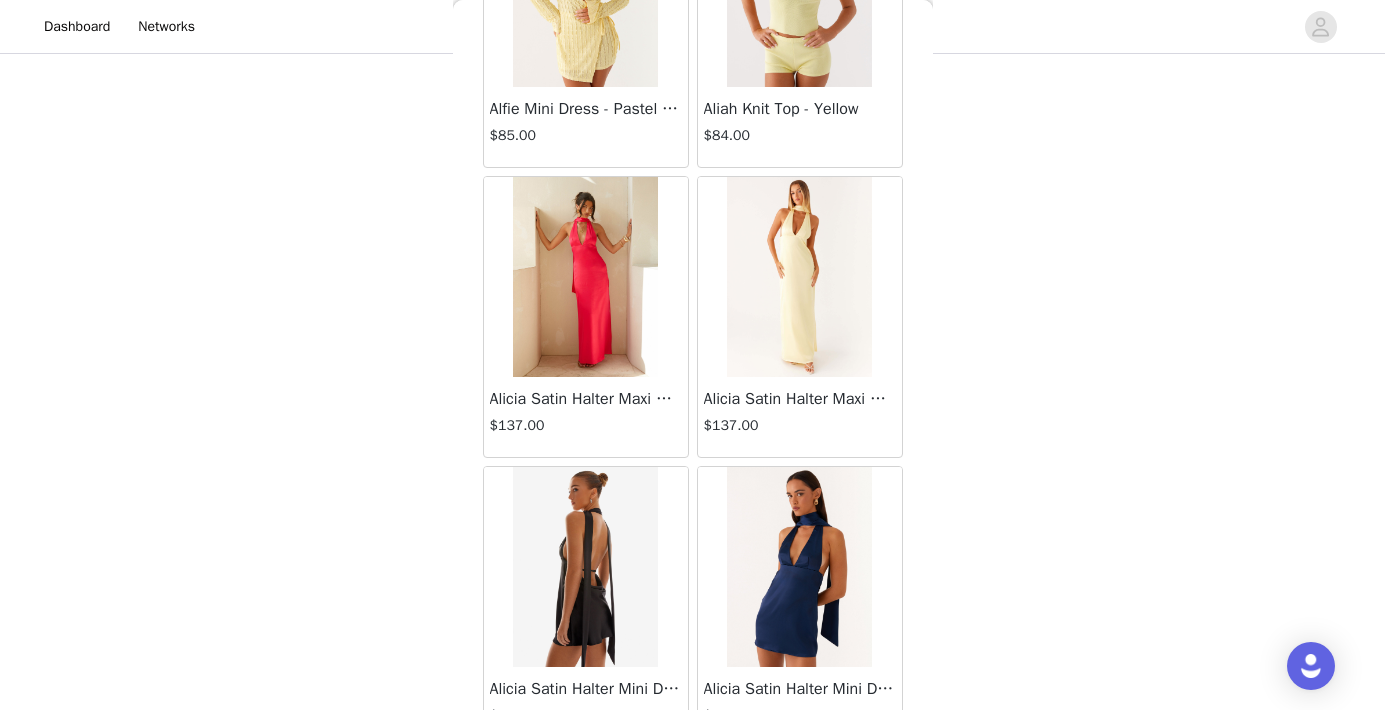 click at bounding box center (585, 277) 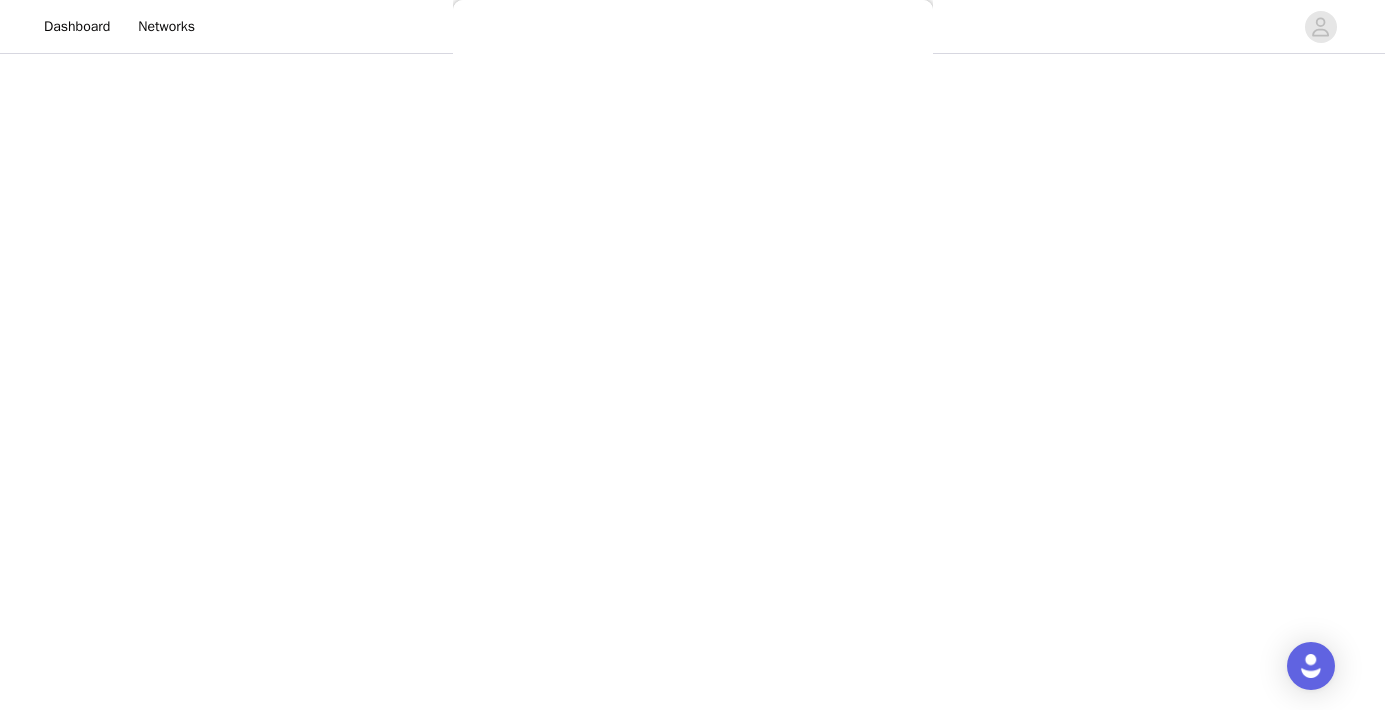 scroll, scrollTop: 0, scrollLeft: 0, axis: both 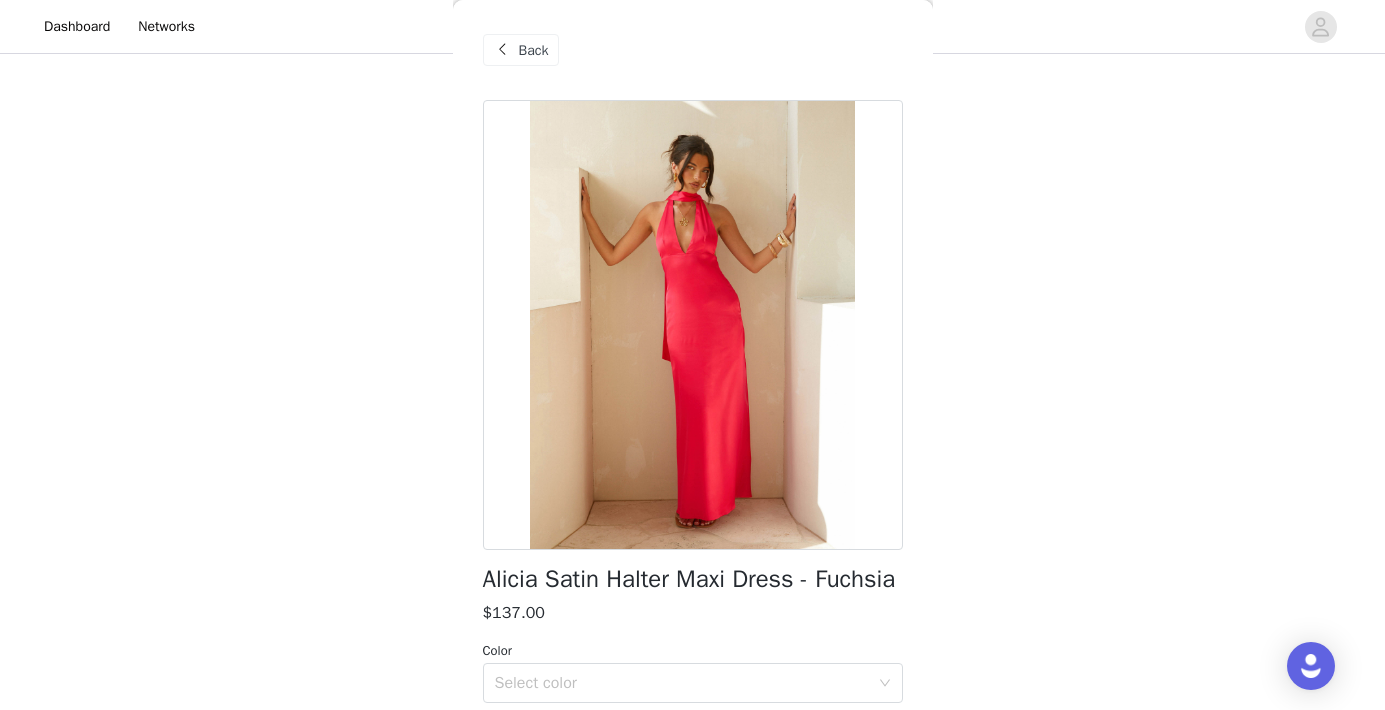 click on "Back" at bounding box center [534, 50] 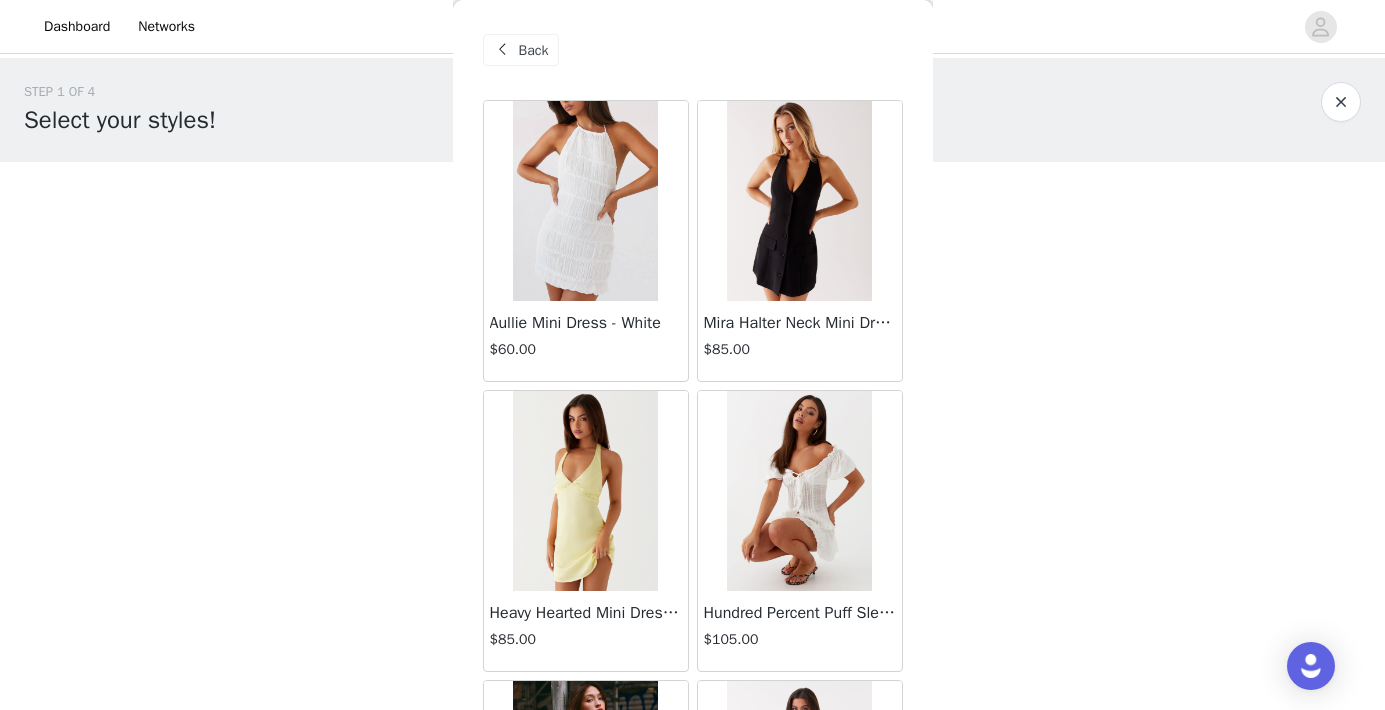 scroll, scrollTop: 0, scrollLeft: 0, axis: both 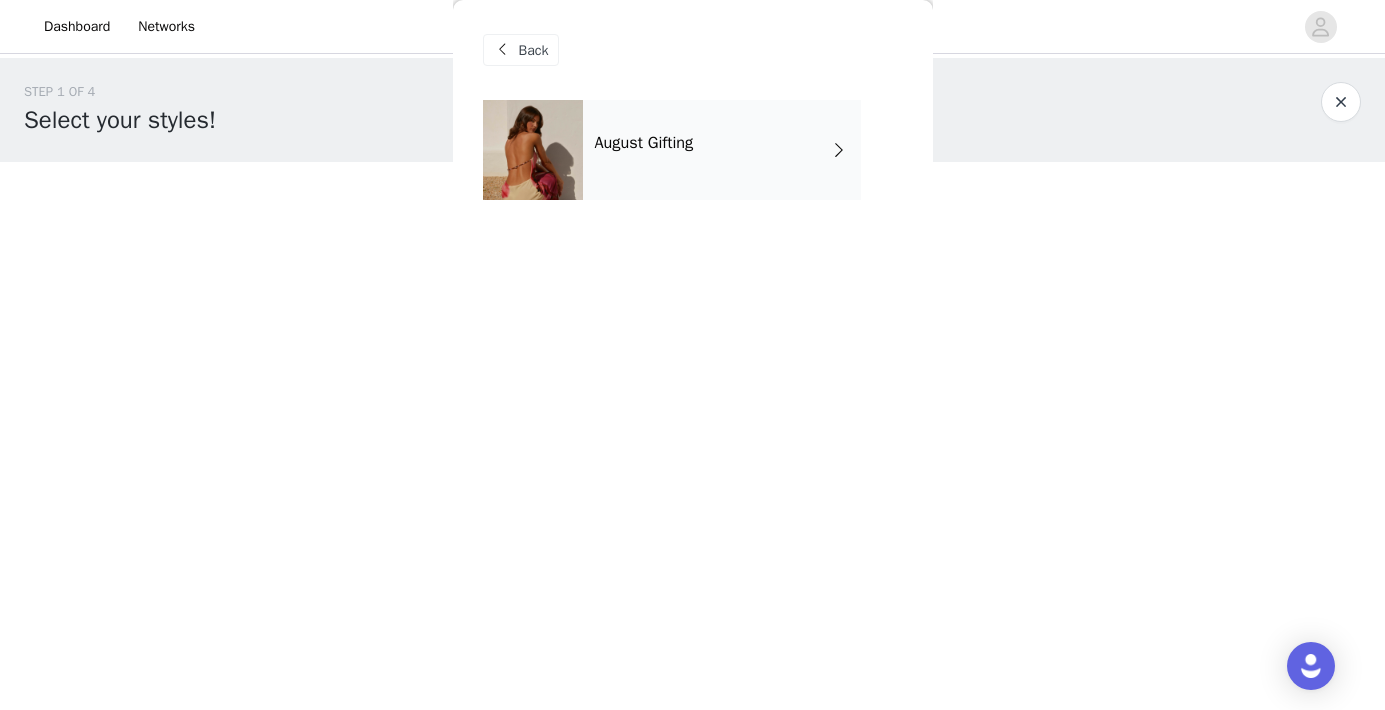 click on "August Gifting" at bounding box center [644, 143] 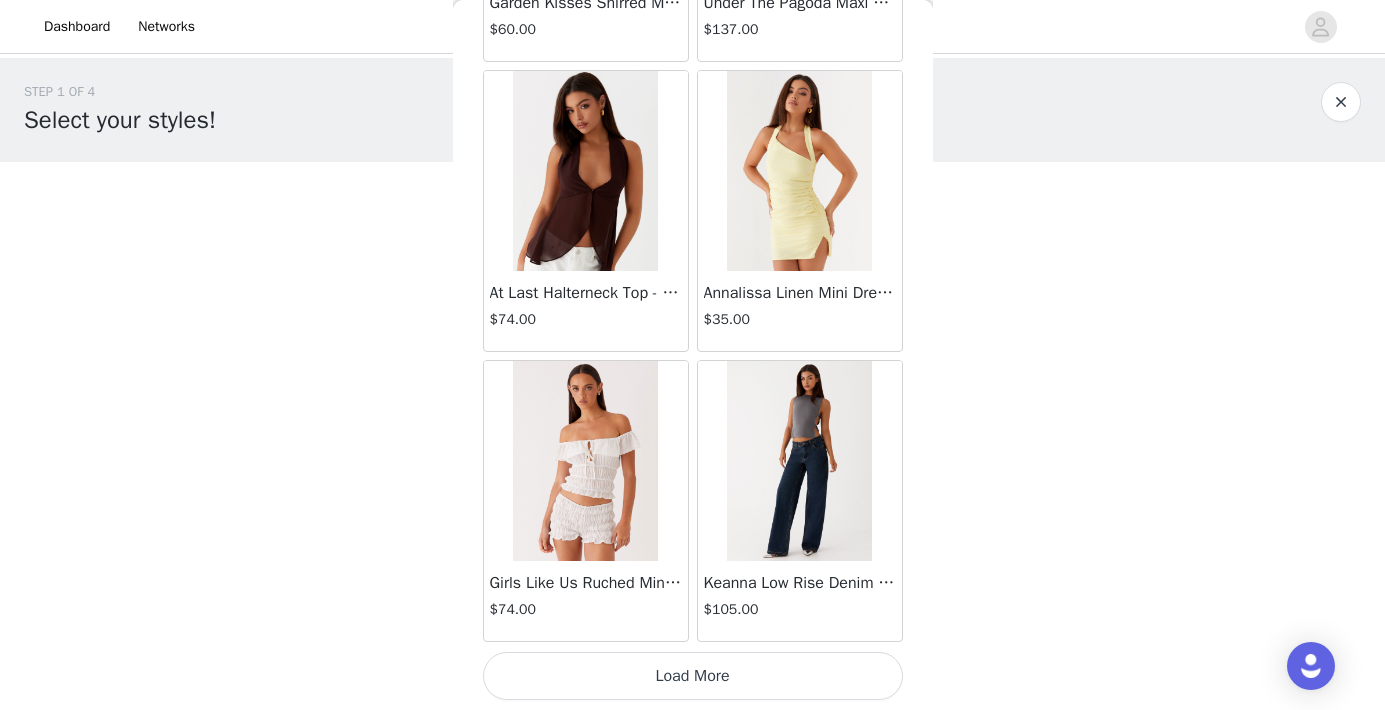scroll, scrollTop: 2350, scrollLeft: 0, axis: vertical 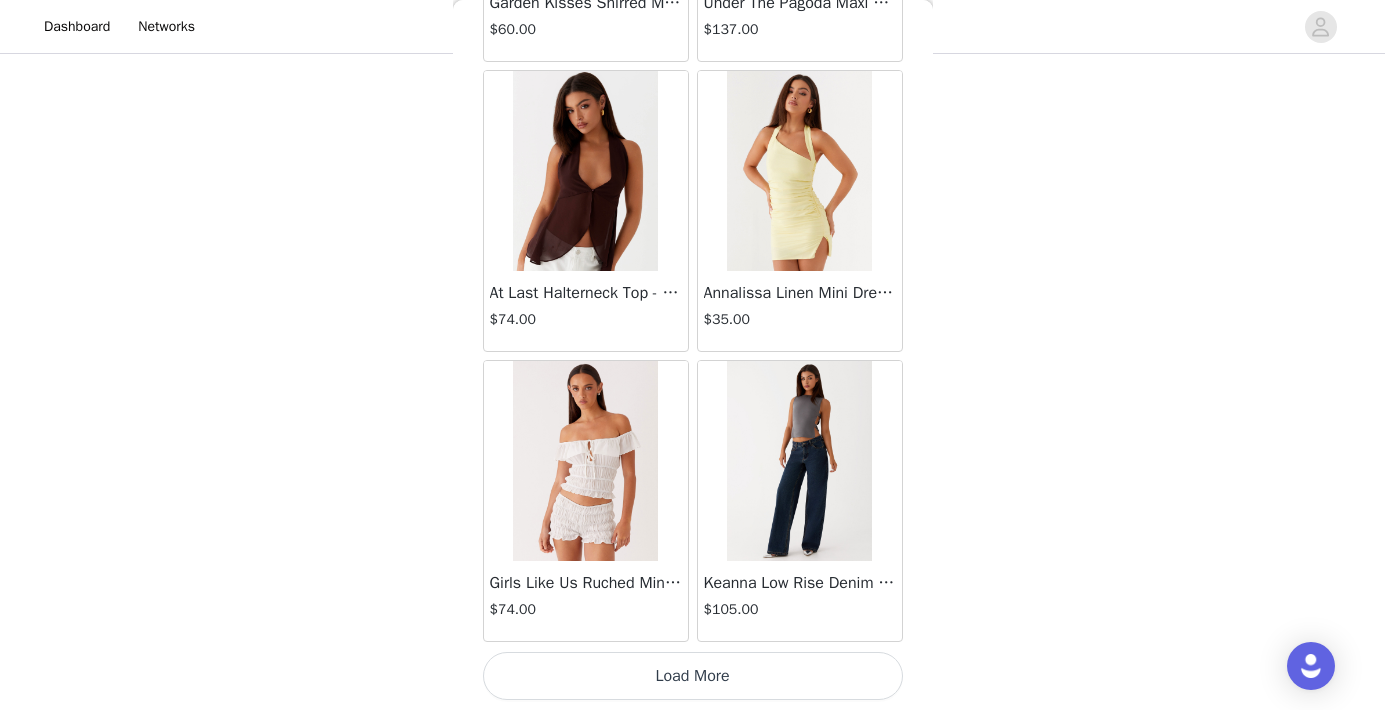 click on "Load More" at bounding box center (693, 676) 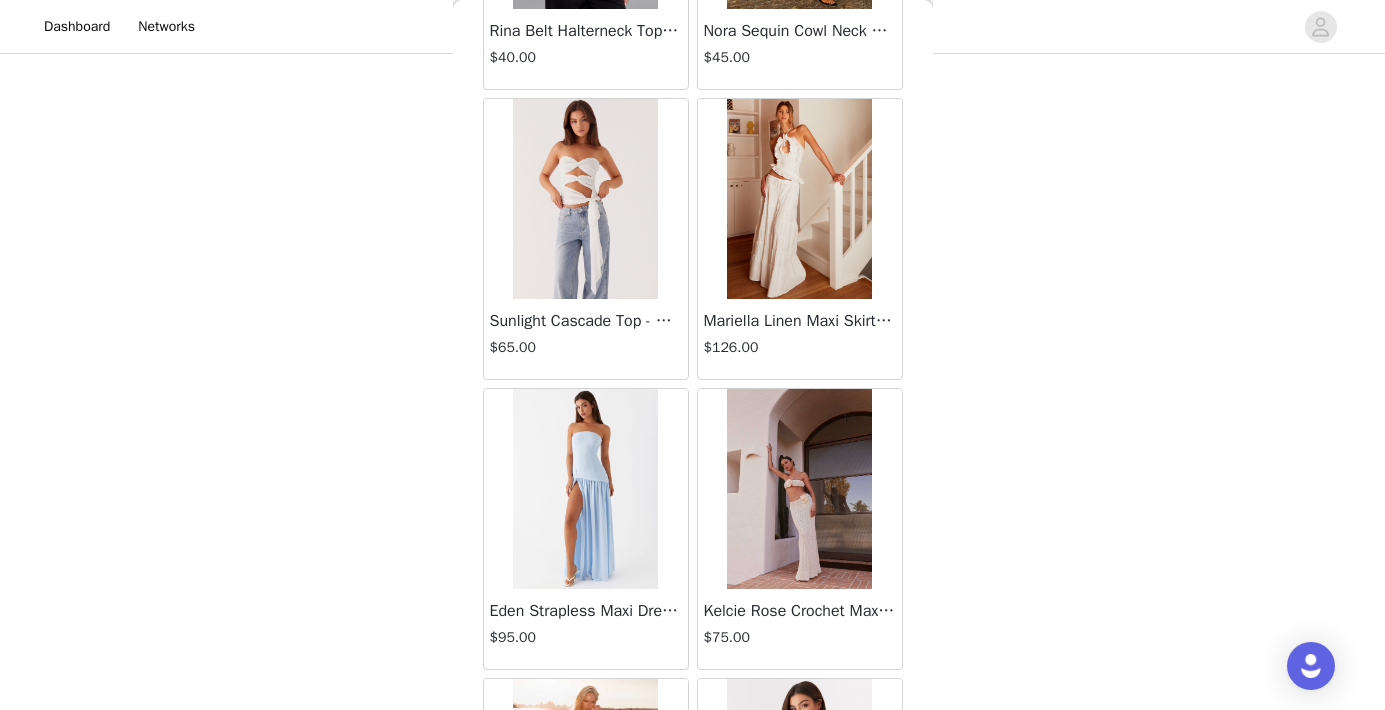 scroll, scrollTop: 3675, scrollLeft: 0, axis: vertical 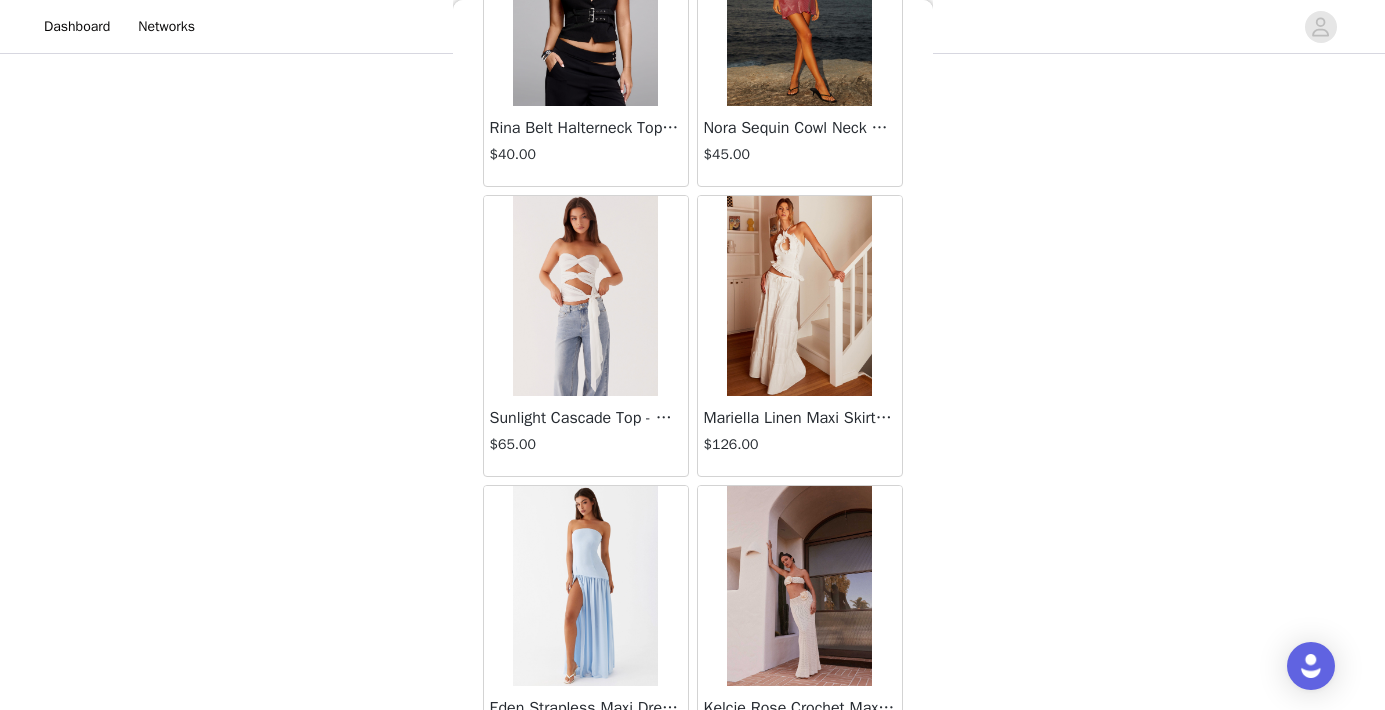 click at bounding box center [799, 296] 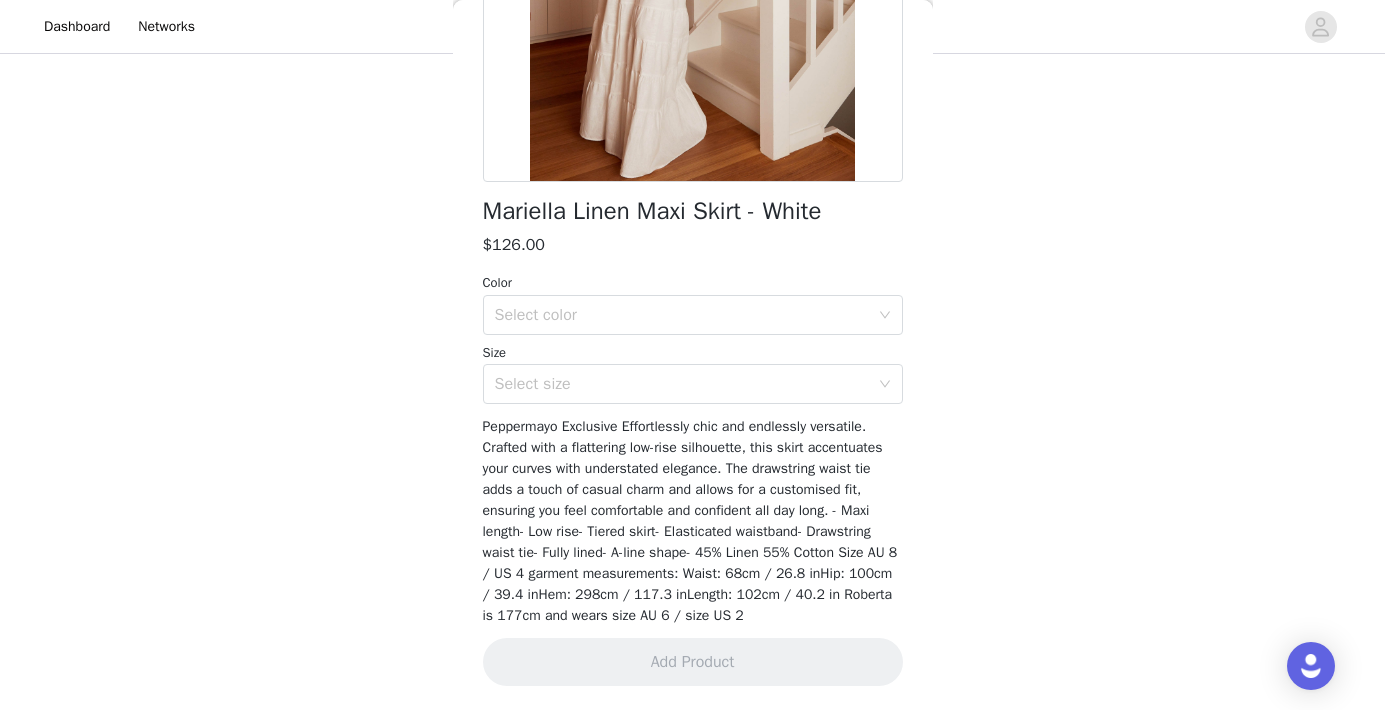 scroll, scrollTop: 388, scrollLeft: 0, axis: vertical 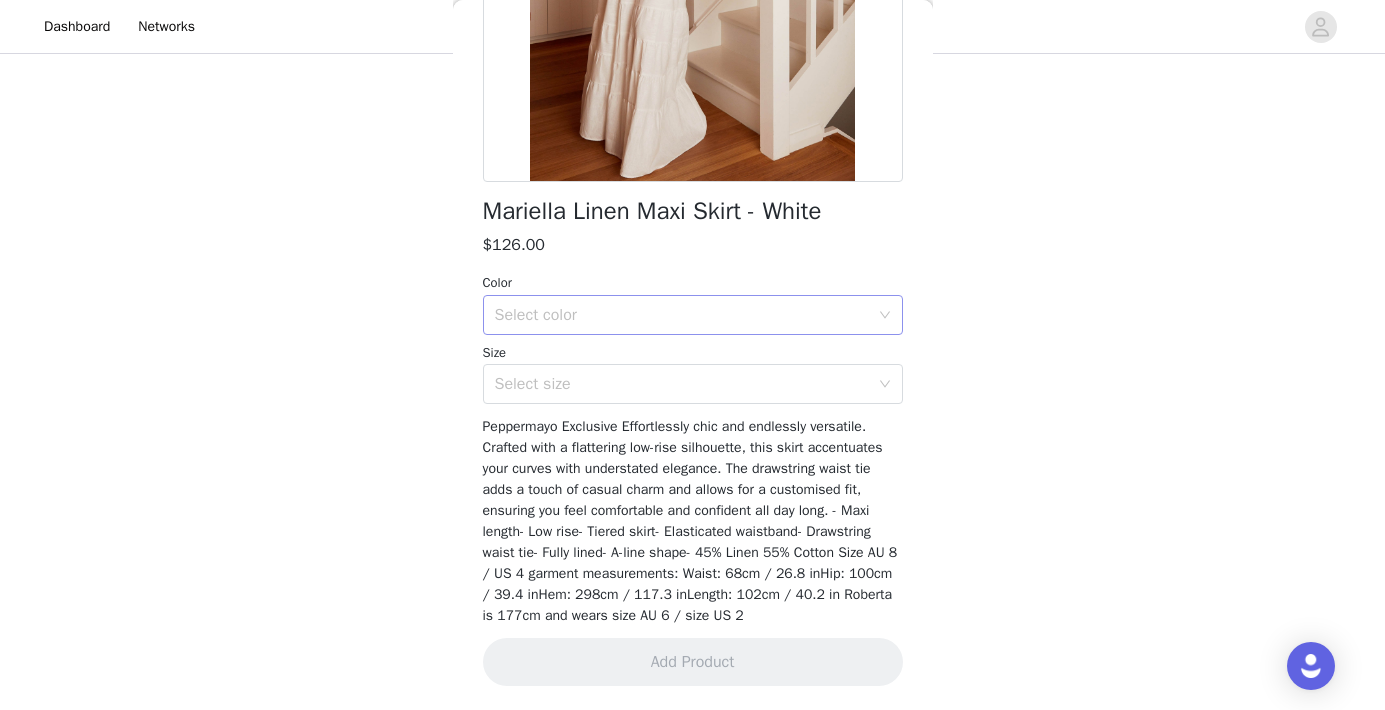 click on "Select color" at bounding box center (682, 315) 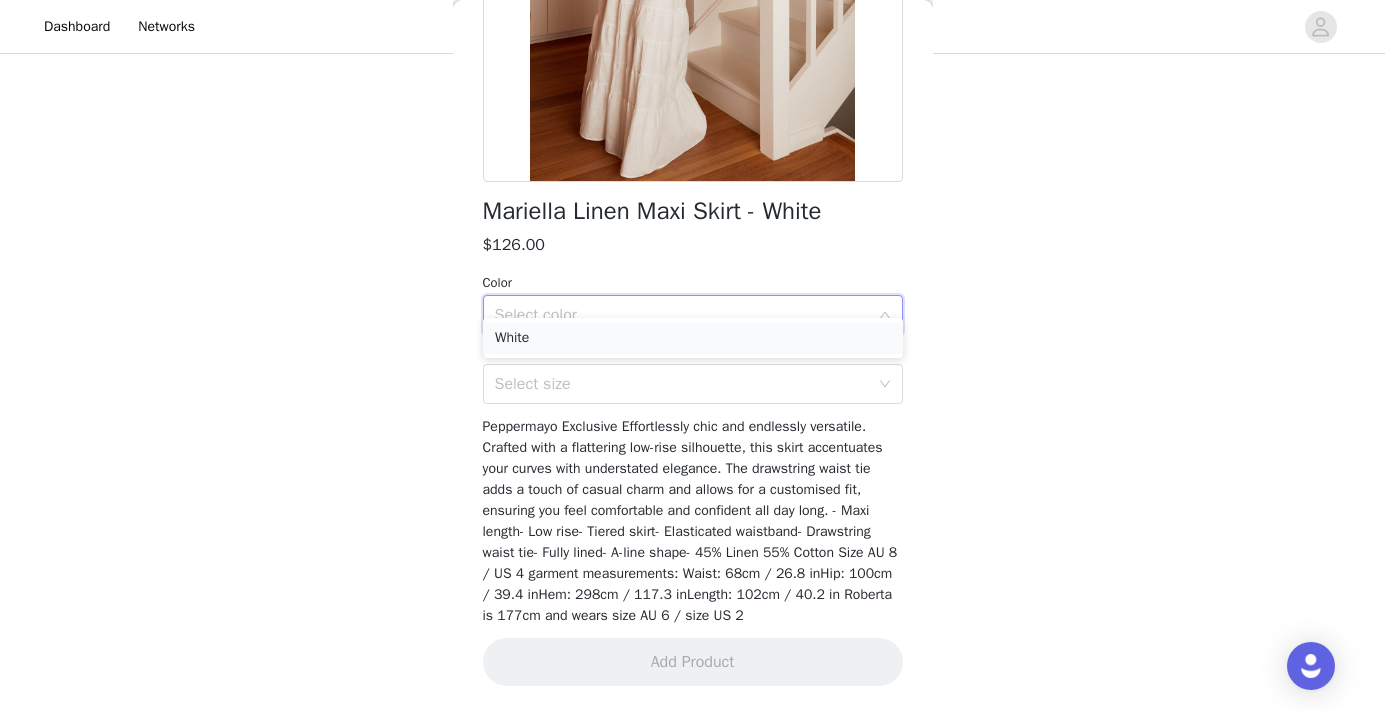 click on "White" at bounding box center (693, 338) 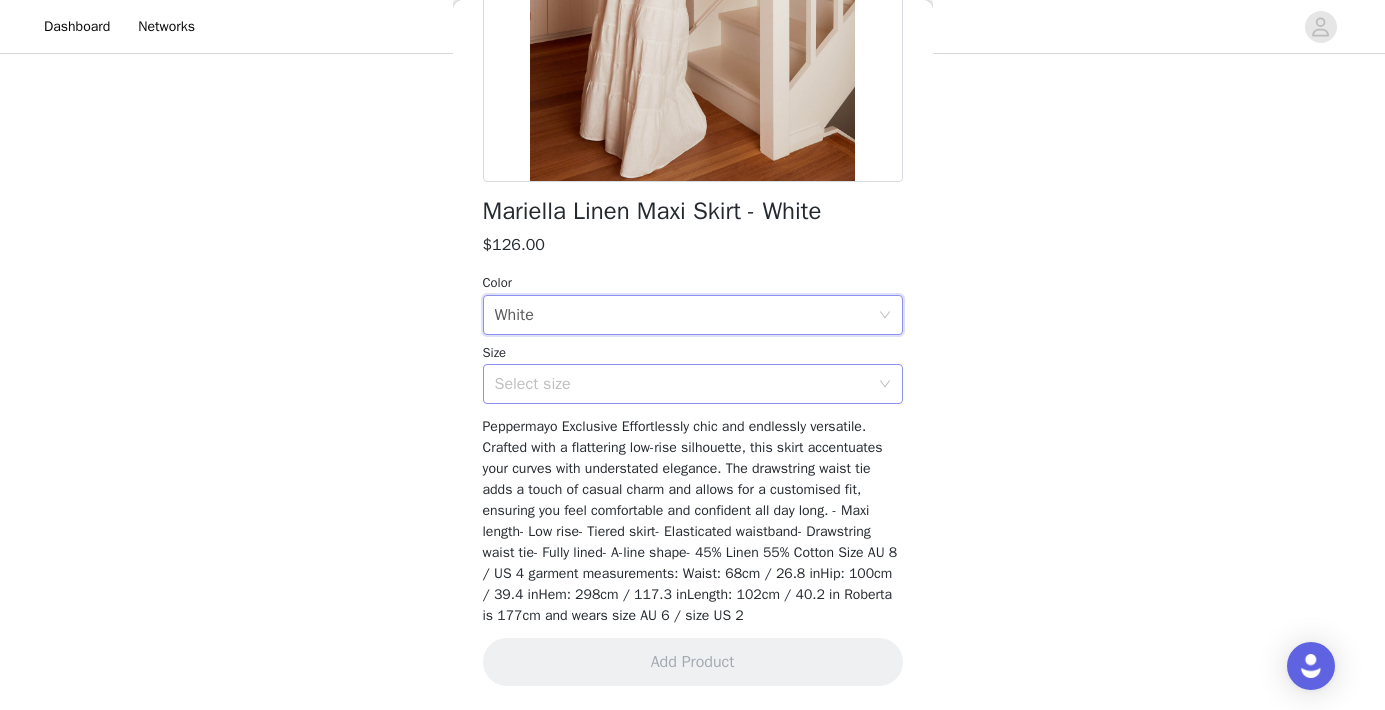 click on "Select size" at bounding box center (682, 384) 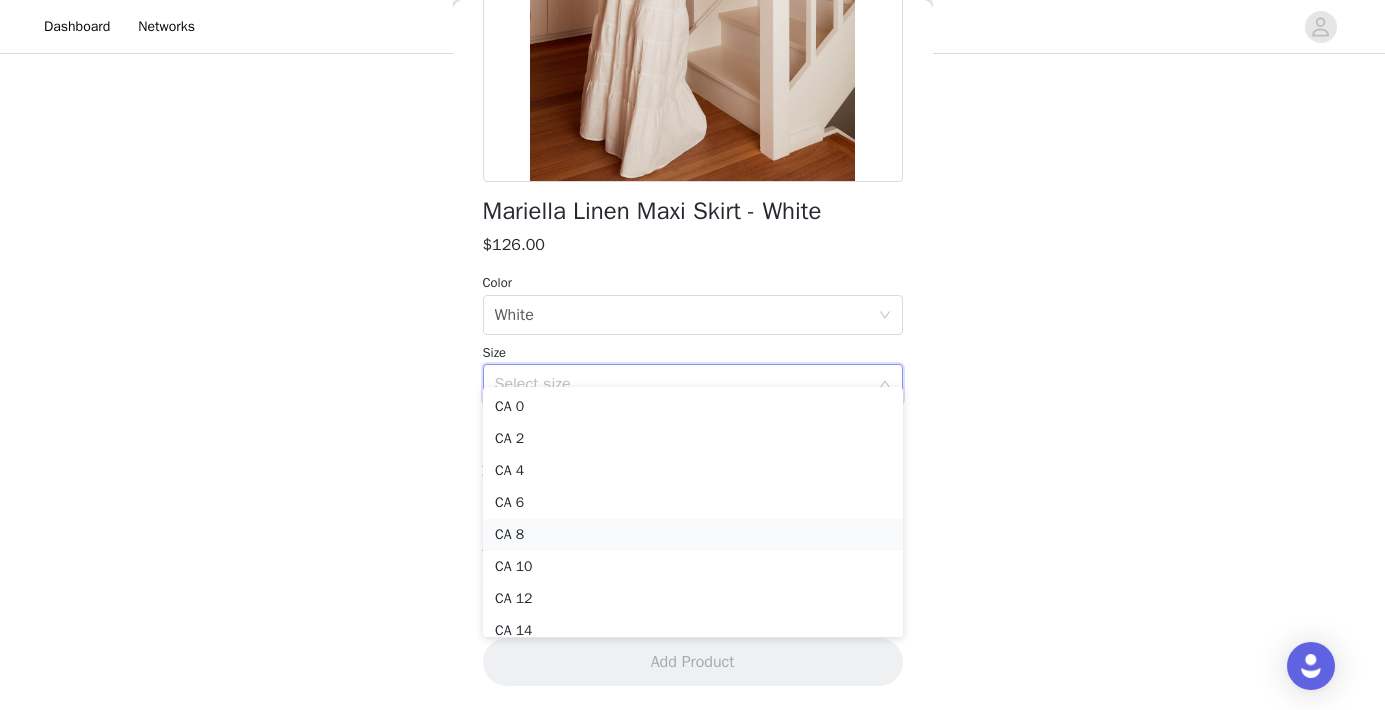 click on "CA 8" at bounding box center [693, 535] 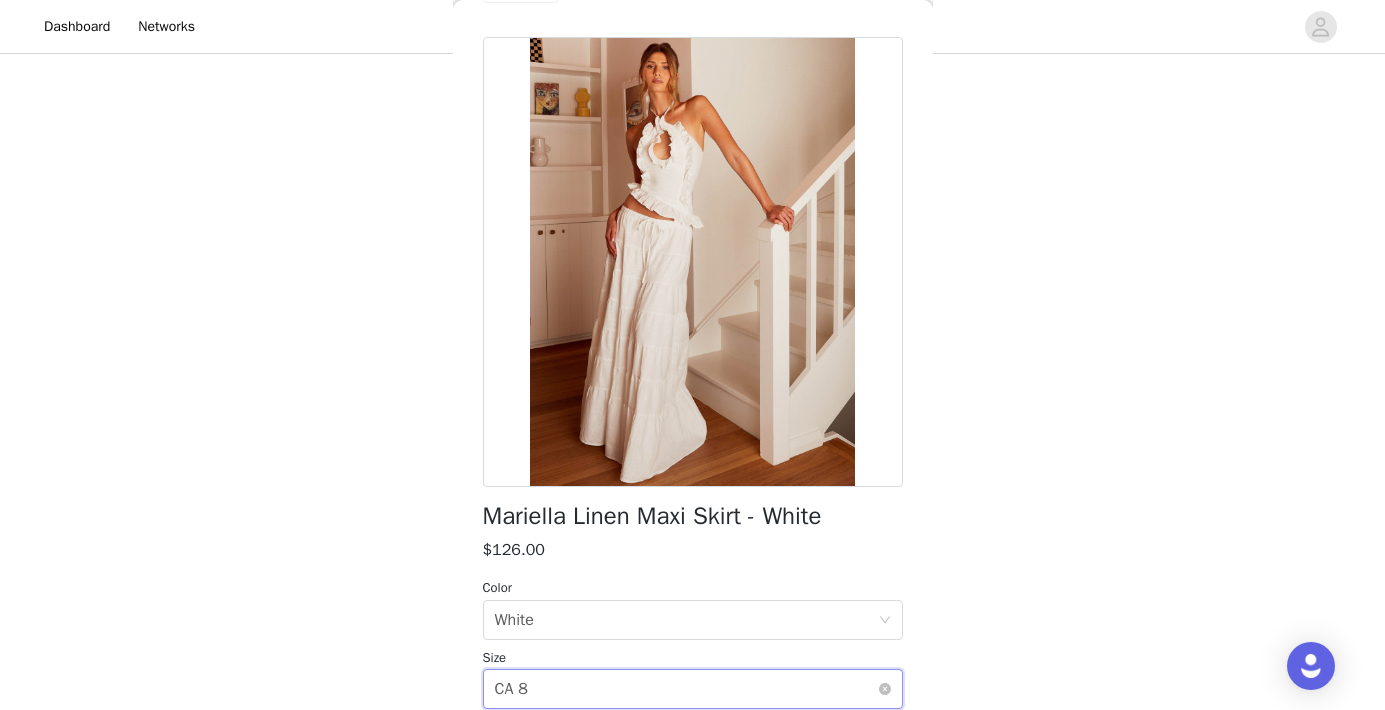scroll, scrollTop: 388, scrollLeft: 0, axis: vertical 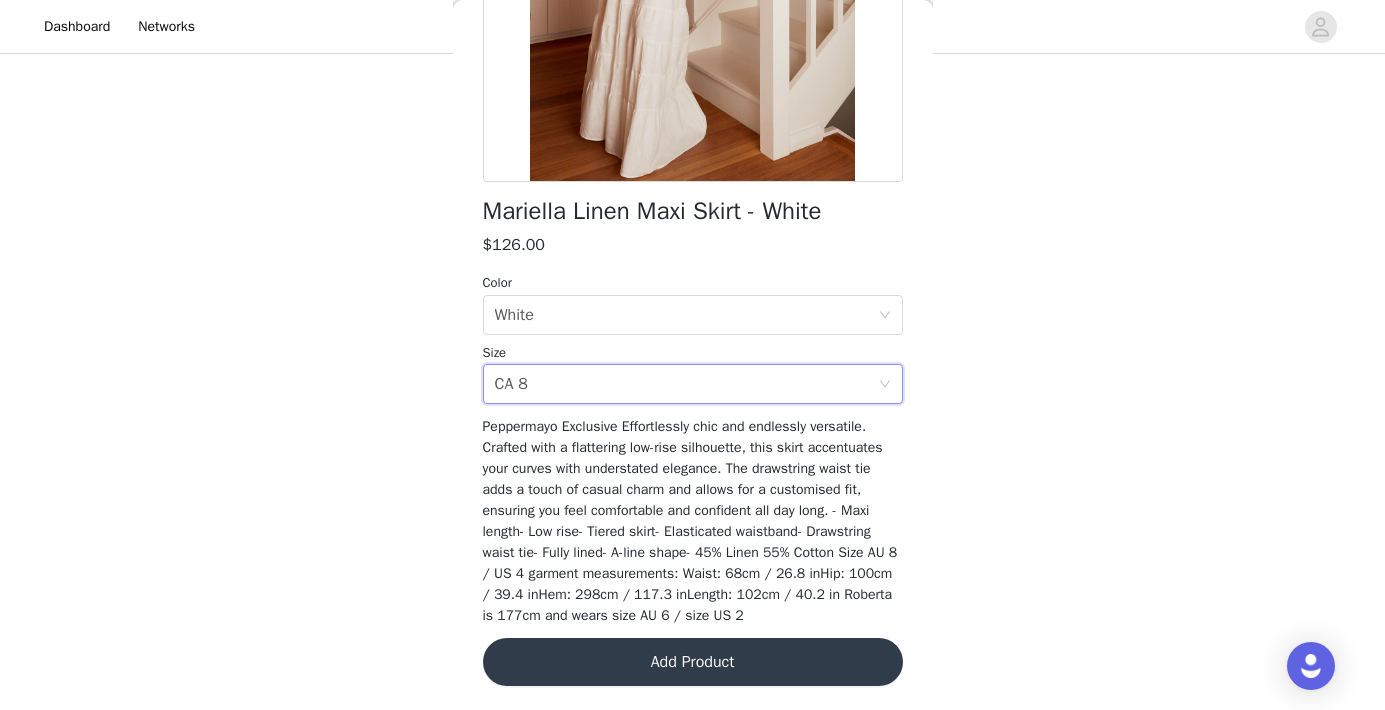 click on "Add Product" at bounding box center [693, 662] 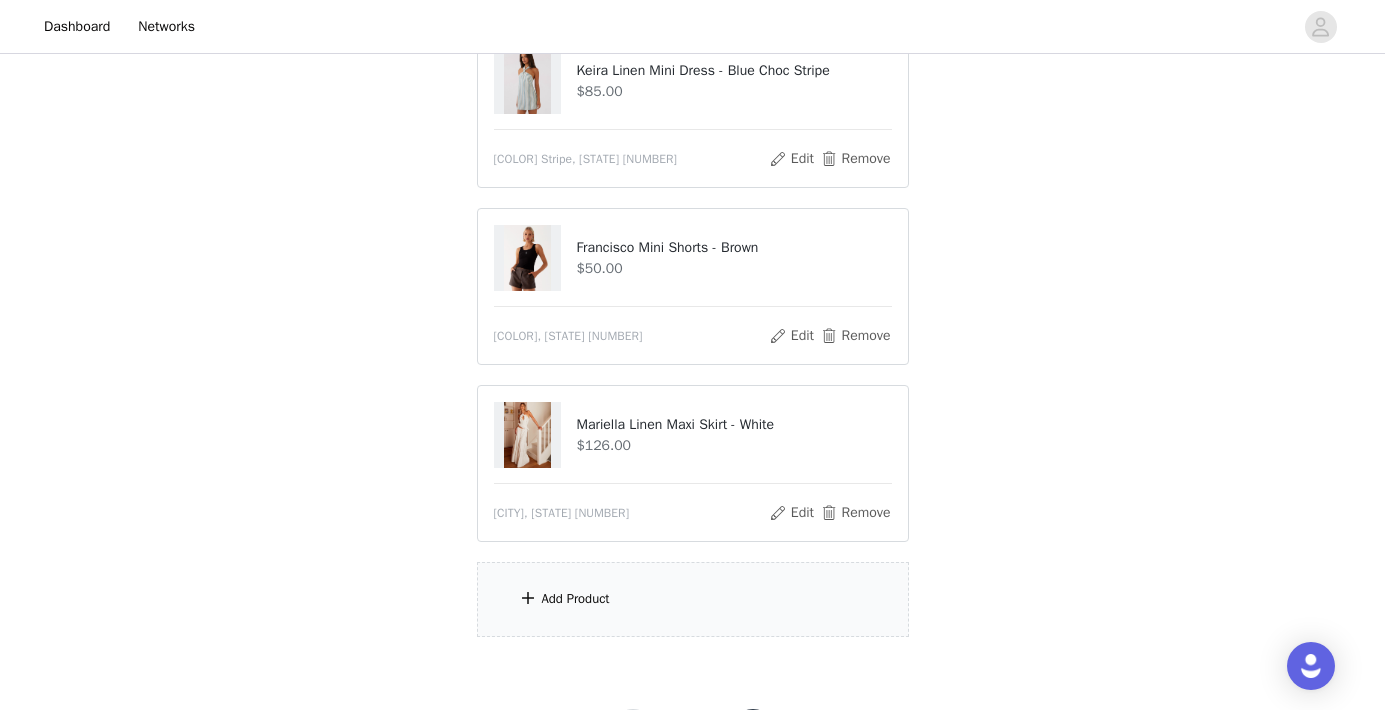scroll, scrollTop: 249, scrollLeft: 0, axis: vertical 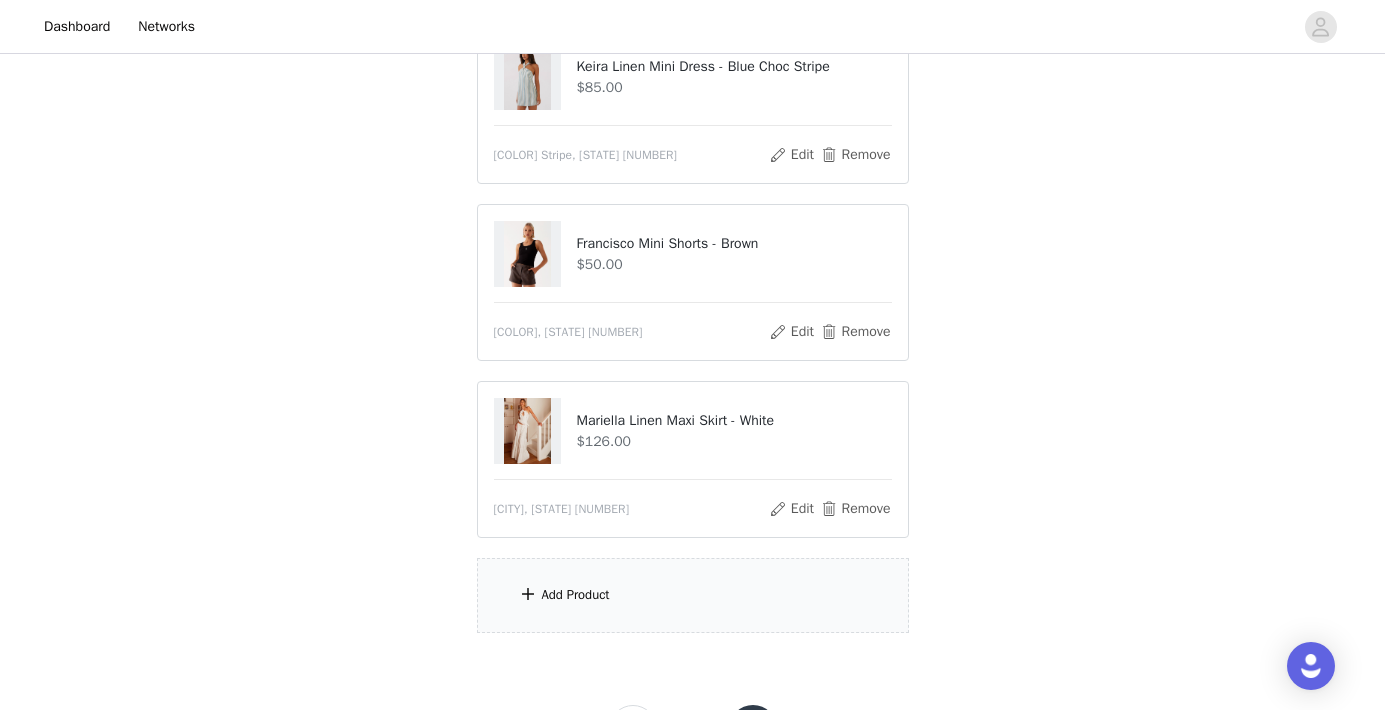 click on "Add Product" at bounding box center (576, 595) 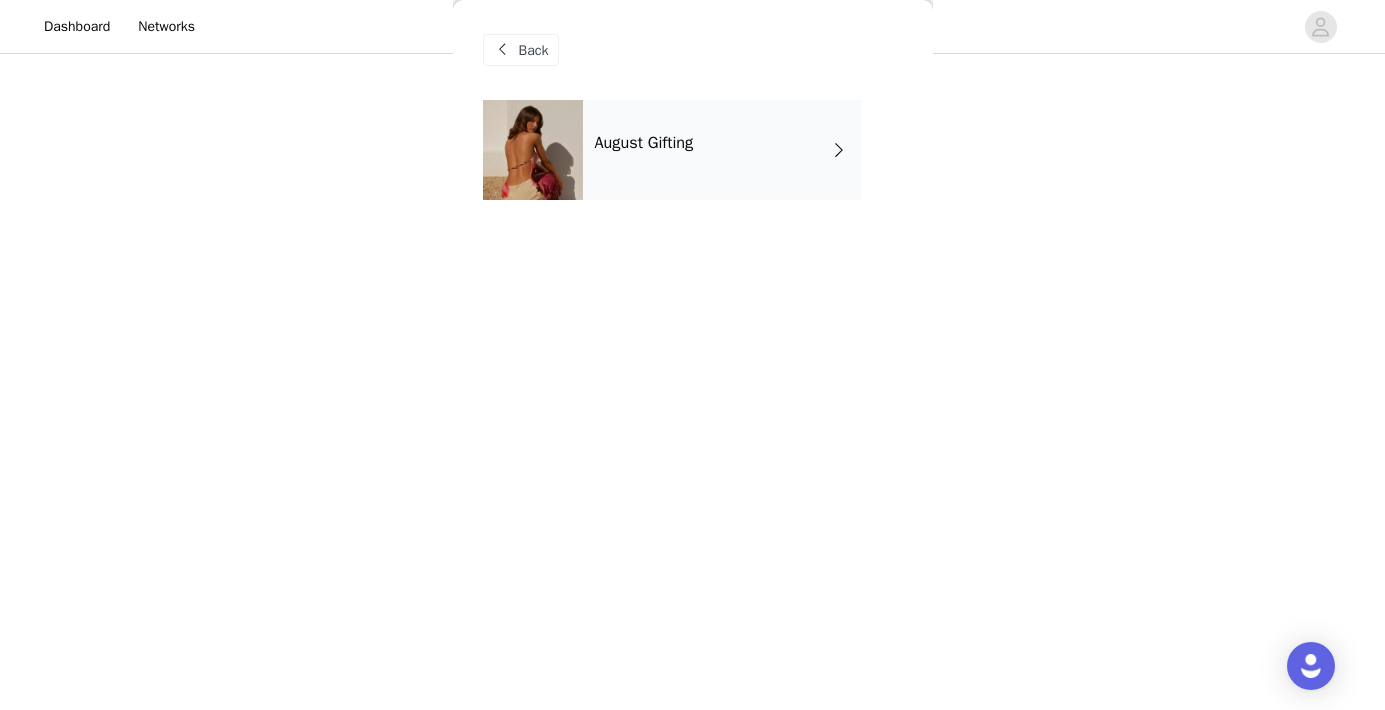 click on "August Gifting" at bounding box center (722, 150) 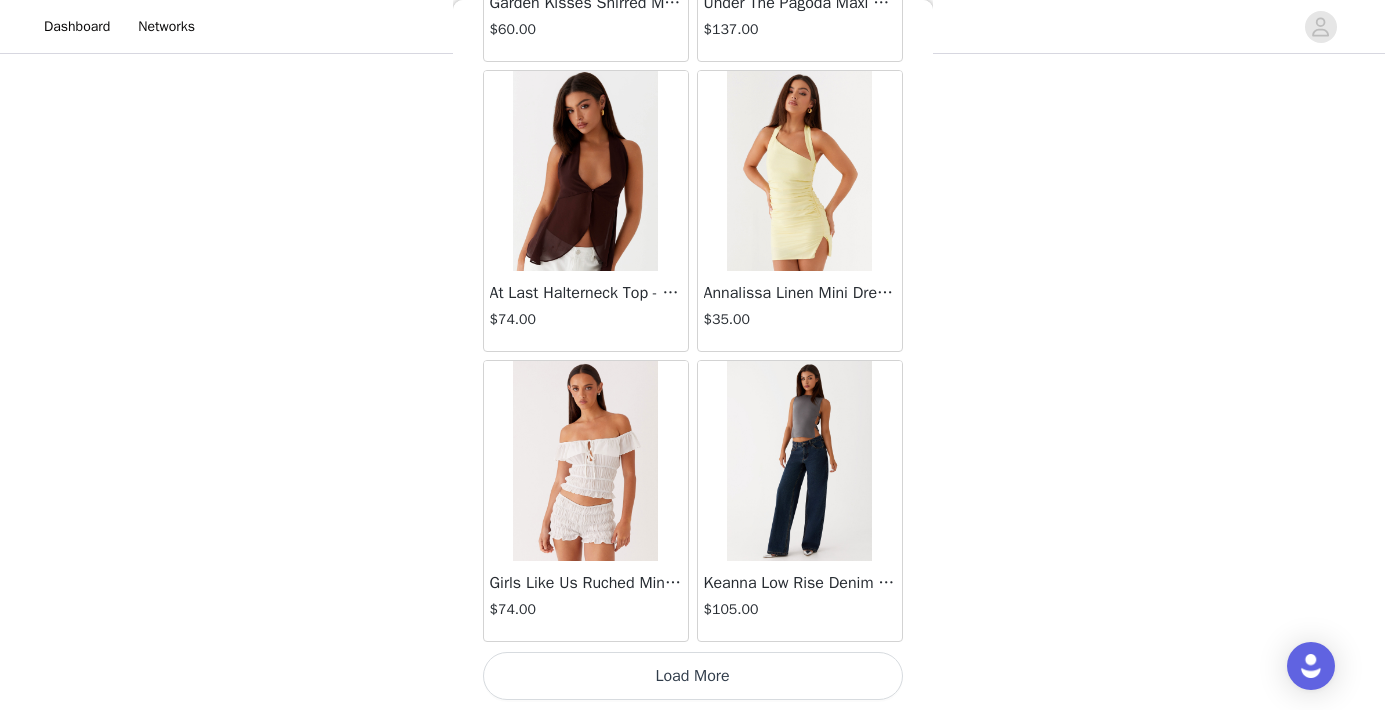 scroll, scrollTop: 2350, scrollLeft: 0, axis: vertical 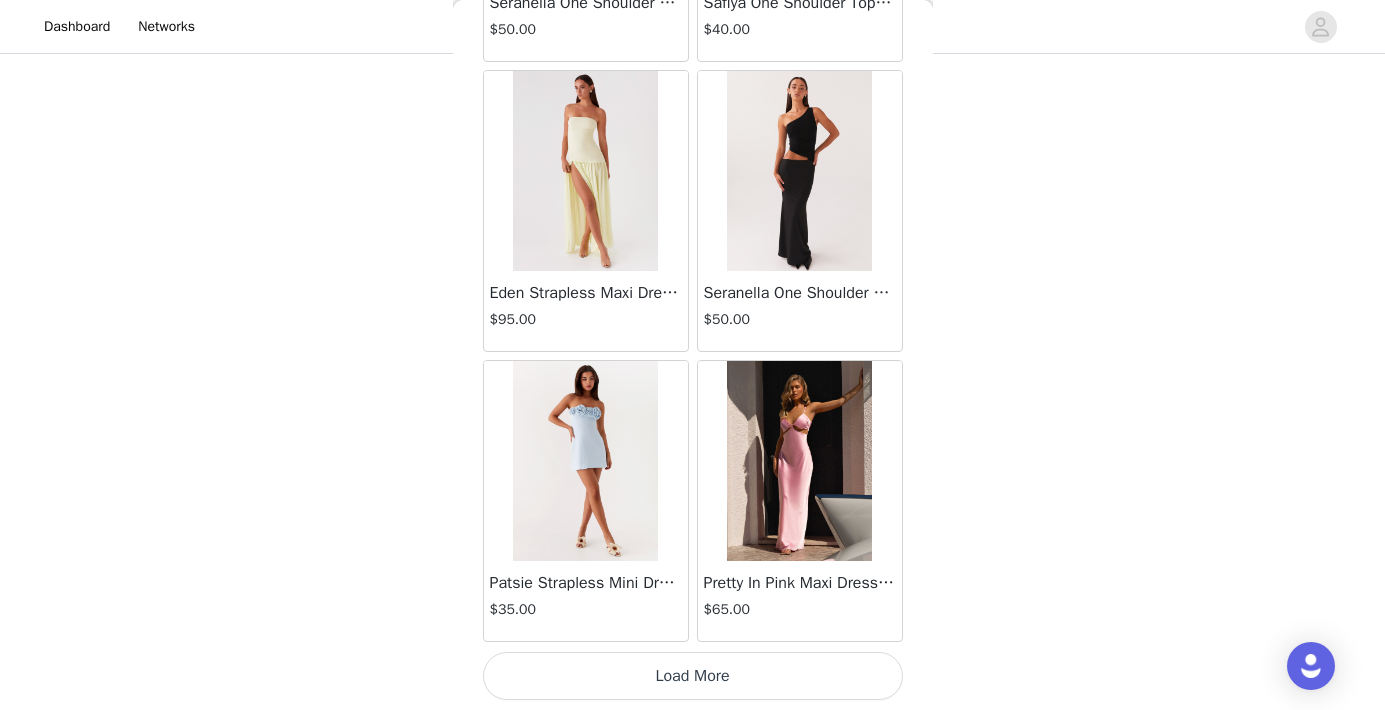 click on "Load More" at bounding box center [693, 676] 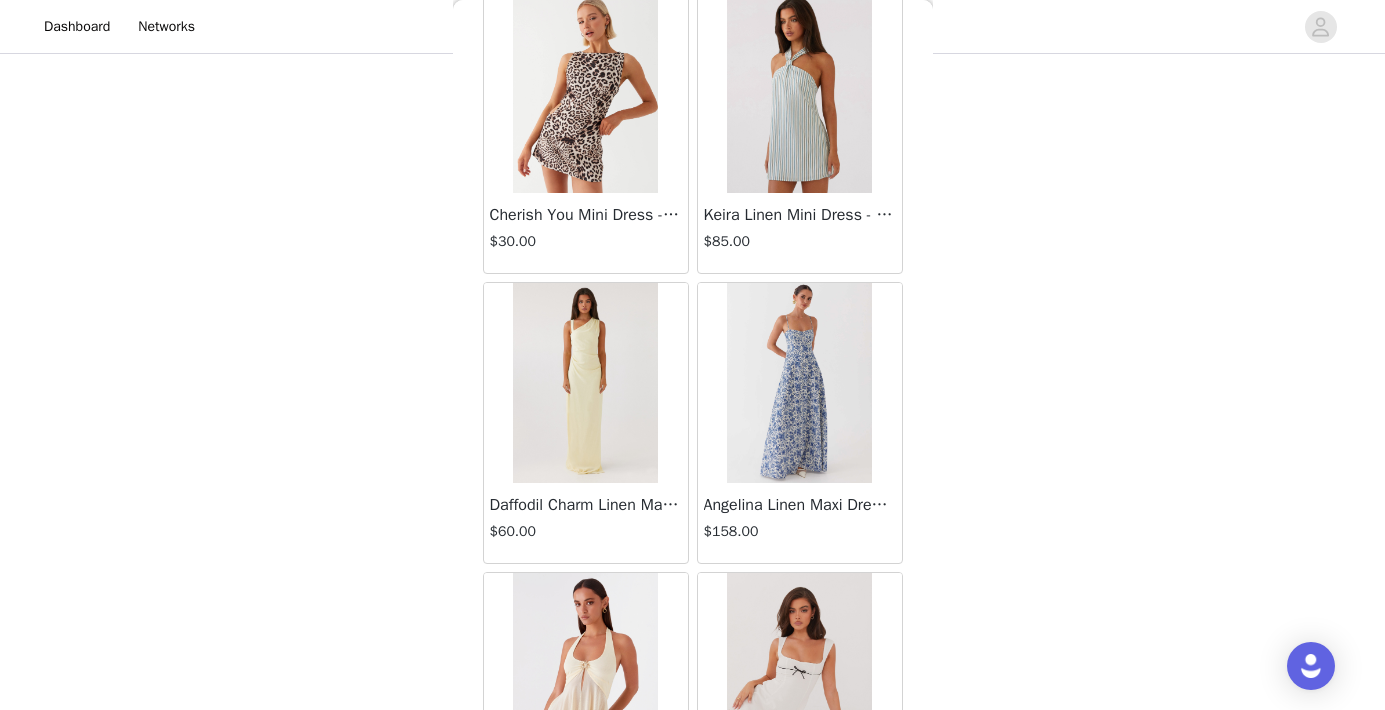 scroll, scrollTop: 6783, scrollLeft: 0, axis: vertical 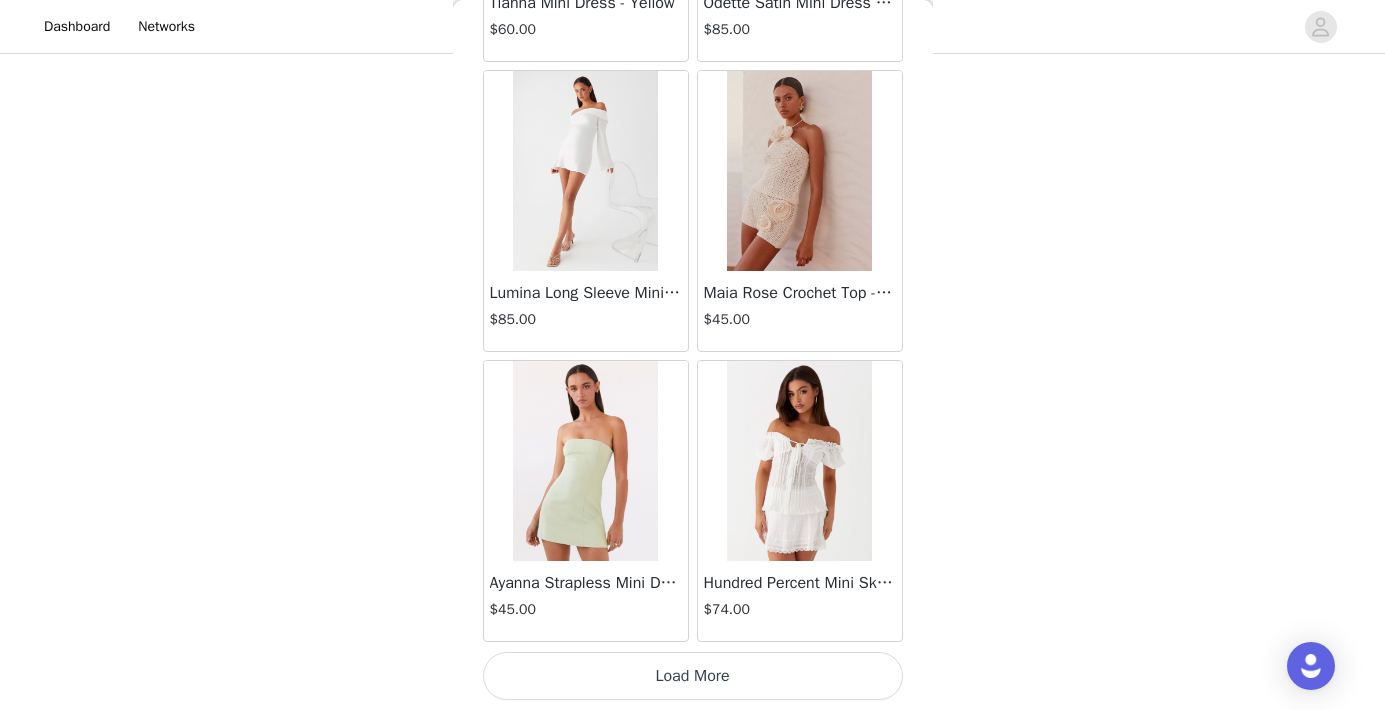 click on "Load More" at bounding box center (693, 676) 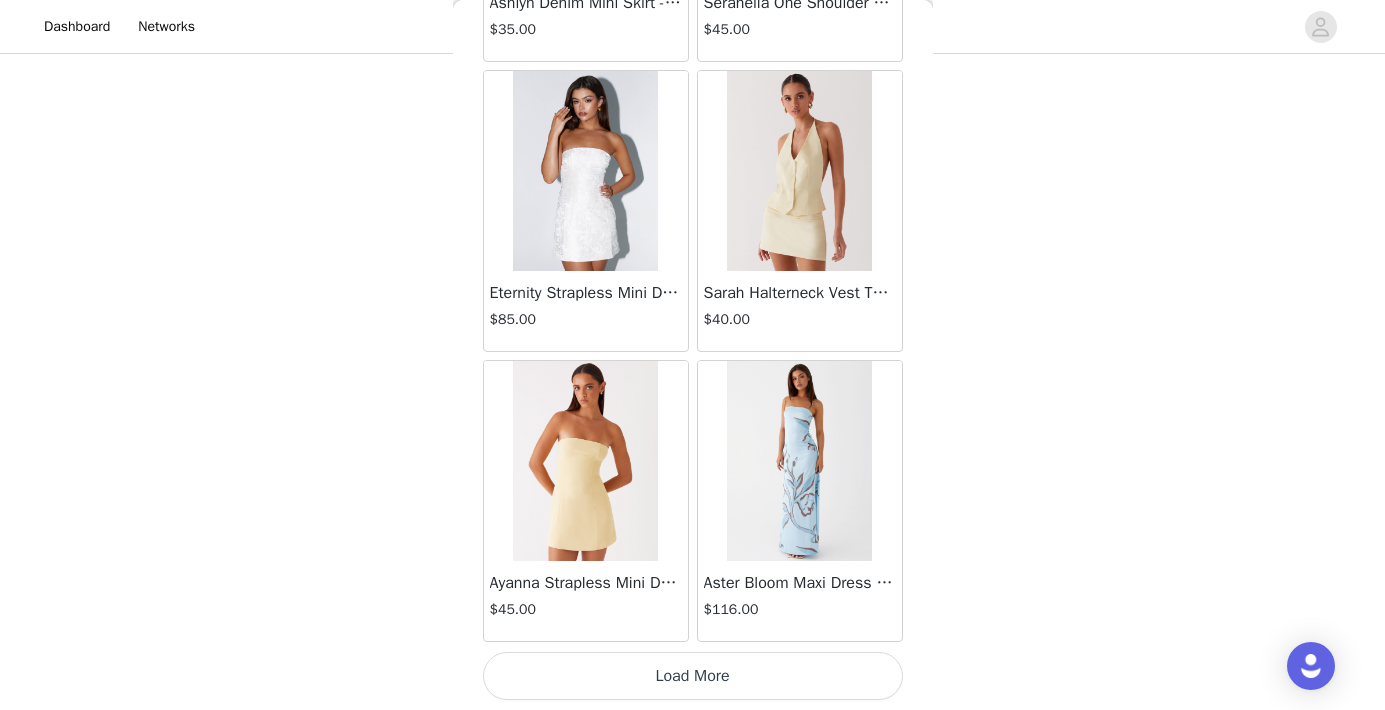 scroll, scrollTop: 11050, scrollLeft: 0, axis: vertical 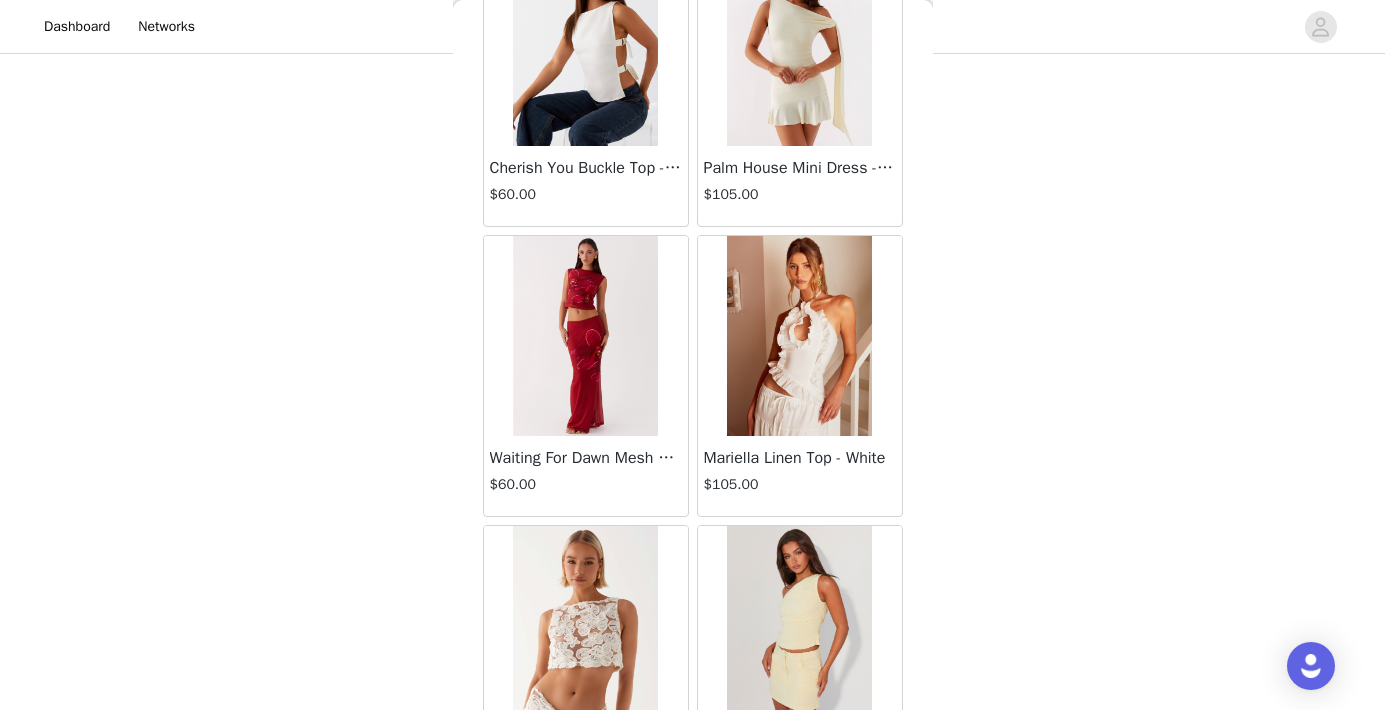 click at bounding box center [799, 336] 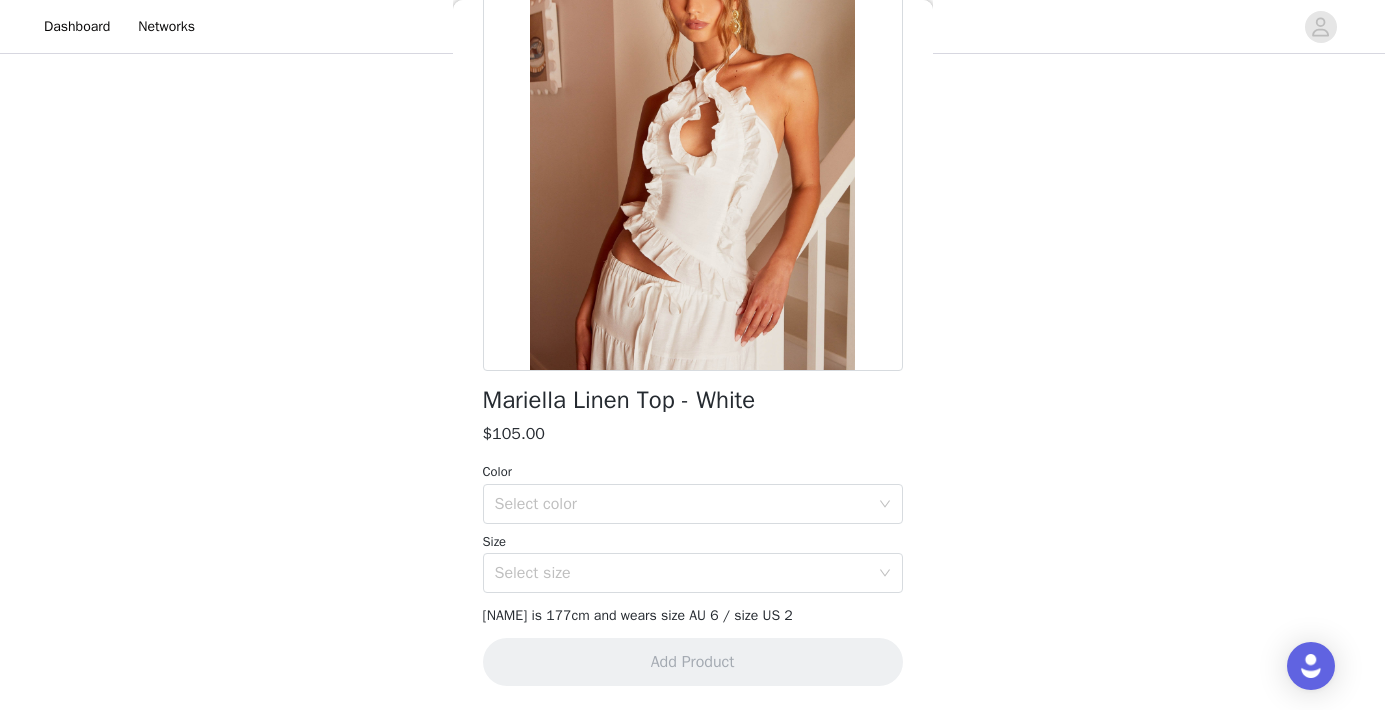 scroll, scrollTop: 388, scrollLeft: 0, axis: vertical 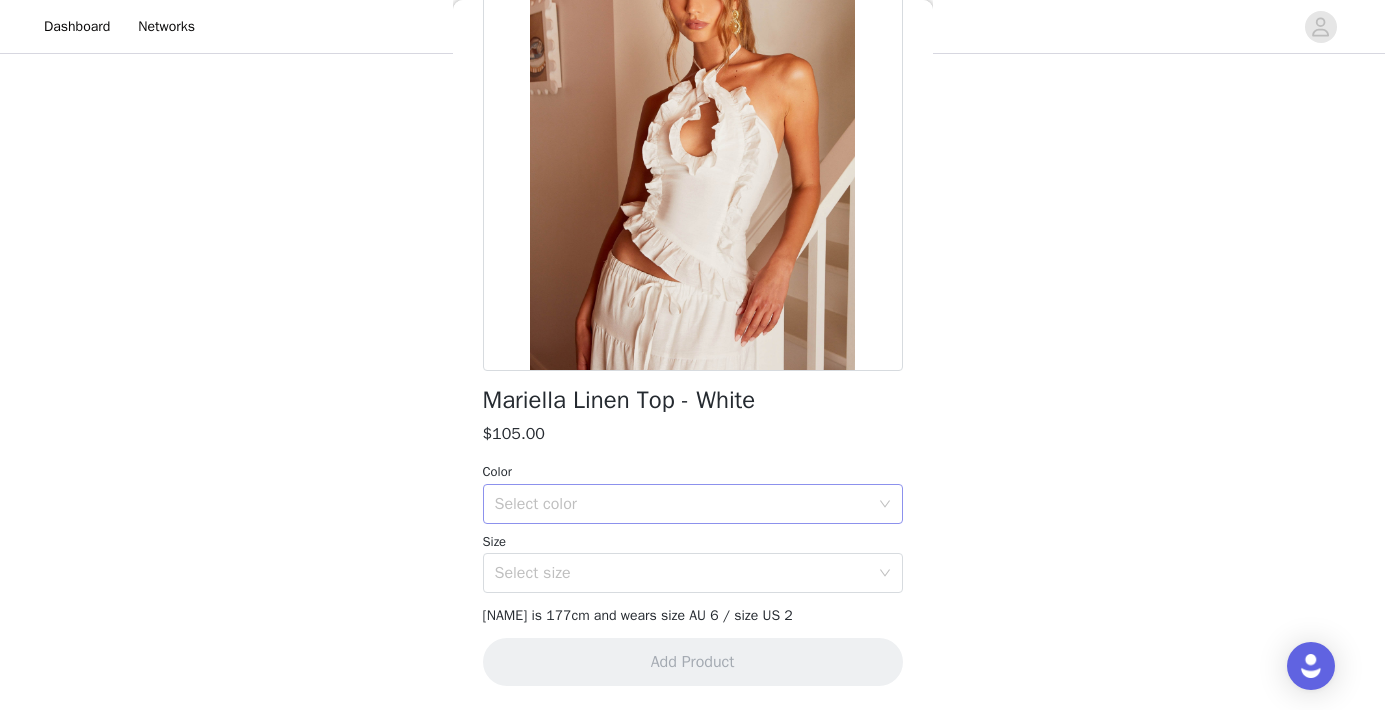 click on "Select color" at bounding box center (682, 504) 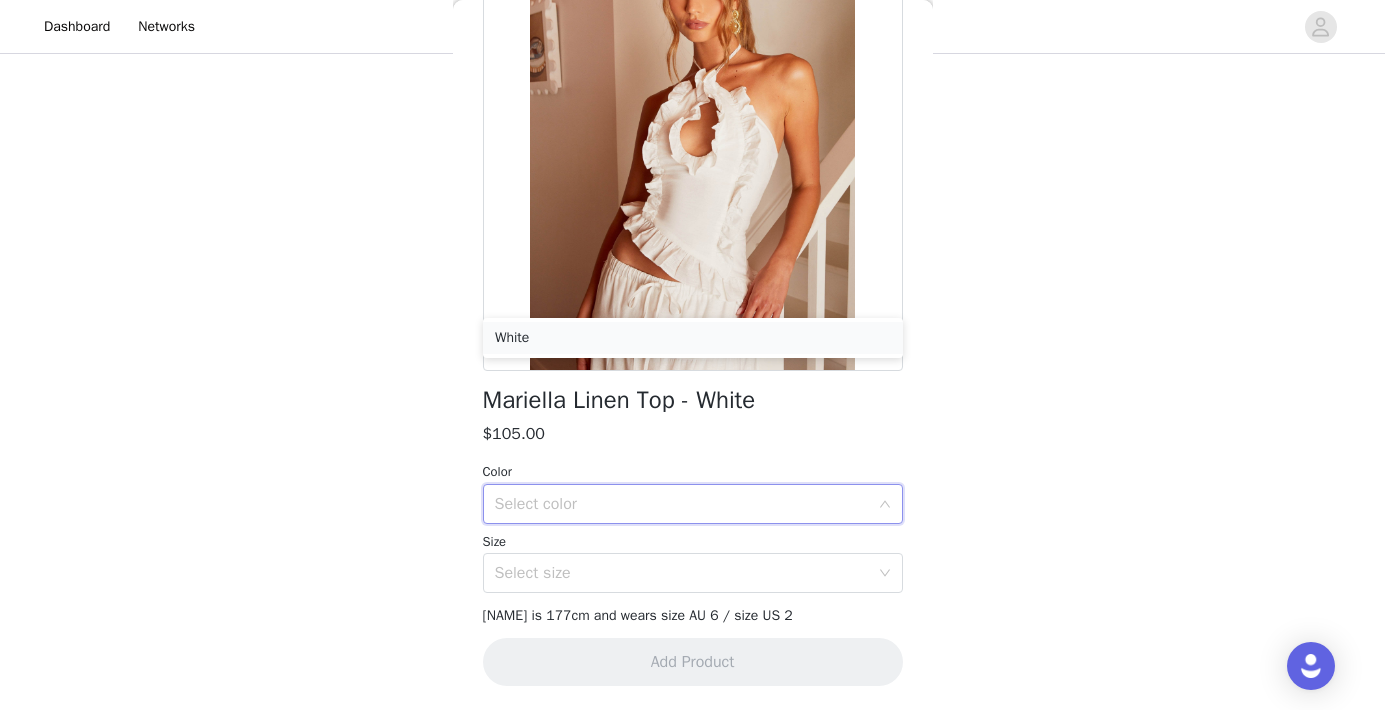 click on "White" at bounding box center (693, 338) 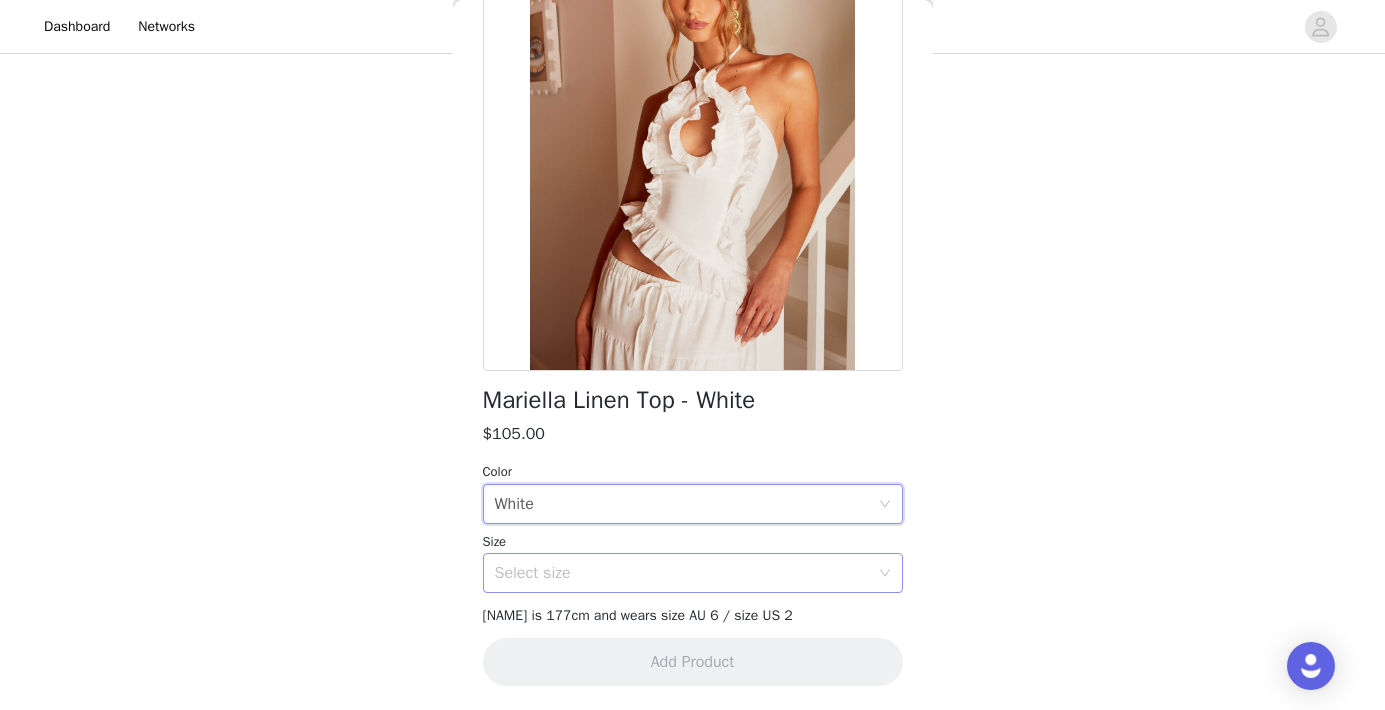 click on "Select size" at bounding box center (682, 573) 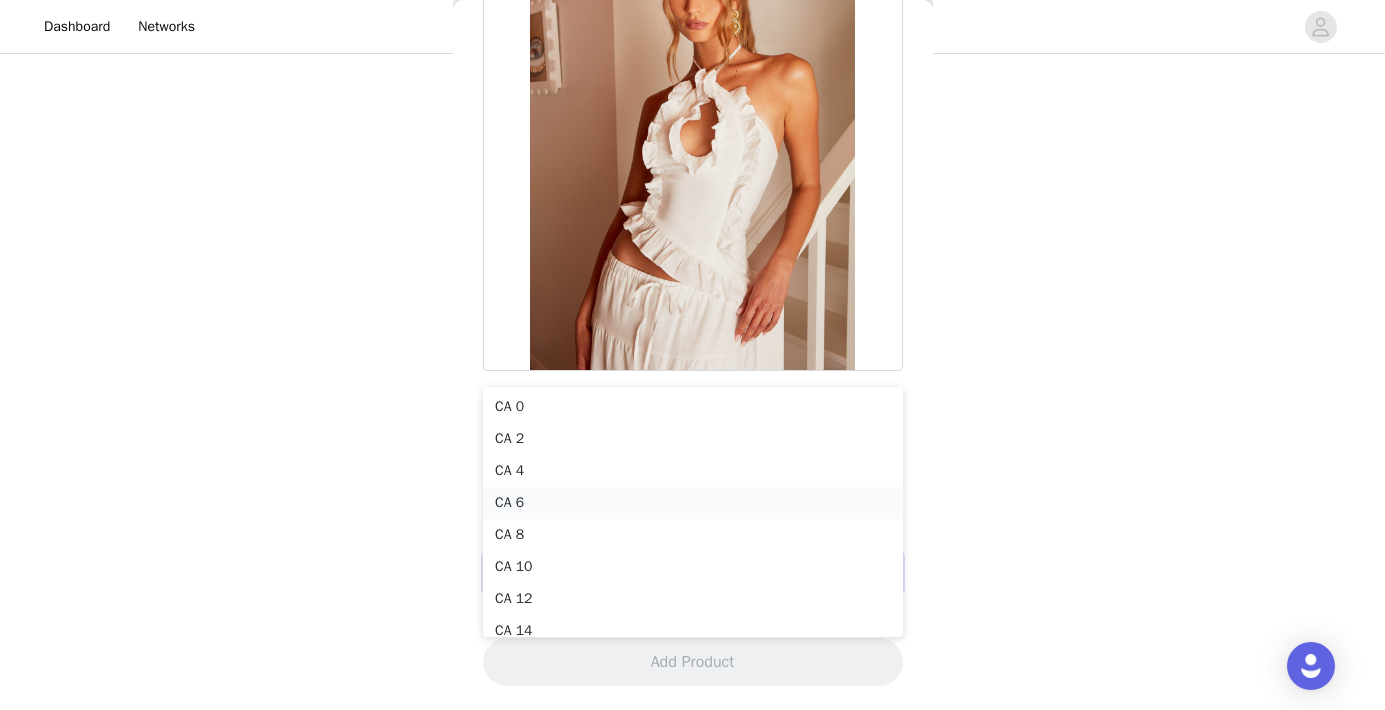 click on "CA 6" at bounding box center [693, 503] 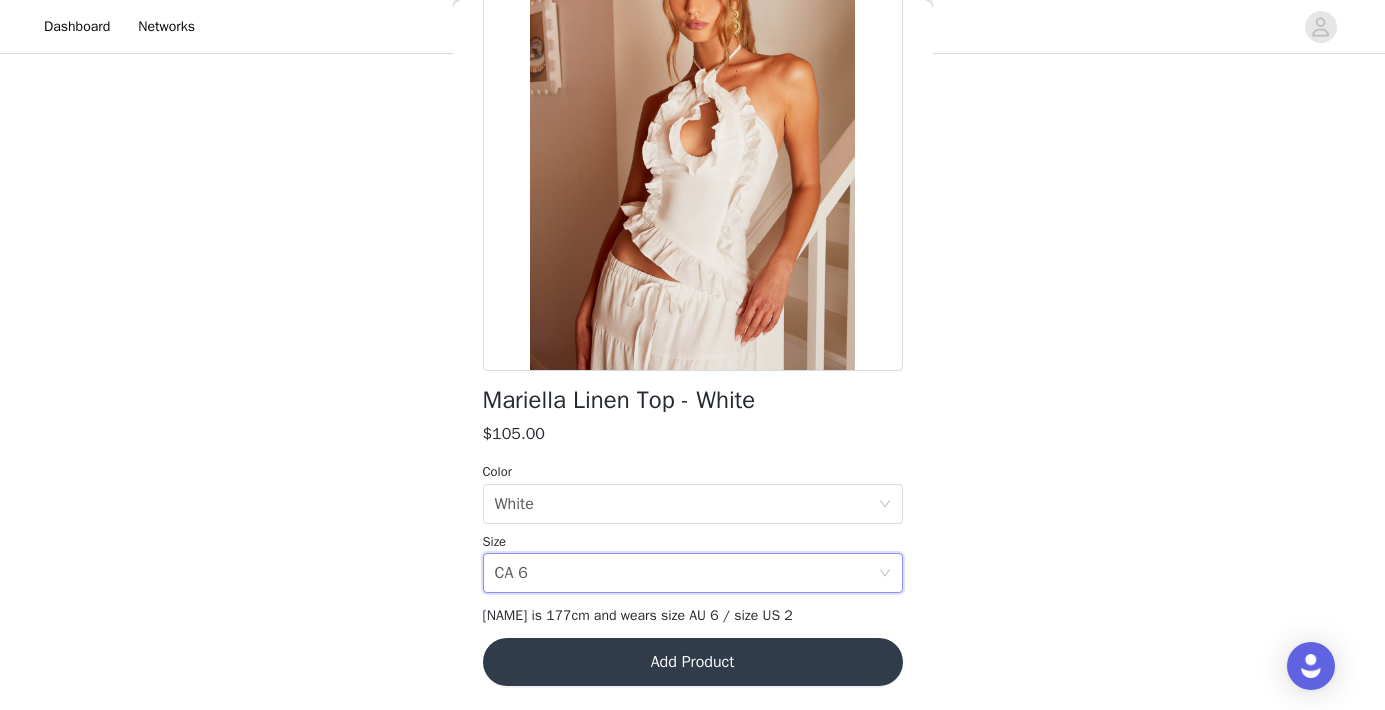 scroll, scrollTop: 388, scrollLeft: 0, axis: vertical 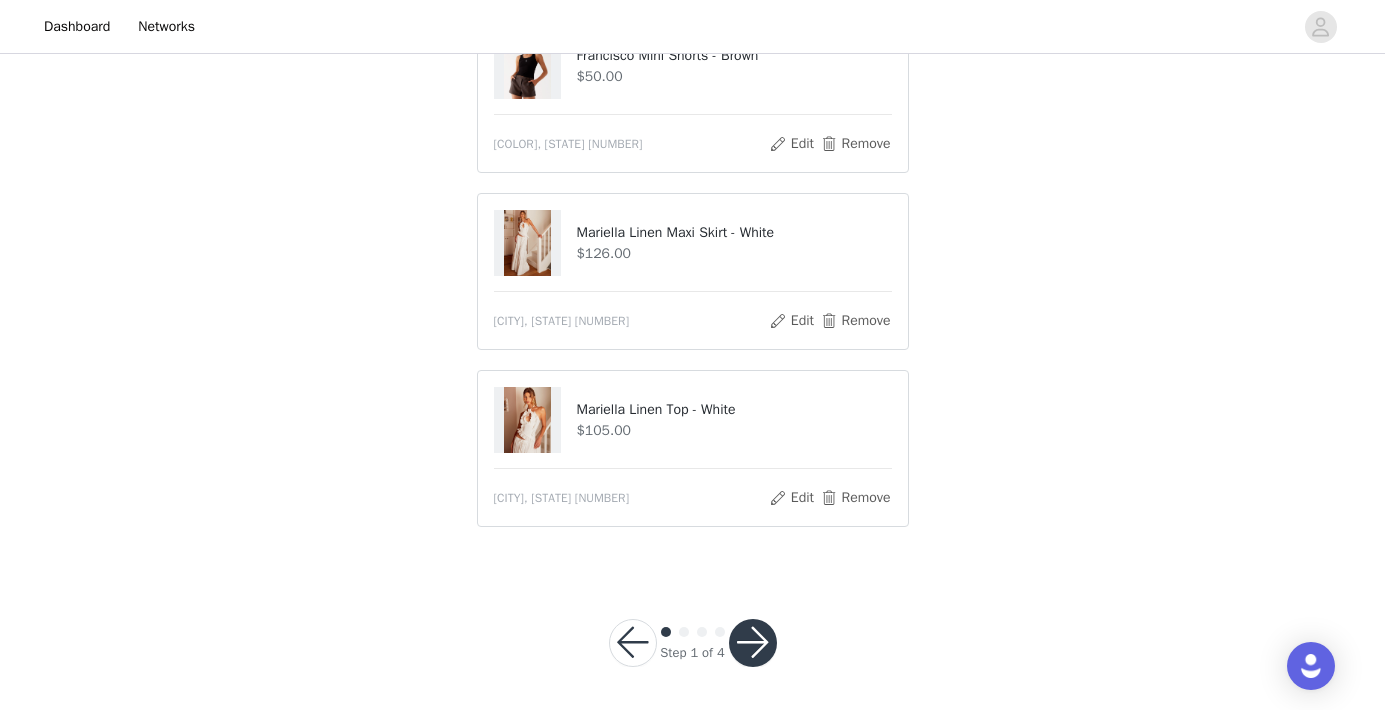 click at bounding box center [753, 643] 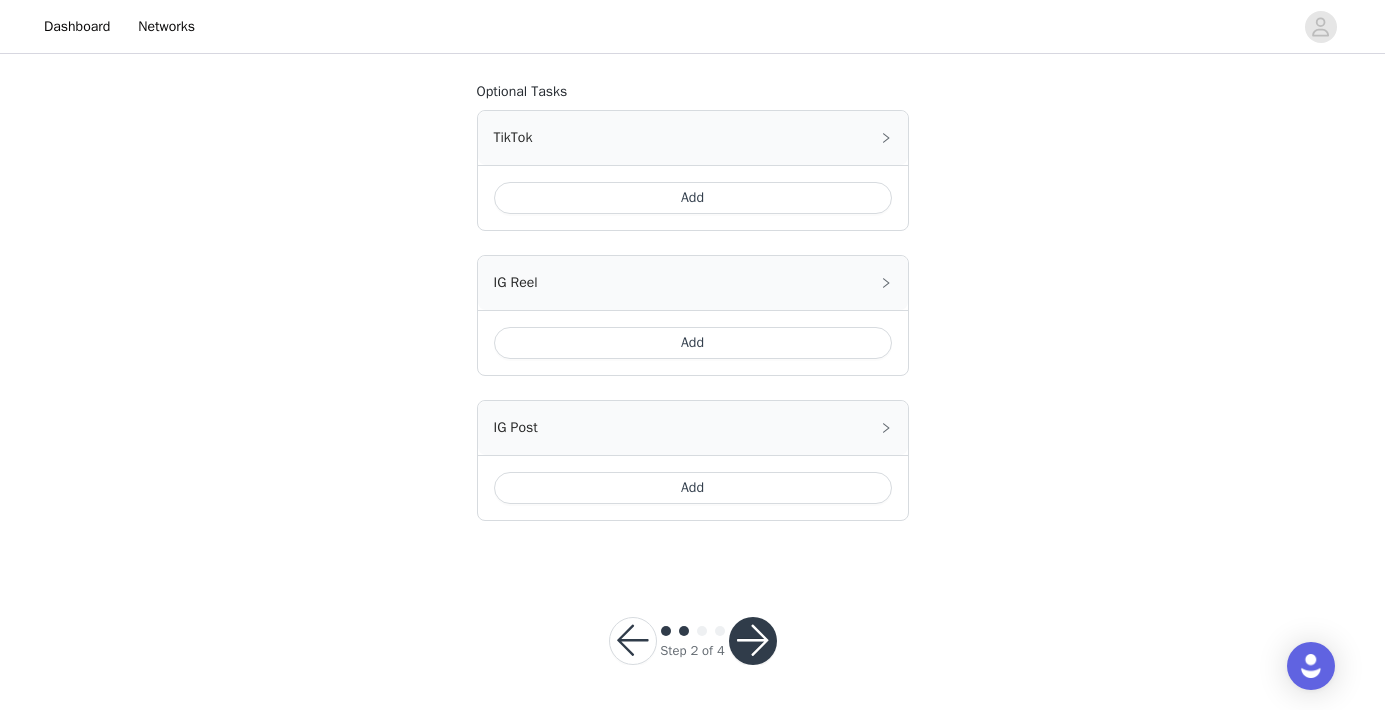 scroll, scrollTop: 1234, scrollLeft: 0, axis: vertical 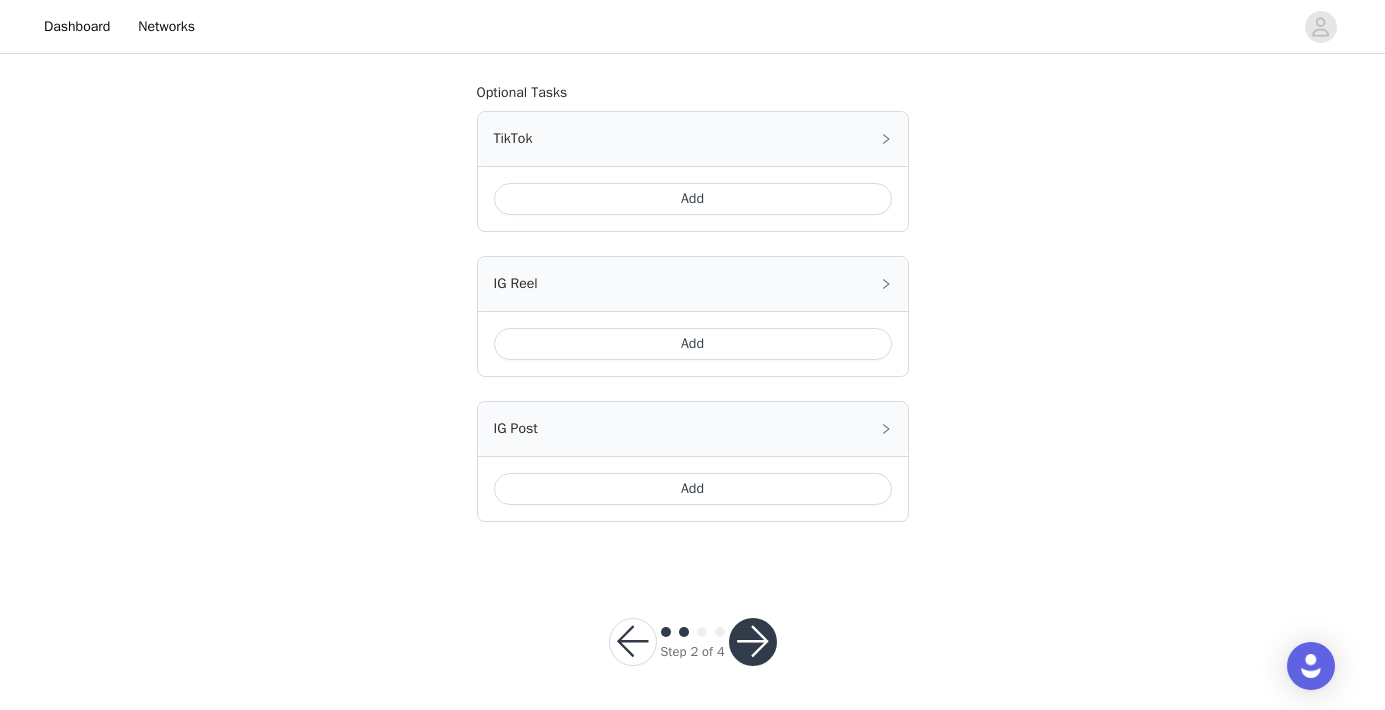 click at bounding box center [753, 642] 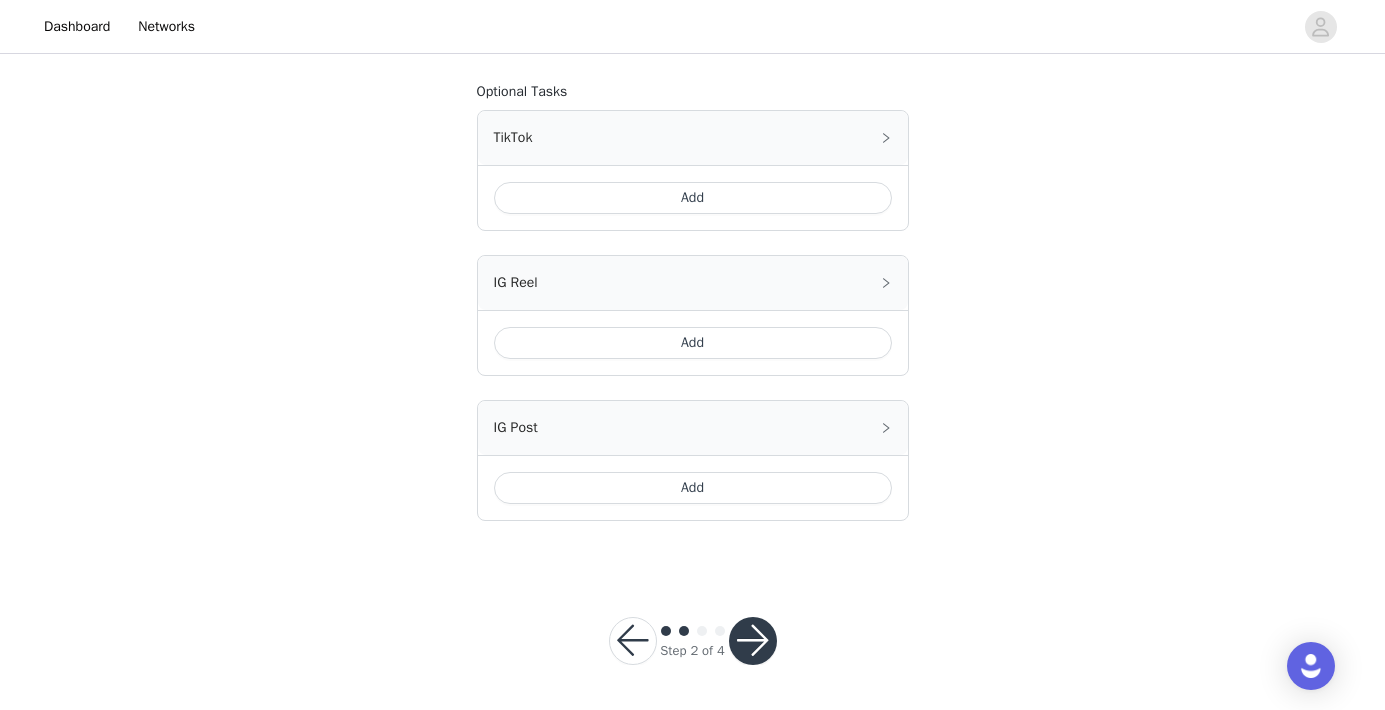 scroll, scrollTop: 1234, scrollLeft: 0, axis: vertical 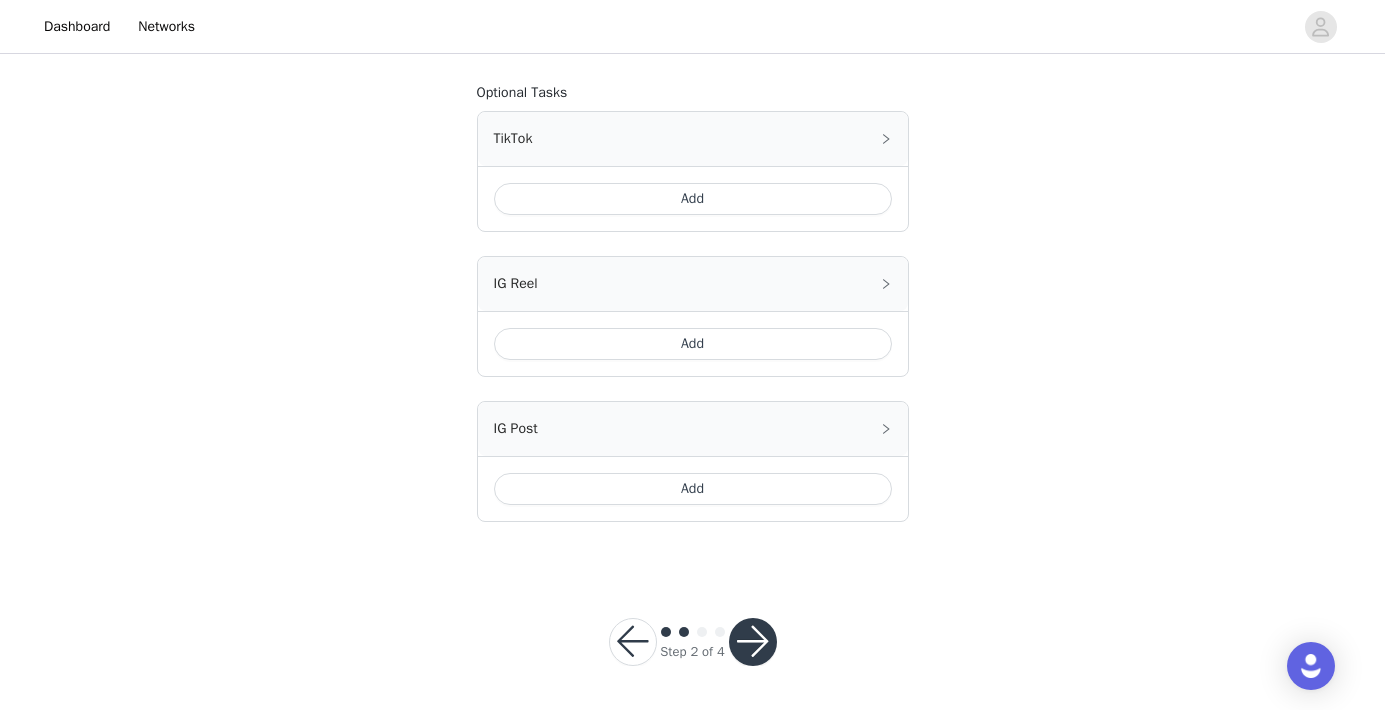 click at bounding box center [753, 642] 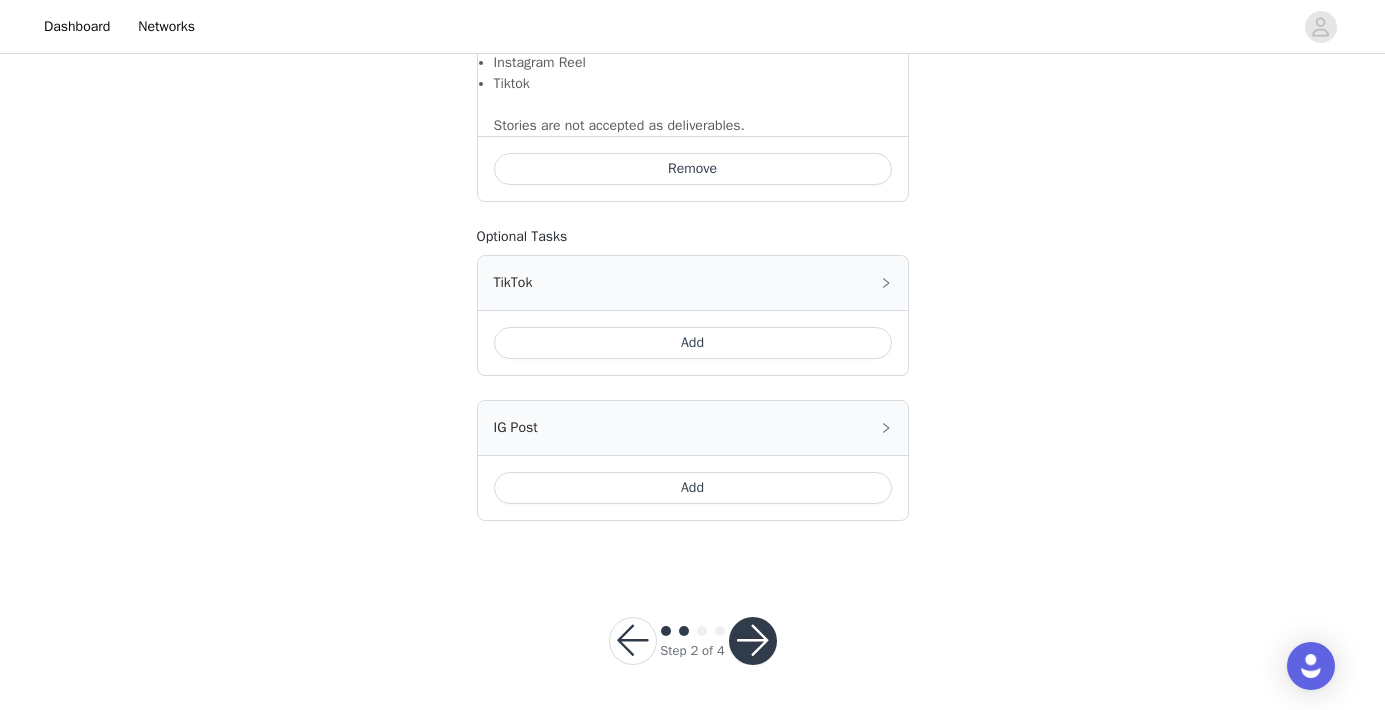 scroll, scrollTop: 1506, scrollLeft: 0, axis: vertical 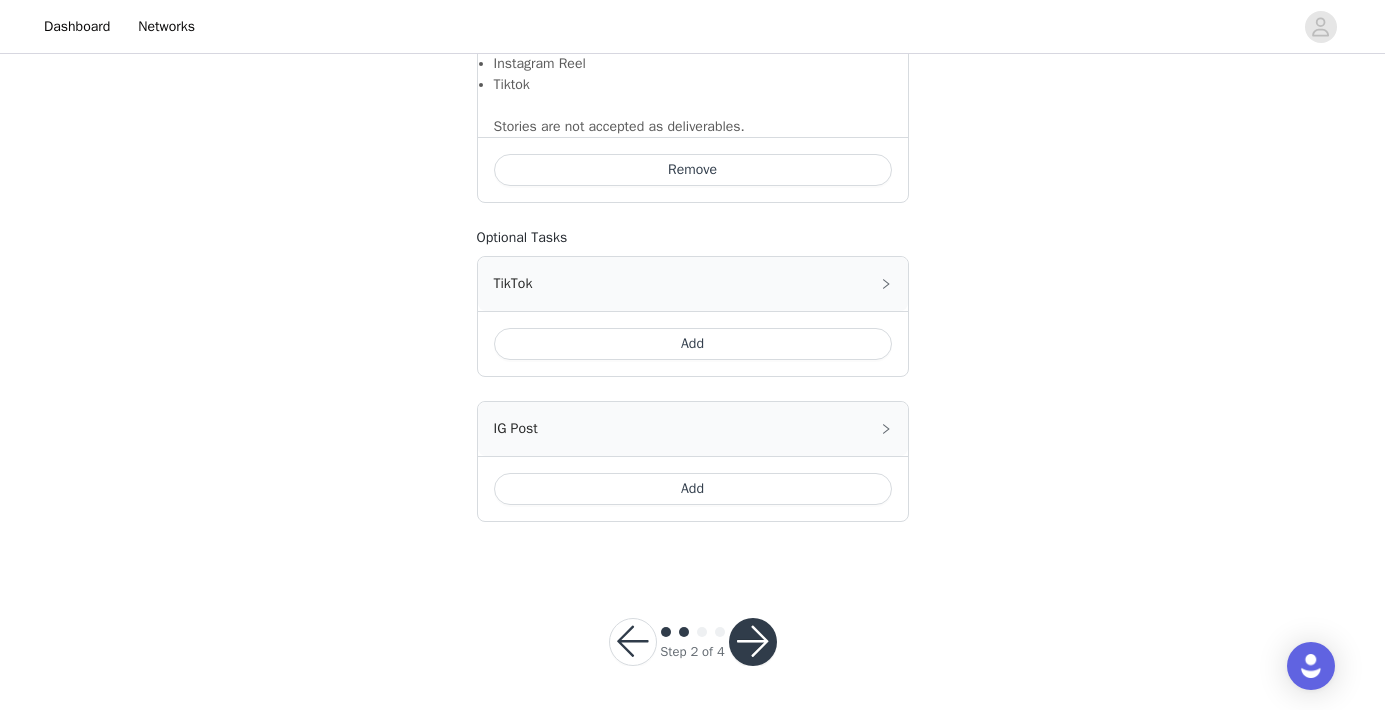 click at bounding box center (753, 642) 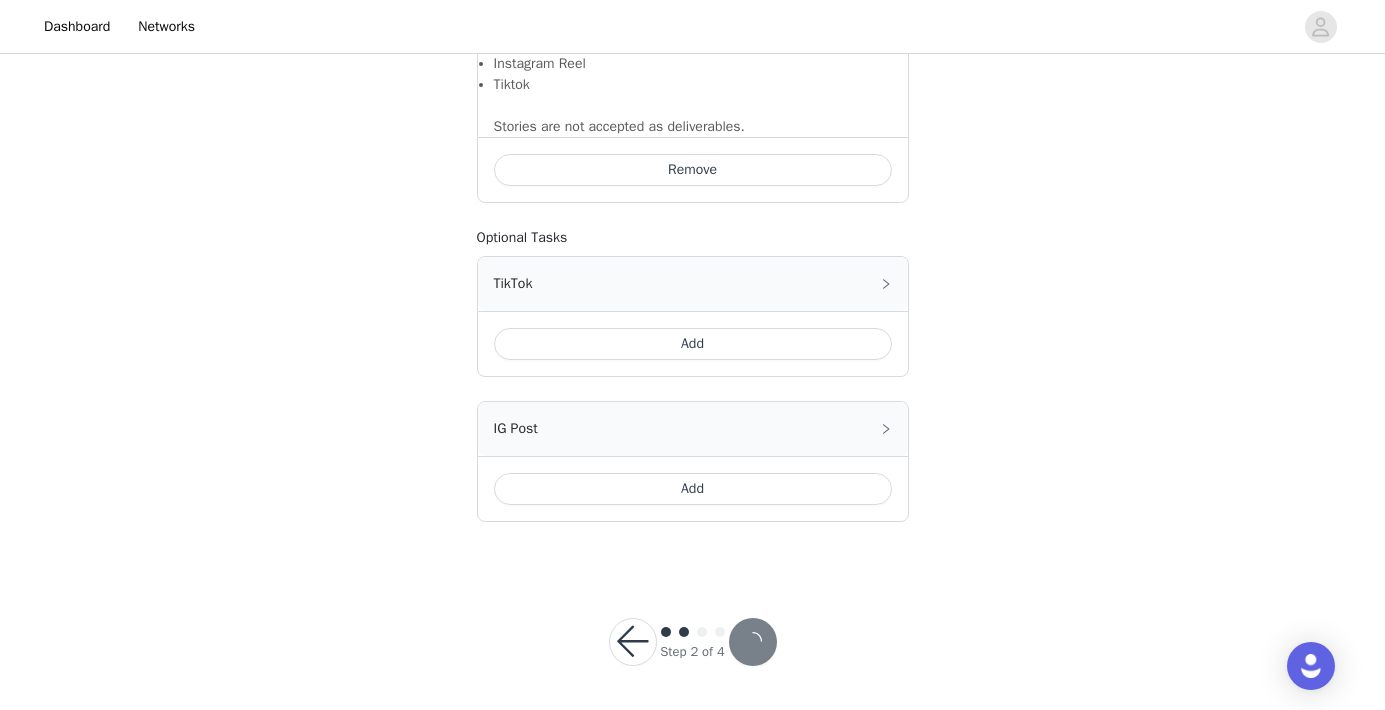 scroll, scrollTop: 0, scrollLeft: 0, axis: both 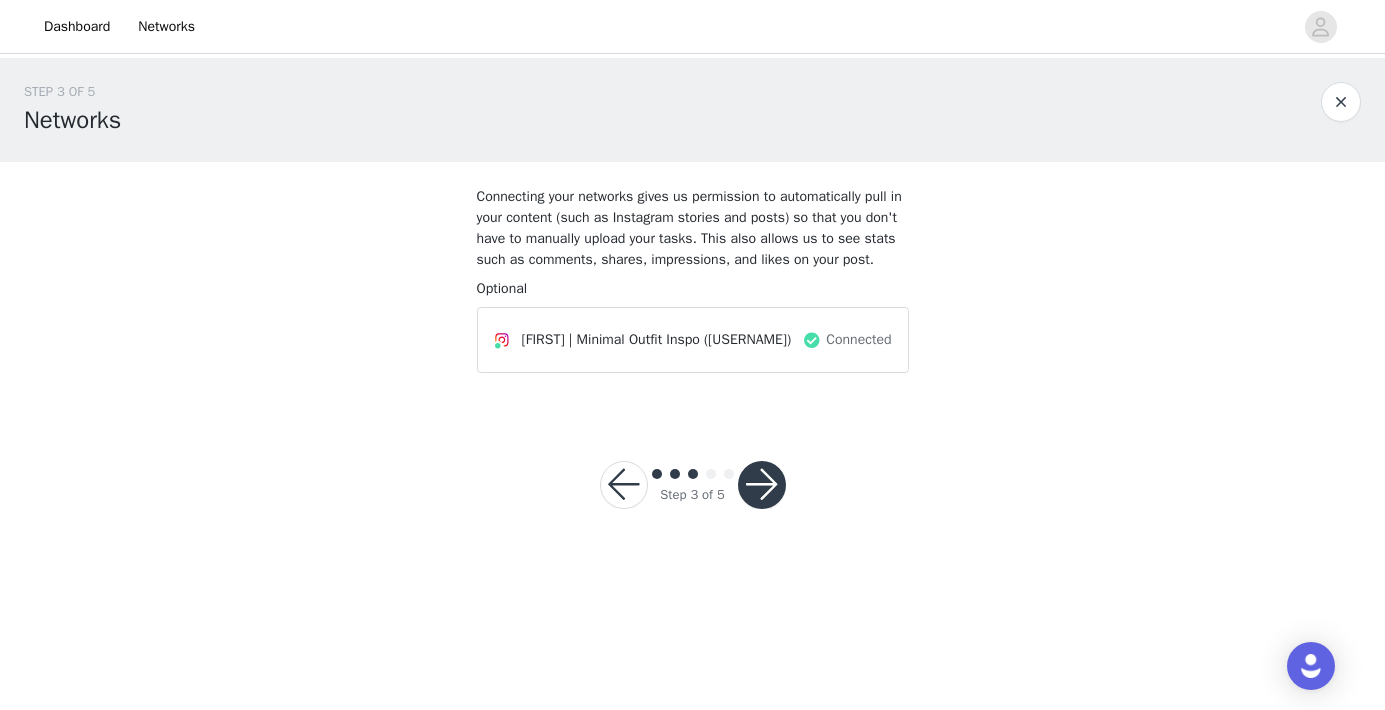 click at bounding box center (762, 485) 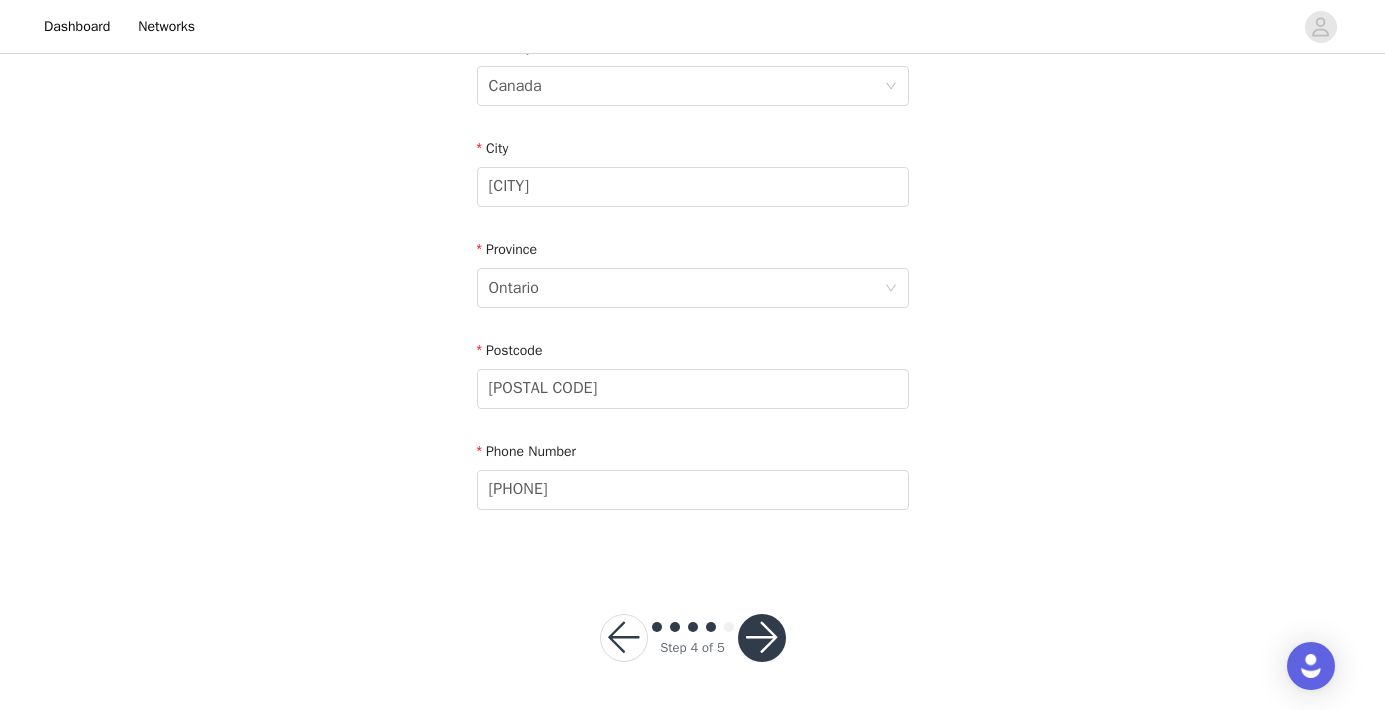 scroll, scrollTop: 653, scrollLeft: 0, axis: vertical 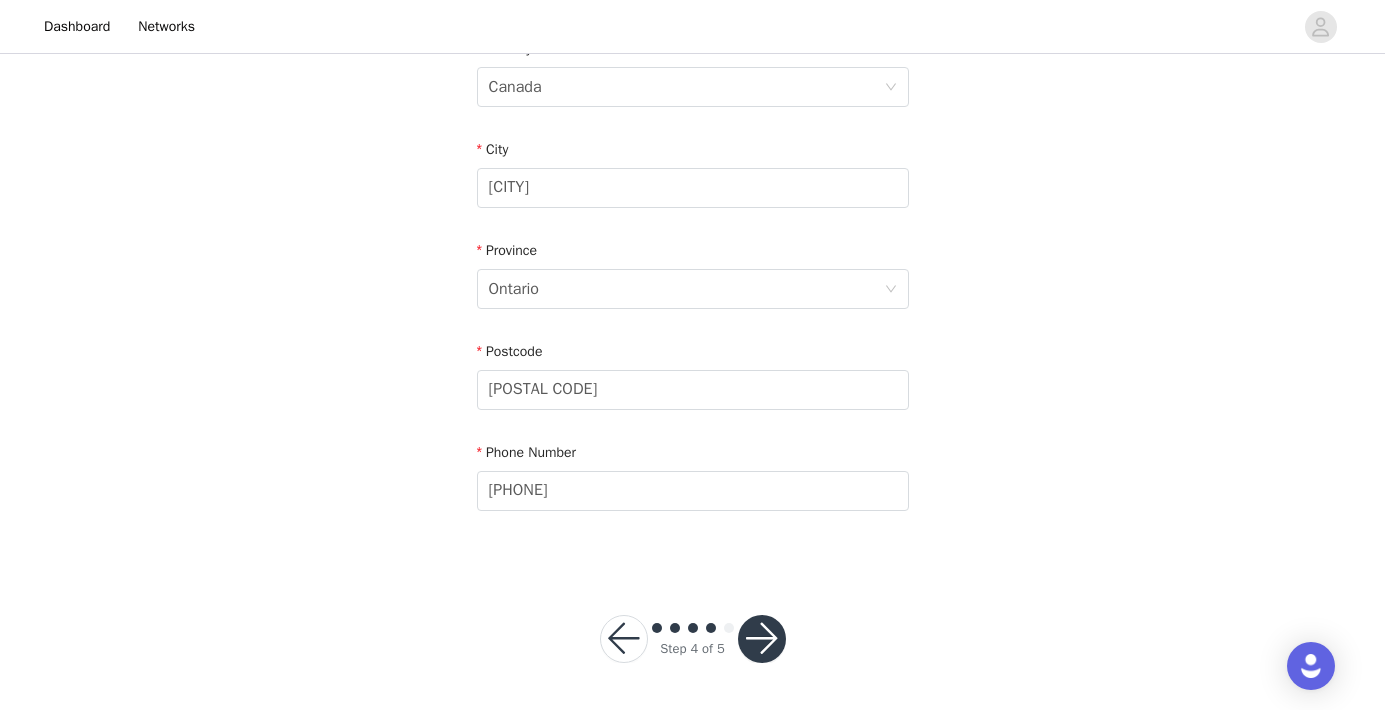 click at bounding box center (762, 639) 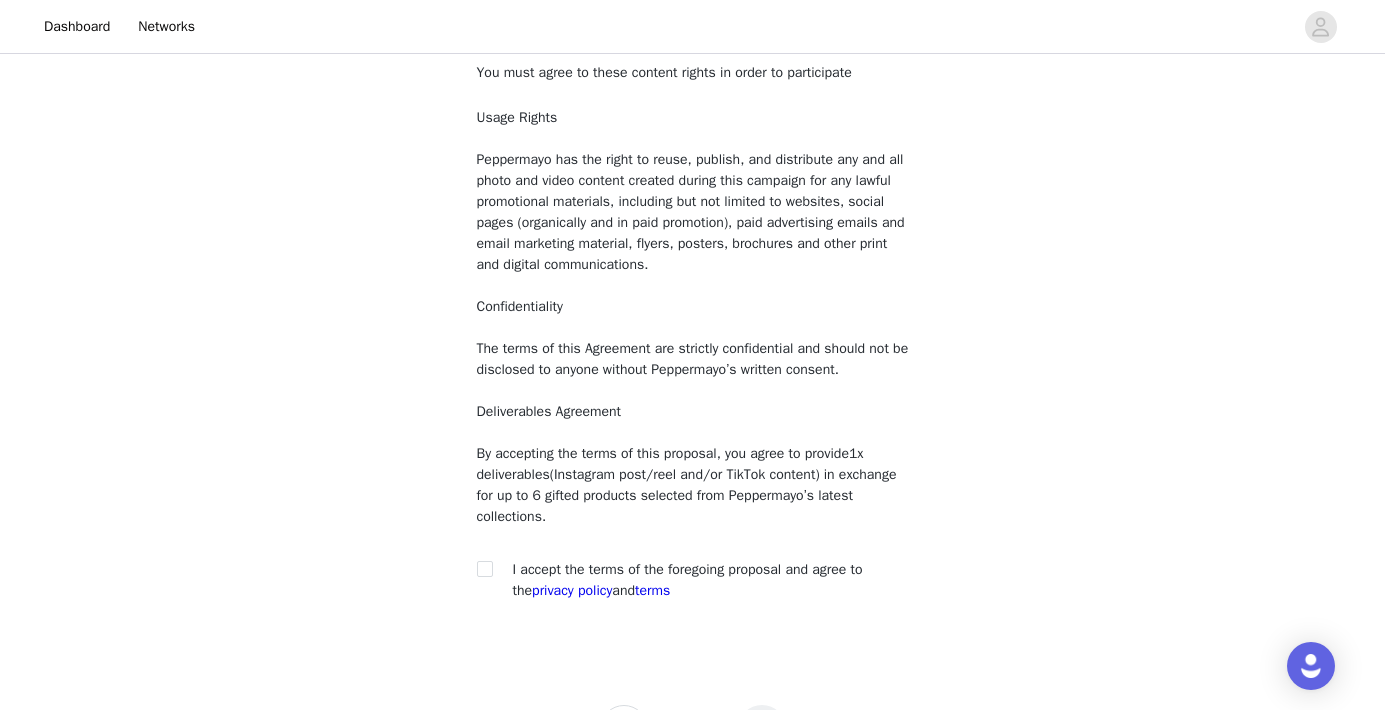scroll, scrollTop: 127, scrollLeft: 0, axis: vertical 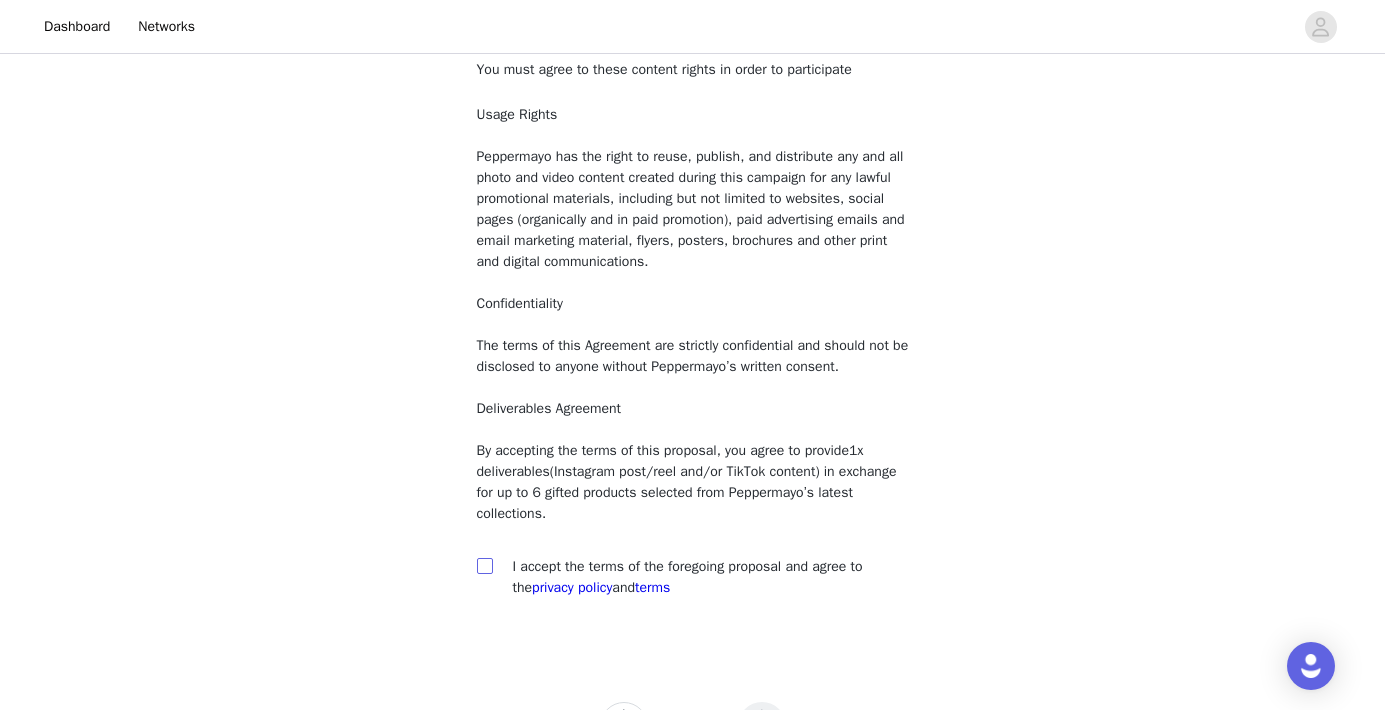 click at bounding box center [484, 565] 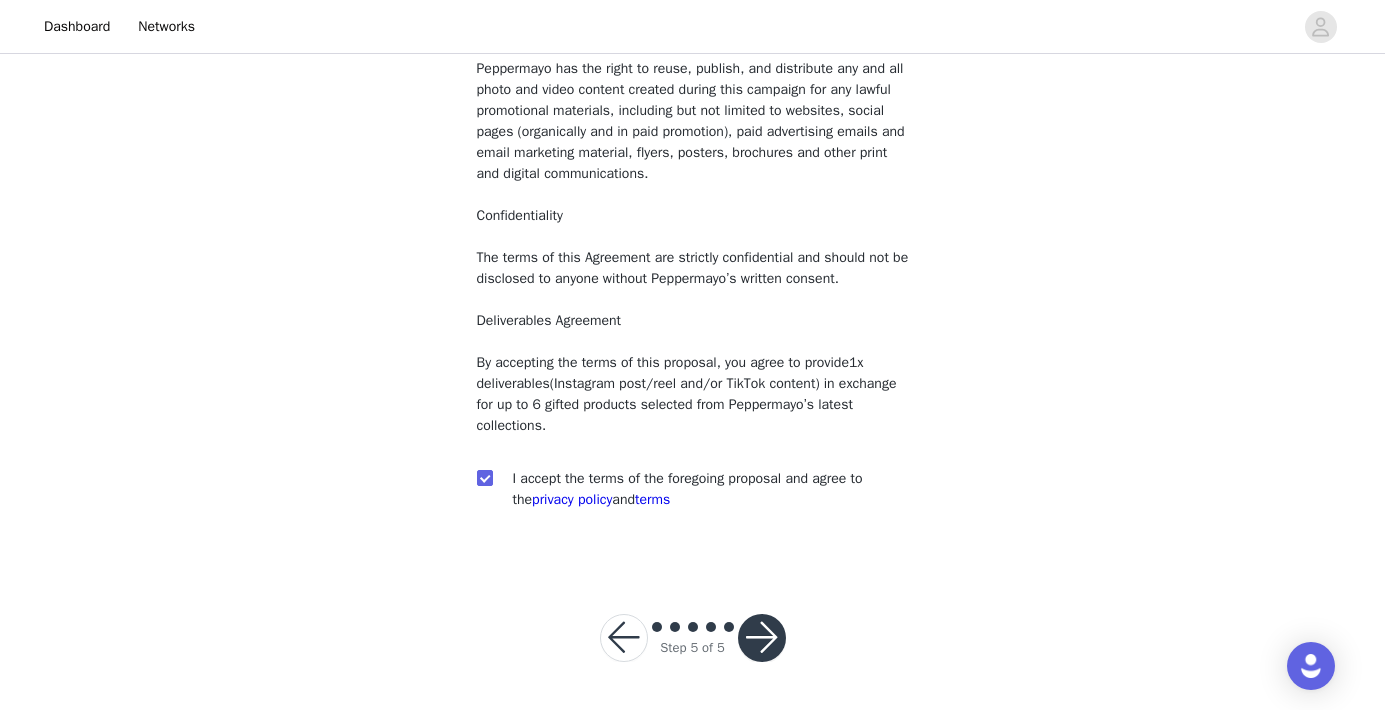 scroll, scrollTop: 214, scrollLeft: 0, axis: vertical 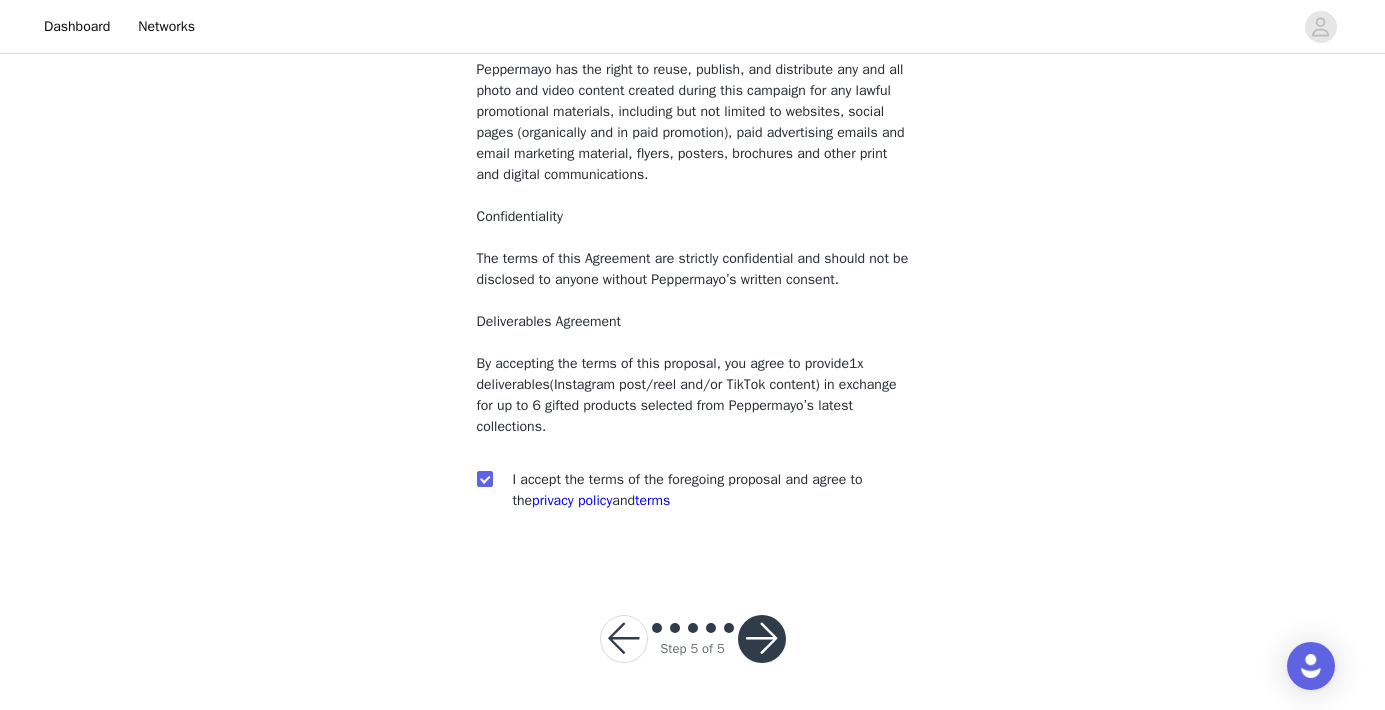 click at bounding box center (762, 639) 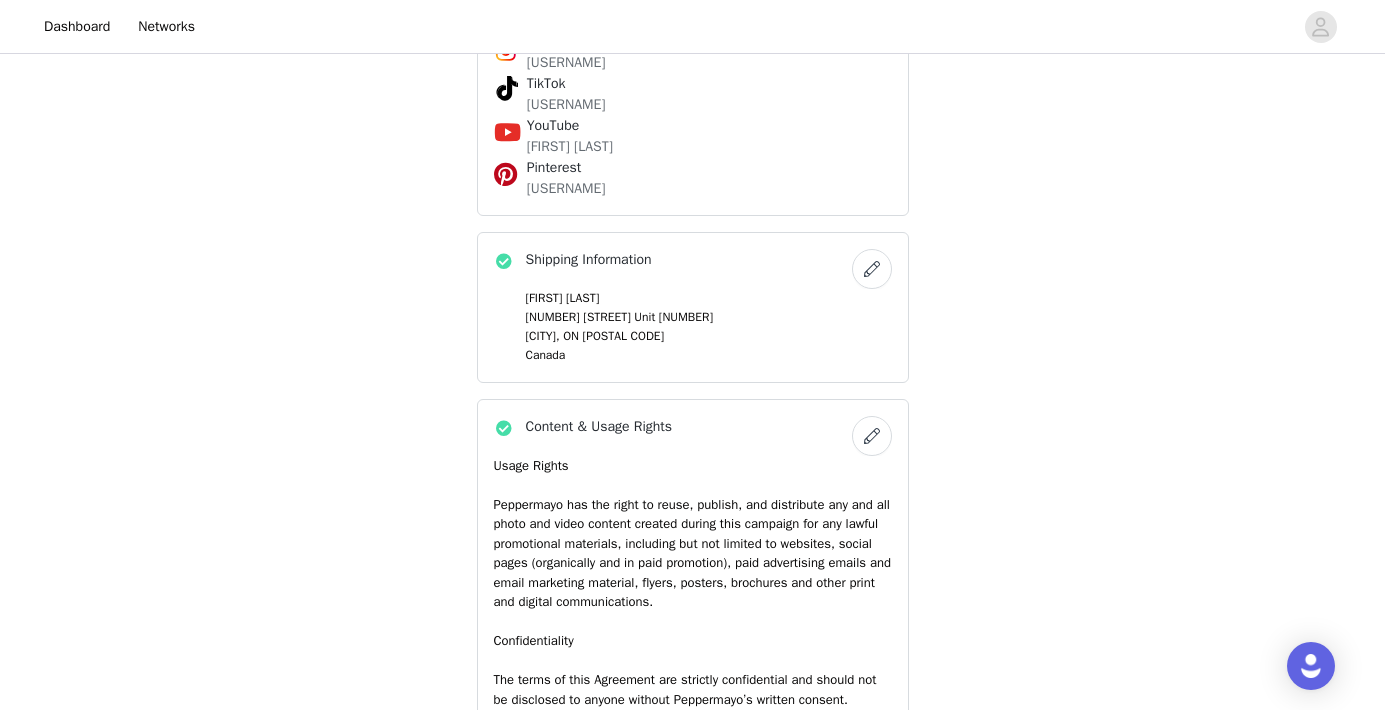 scroll, scrollTop: 1798, scrollLeft: 0, axis: vertical 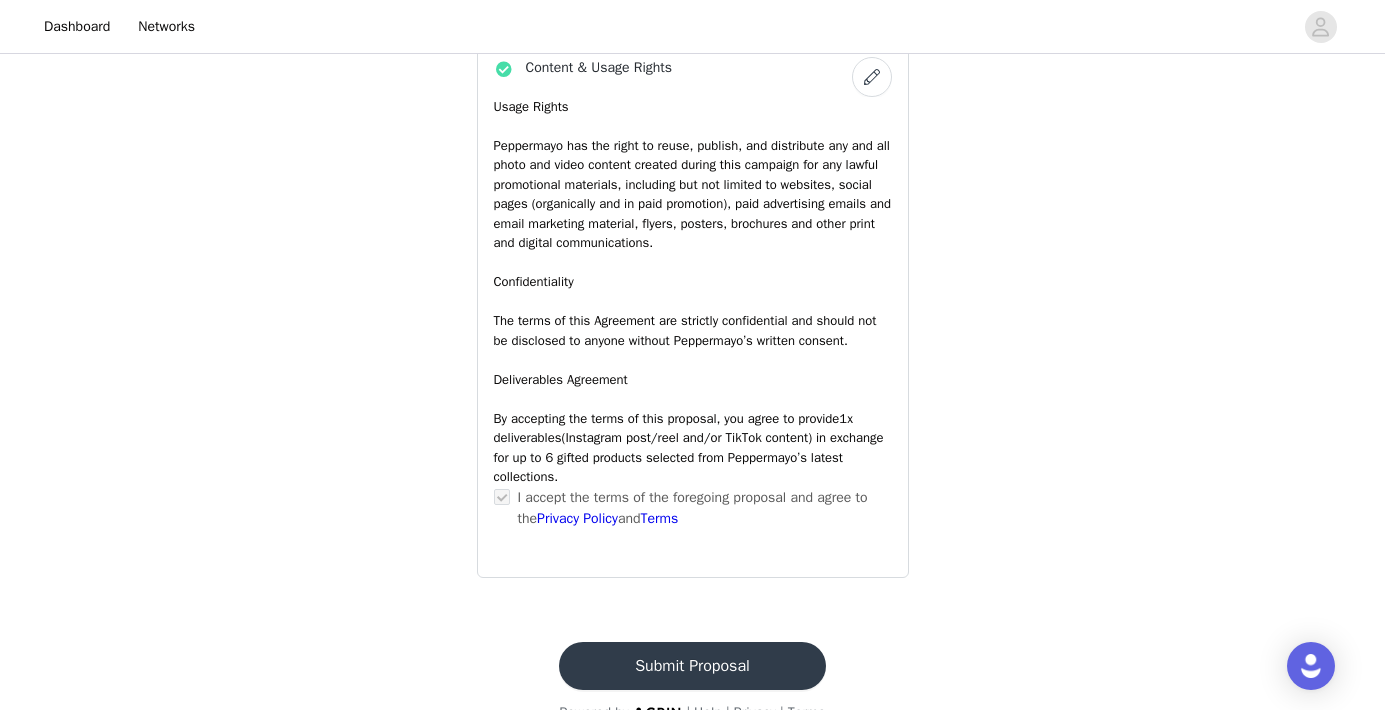 click on "Submit Proposal" at bounding box center [692, 666] 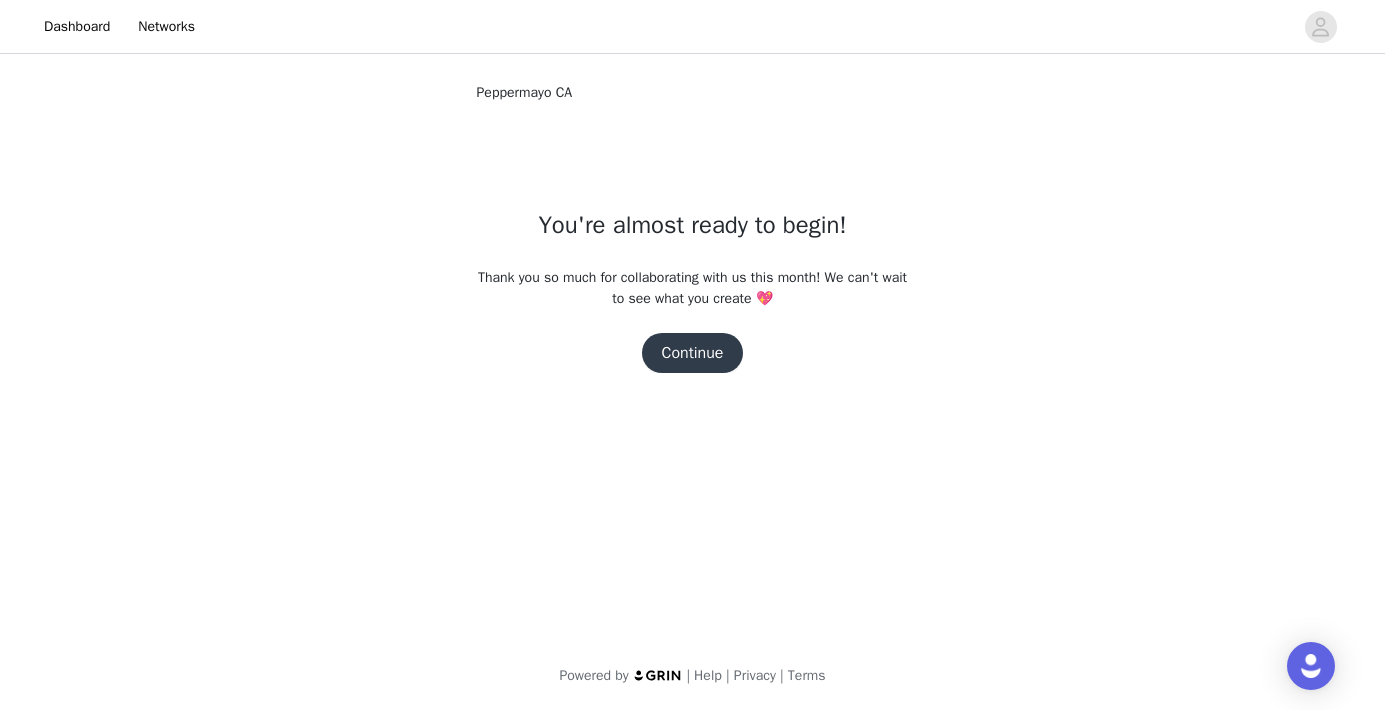 scroll, scrollTop: 0, scrollLeft: 0, axis: both 